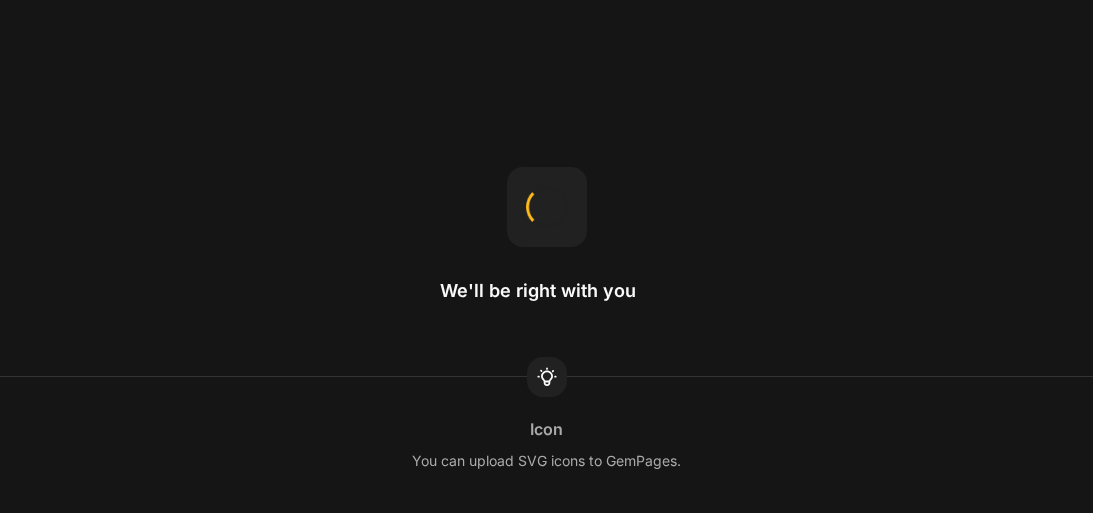 scroll, scrollTop: 0, scrollLeft: 0, axis: both 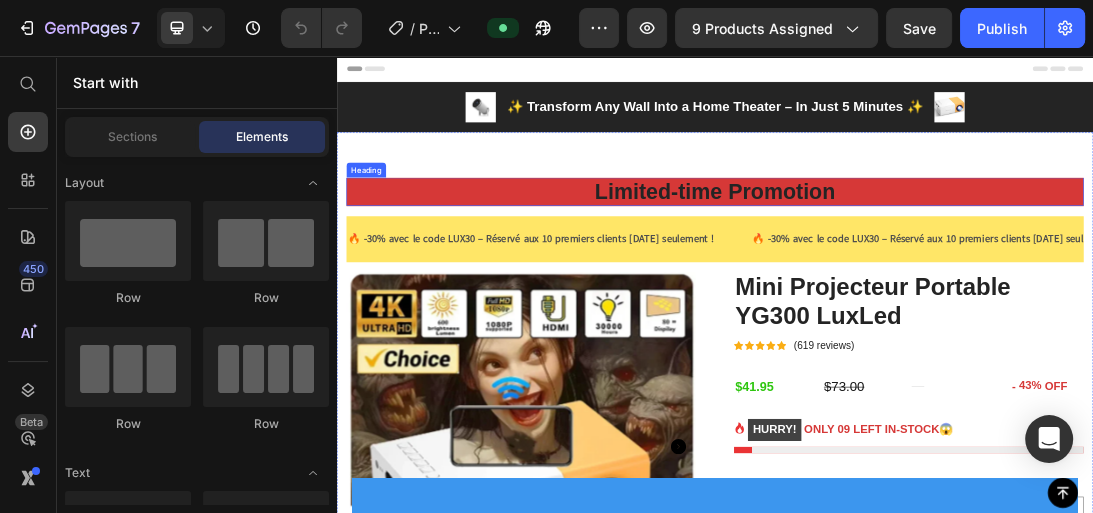 click on "Limited-time Promotion" at bounding box center [937, 271] 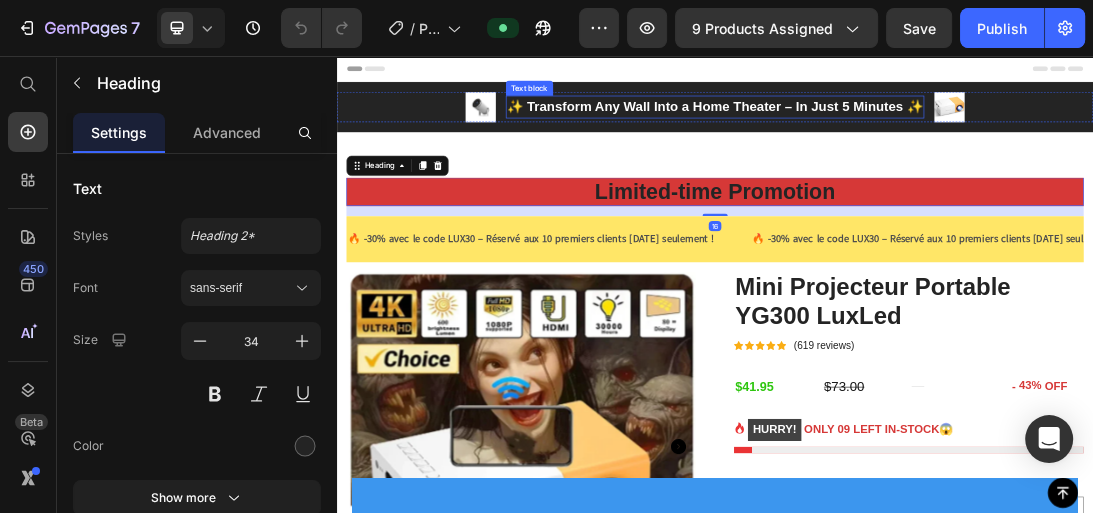 click on "✨ Transform Any Wall Into a Home Theater – In Just 5 Minutes ✨" at bounding box center (937, 137) 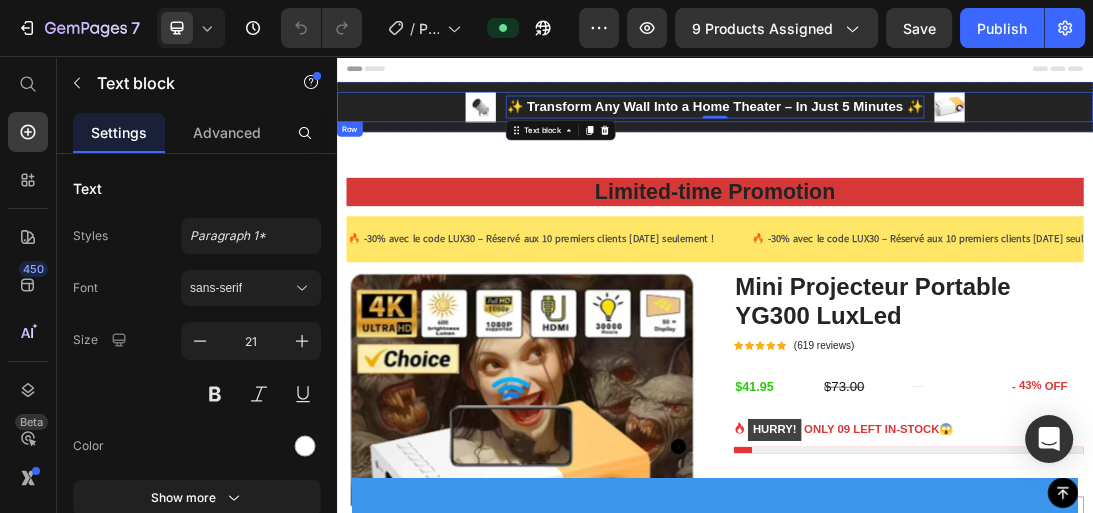 click on "✨ Transform Any Wall Into a Home Theater – In Just 5 Minutes ✨" at bounding box center [937, 137] 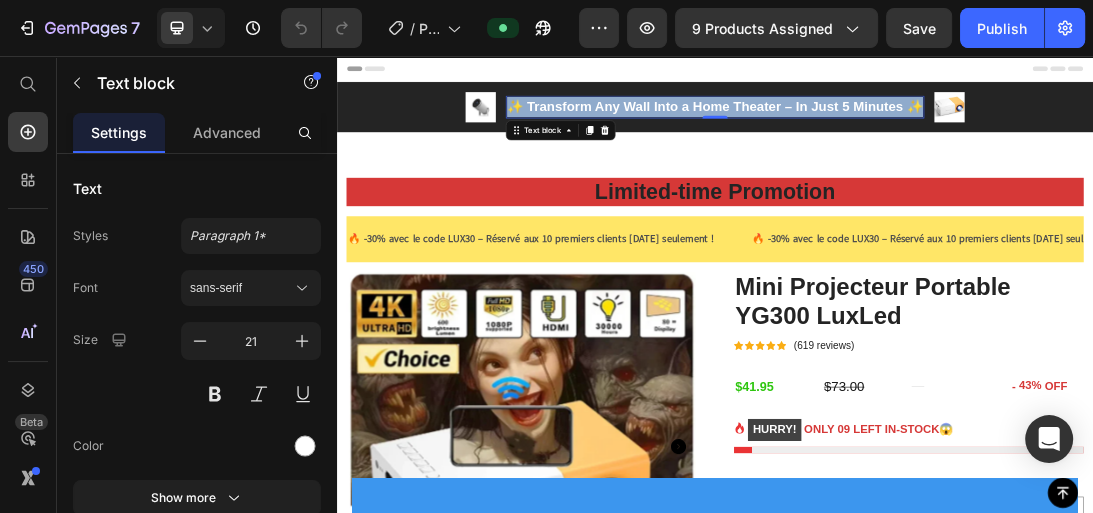 click on "✨ Transform Any Wall Into a Home Theater – In Just 5 Minutes ✨" at bounding box center (937, 137) 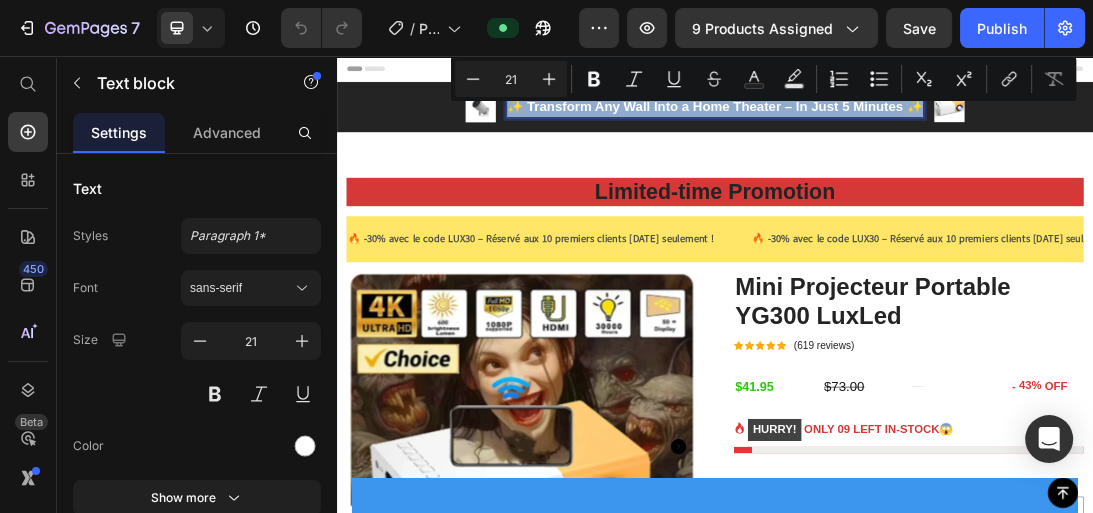 click on "✨ Transform Any Wall Into a Home Theater – In Just 5 Minutes ✨" at bounding box center (937, 137) 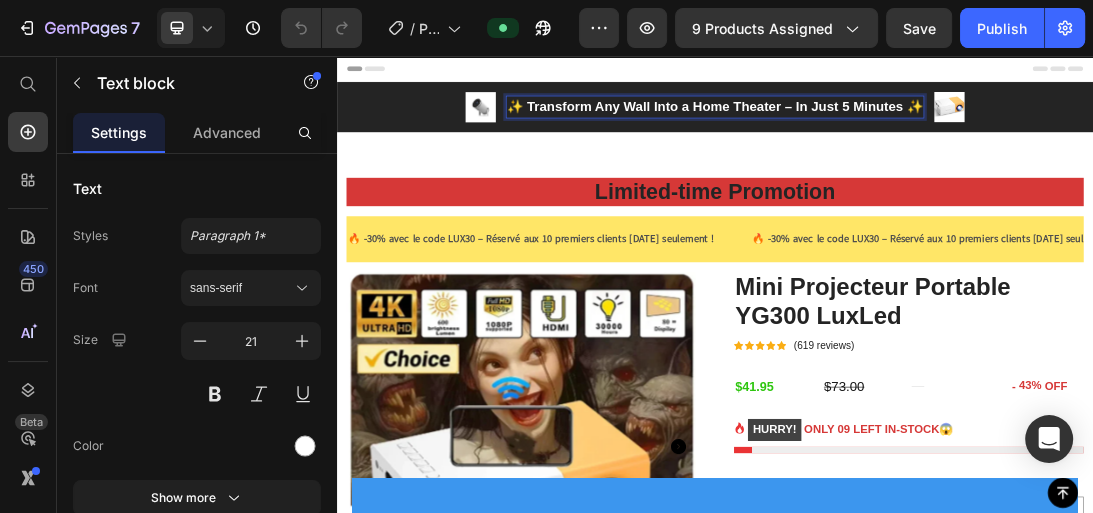click on "✨ Transform Any Wall Into a Home Theater – In Just 5 Minutes ✨" at bounding box center (937, 137) 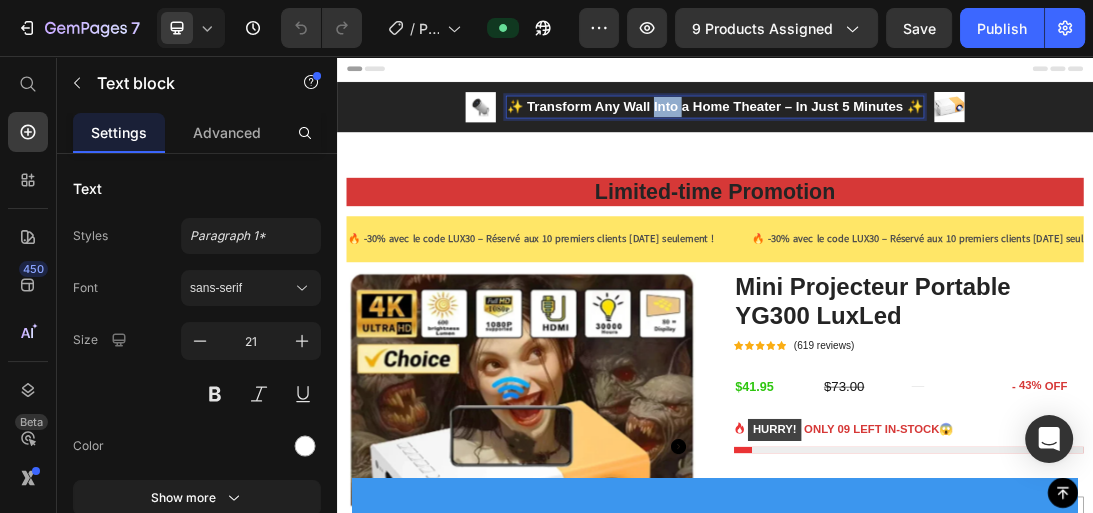 click on "✨ Transform Any Wall Into a Home Theater – In Just 5 Minutes ✨" at bounding box center [937, 137] 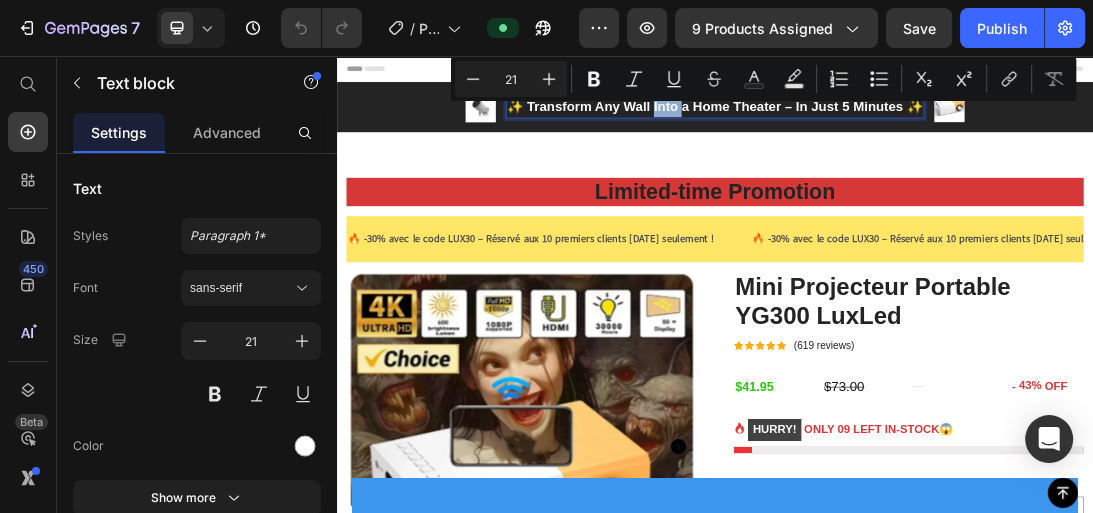 click on "✨ Transform Any Wall Into a Home Theater – In Just 5 Minutes ✨" at bounding box center (937, 137) 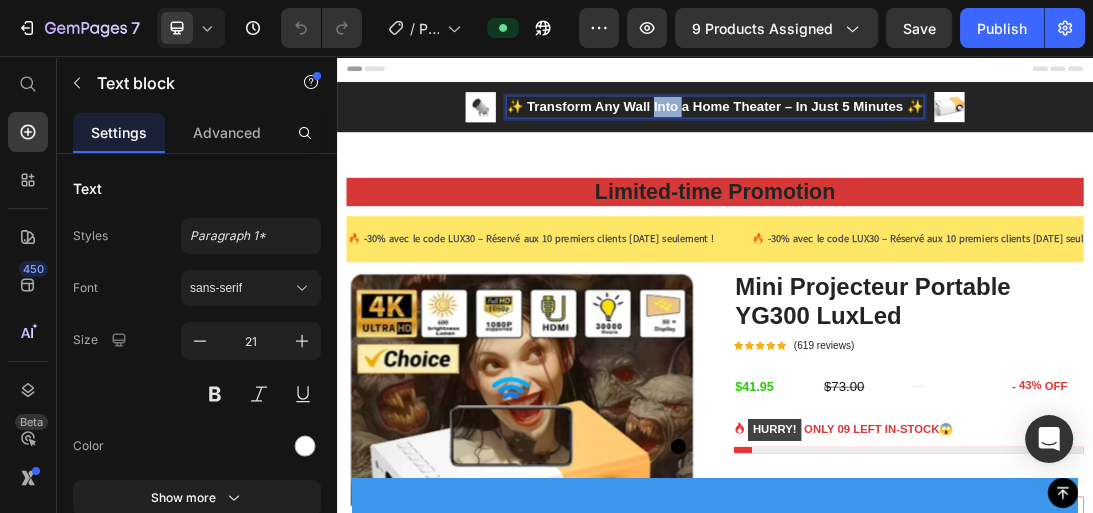 click on "✨ Transform Any Wall Into a Home Theater – In Just 5 Minutes ✨" at bounding box center [937, 137] 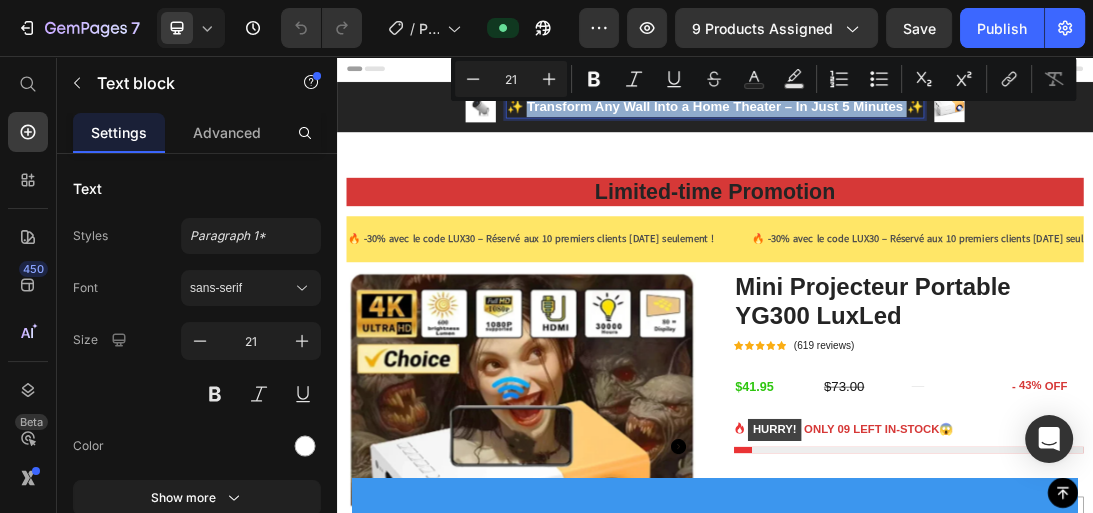 drag, startPoint x: 1138, startPoint y: 137, endPoint x: 861, endPoint y: 155, distance: 277.58423 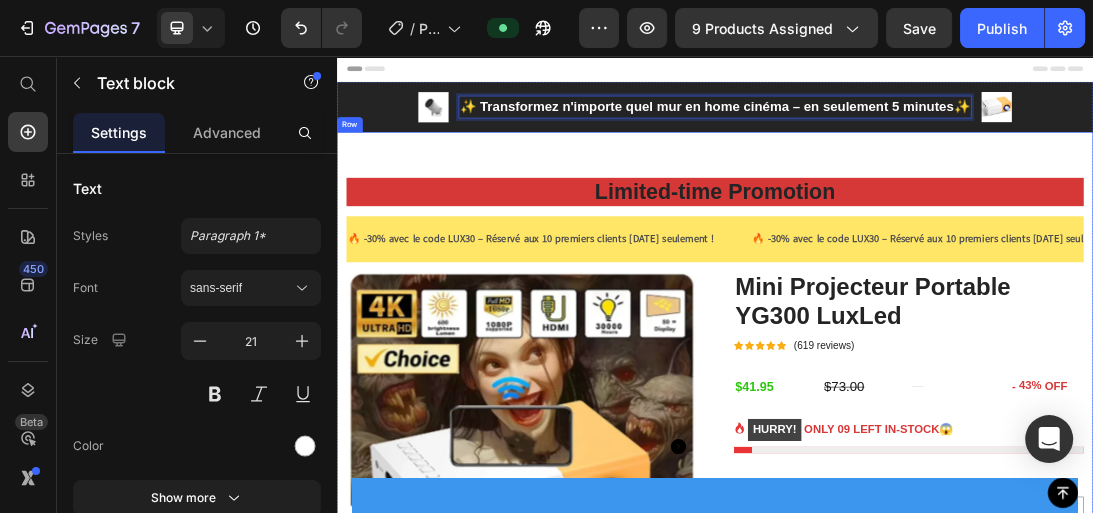 click on "Limited-time Promotion Heading 🔥 -30% avec le code LUX30 – Réservé aux 10 premiers clients aujourd'hui seulement ! Text 🔥 -30% avec le code LUX30 – Réservé aux 10 premiers clients aujourd'hui seulement ! Text 🔥 -30% avec le code LUX30 – Réservé aux 10 premiers clients aujourd'hui seulement ! Text 🔥 -30% avec le code LUX30 – Réservé aux 10 premiers clients aujourd'hui seulement ! Text 🔥 -30% avec le code LUX30 – Réservé aux 10 premiers clients aujourd'hui seulement ! Text 🔥 -30% avec le code LUX30 – Réservé aux 10 premiers clients aujourd'hui seulement ! Text Marquee
Product Images Mini Projecteur Portable YG300 LuxLed (P) Title                Icon                Icon                Icon                Icon                Icon Icon List Hoz (619 reviews) Text block Row $41.95 (P) Price $73.00 (P) Price                Title Line - 43% OFF Discount Tag Row Row
HURRY!  ONLY 09 LEFT IN-STOCK😱 1" at bounding box center [937, 1236] 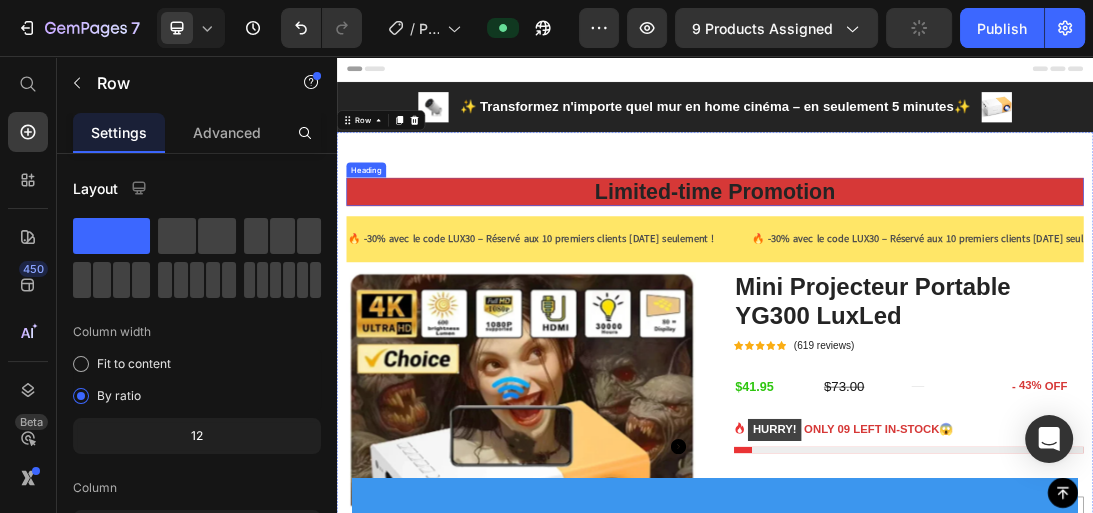 click on "Limited-time Promotion" at bounding box center (937, 271) 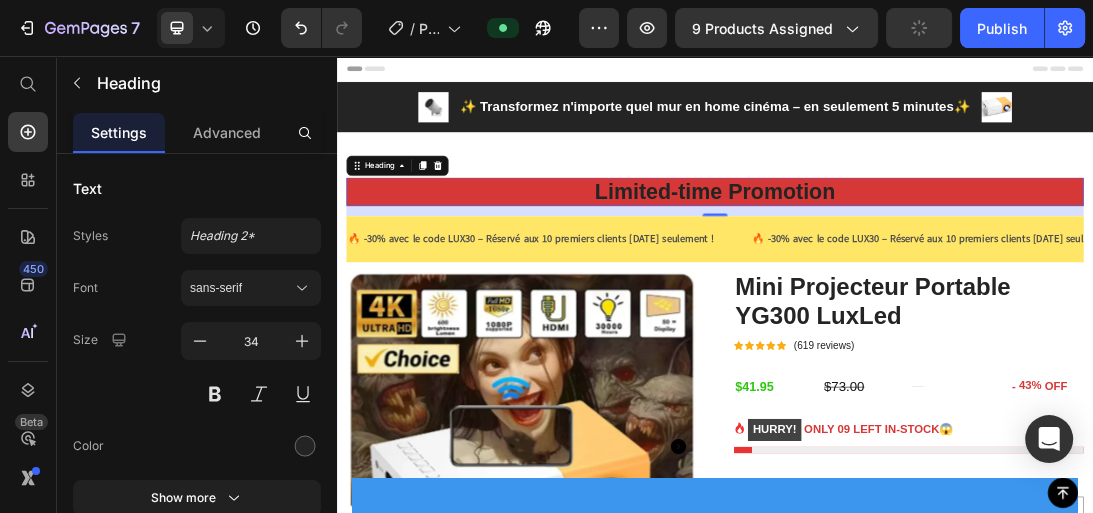 click on "Limited-time Promotion" at bounding box center [937, 271] 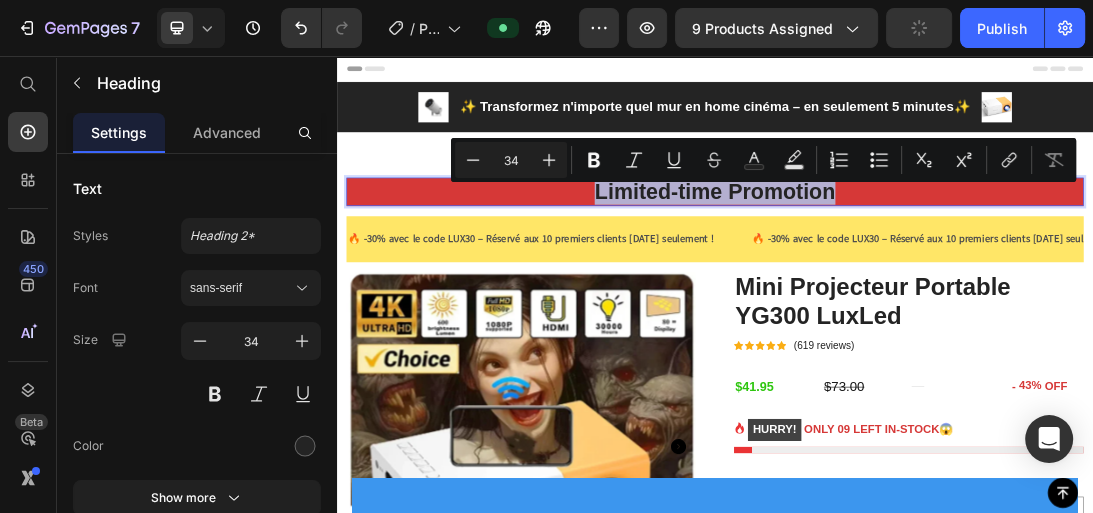 copy on "Limited-time Promotion" 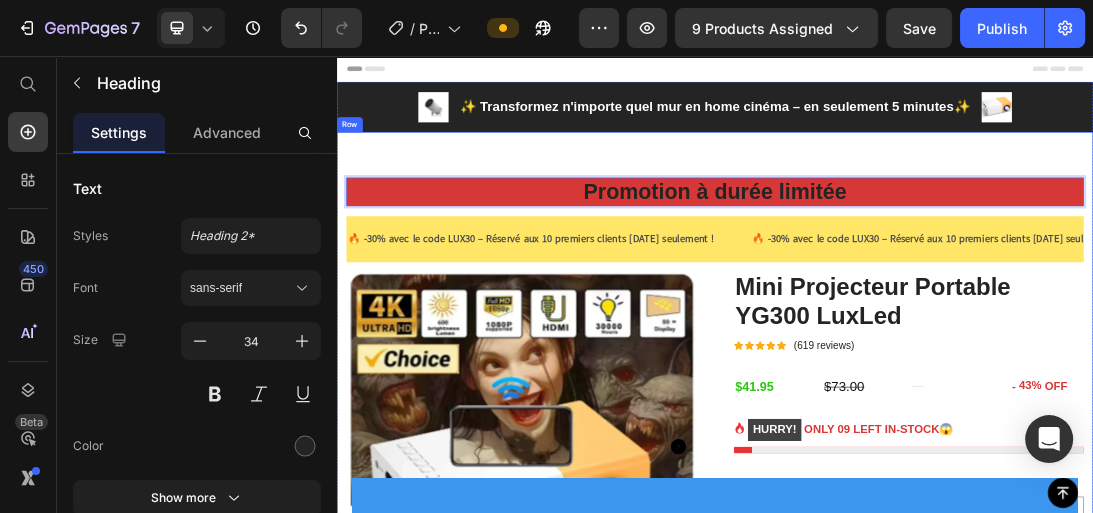 click on "Promotion à durée limitée Heading   16 🔥 -30% avec le code LUX30 – Réservé aux 10 premiers clients aujourd'hui seulement ! Text 🔥 -30% avec le code LUX30 – Réservé aux 10 premiers clients aujourd'hui seulement ! Text 🔥 -30% avec le code LUX30 – Réservé aux 10 premiers clients aujourd'hui seulement ! Text 🔥 -30% avec le code LUX30 – Réservé aux 10 premiers clients aujourd'hui seulement ! Text 🔥 -30% avec le code LUX30 – Réservé aux 10 premiers clients aujourd'hui seulement ! Text 🔥 -30% avec le code LUX30 – Réservé aux 10 premiers clients aujourd'hui seulement ! Text Marquee
Product Images Mini Projecteur Portable YG300 LuxLed (P) Title                Icon                Icon                Icon                Icon                Icon Icon List Hoz (619 reviews) Text block Row $41.95 (P) Price $73.00 (P) Price                Title Line - 43% OFF Discount Tag Row Row
HURRY! (P) Stock Counter" at bounding box center [937, 1236] 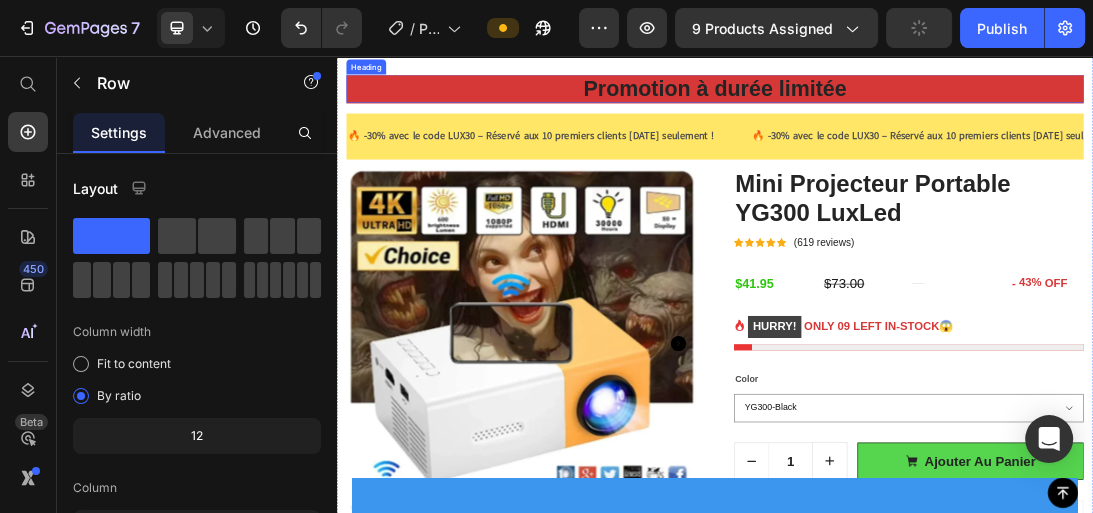 scroll, scrollTop: 400, scrollLeft: 0, axis: vertical 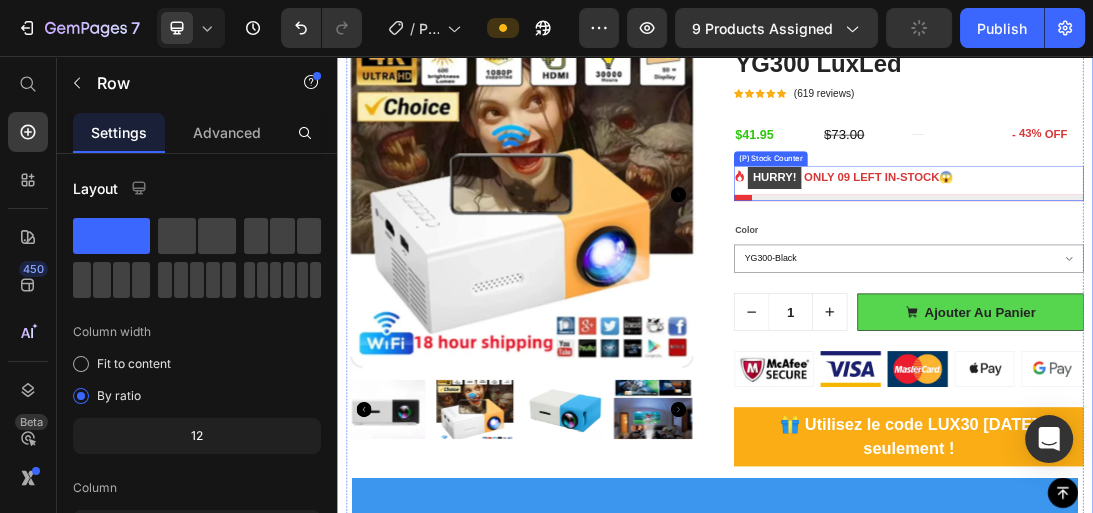 click on "HURRY!  ONLY 09 LEFT IN-STOCK😱" at bounding box center (1152, 249) 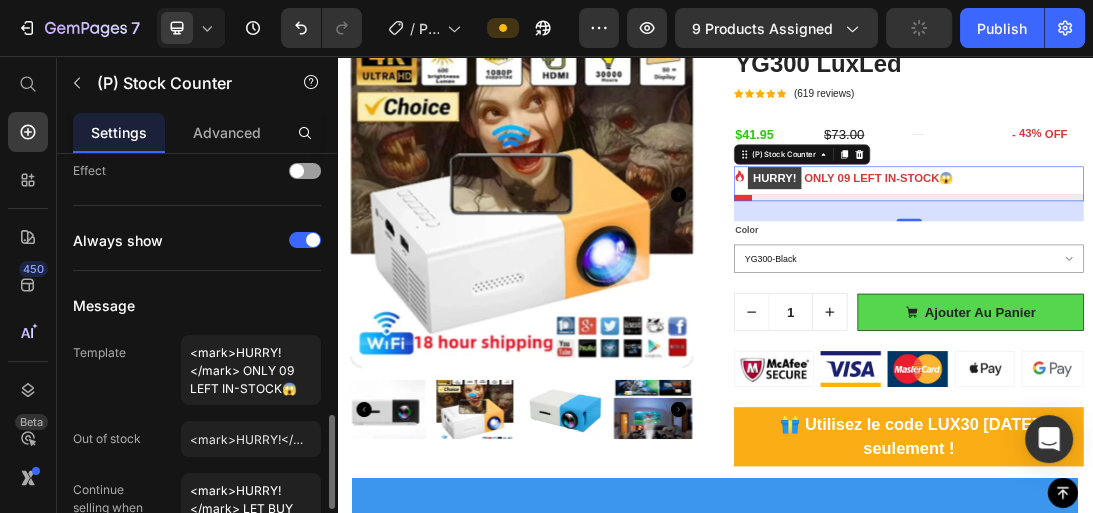 scroll, scrollTop: 800, scrollLeft: 0, axis: vertical 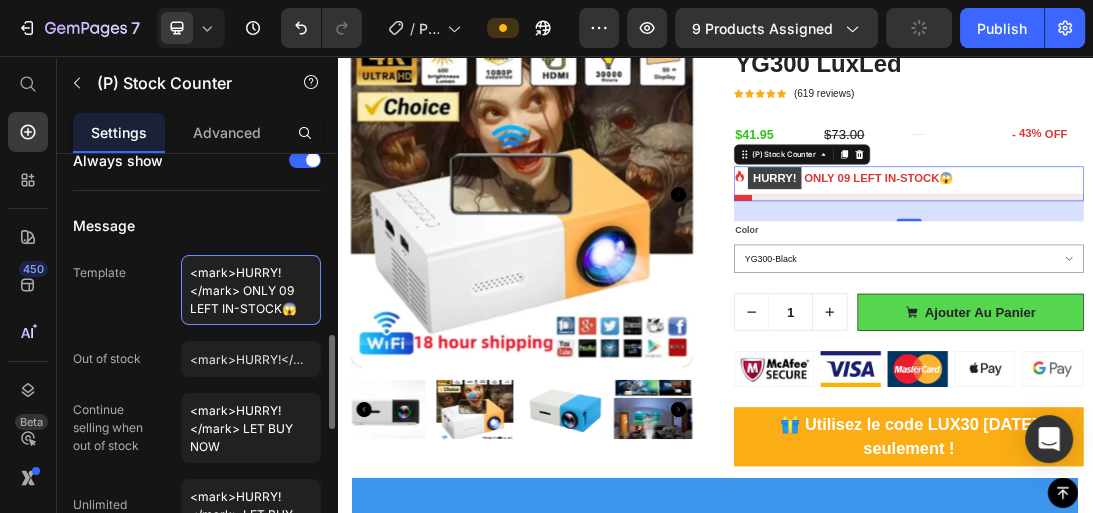 drag, startPoint x: 243, startPoint y: 292, endPoint x: 280, endPoint y: 325, distance: 49.57822 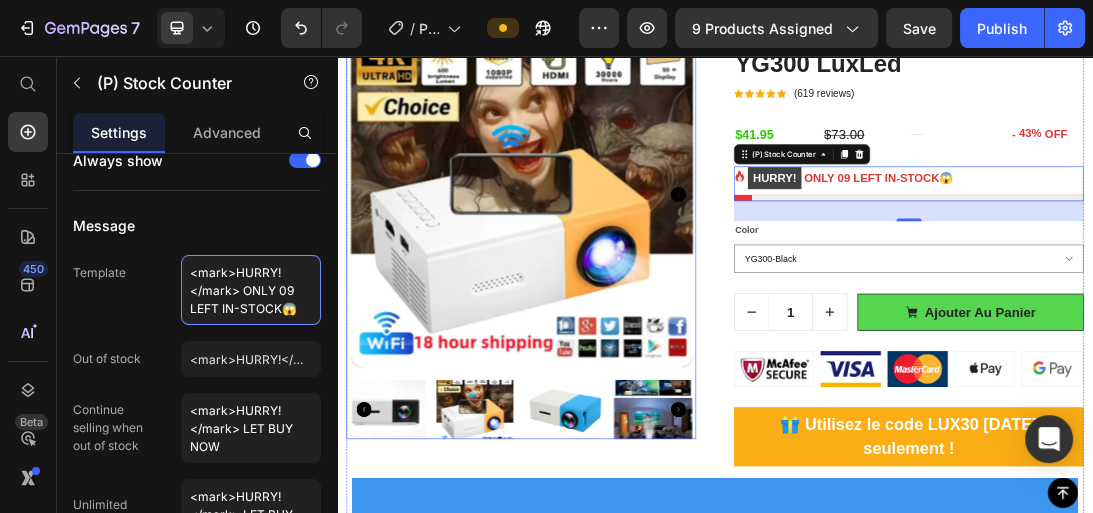 paste on "PLUS QUE 9 EN" 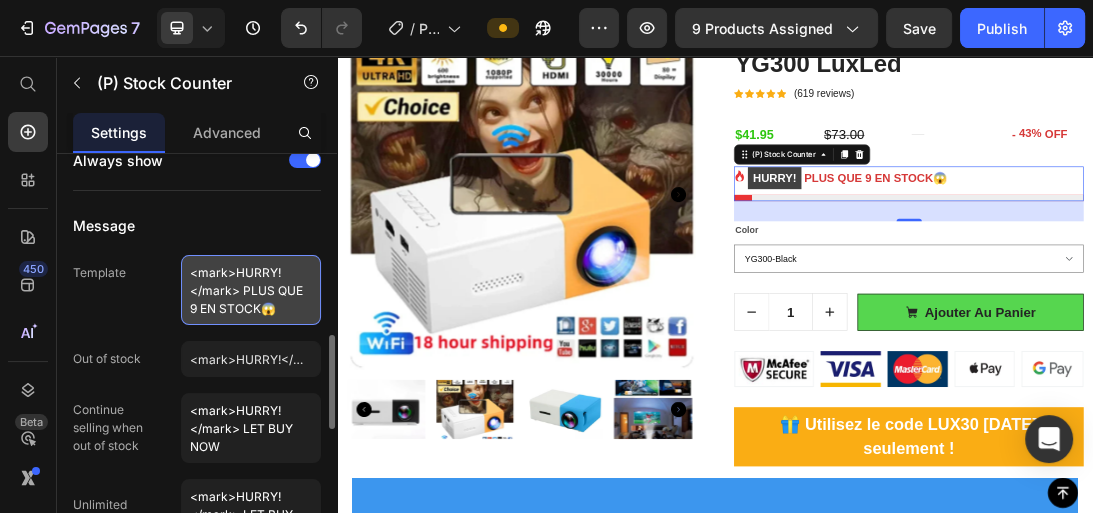 click on "<mark>HURRY!</mark> PLUS QUE 9 EN STOCK😱" at bounding box center (251, 290) 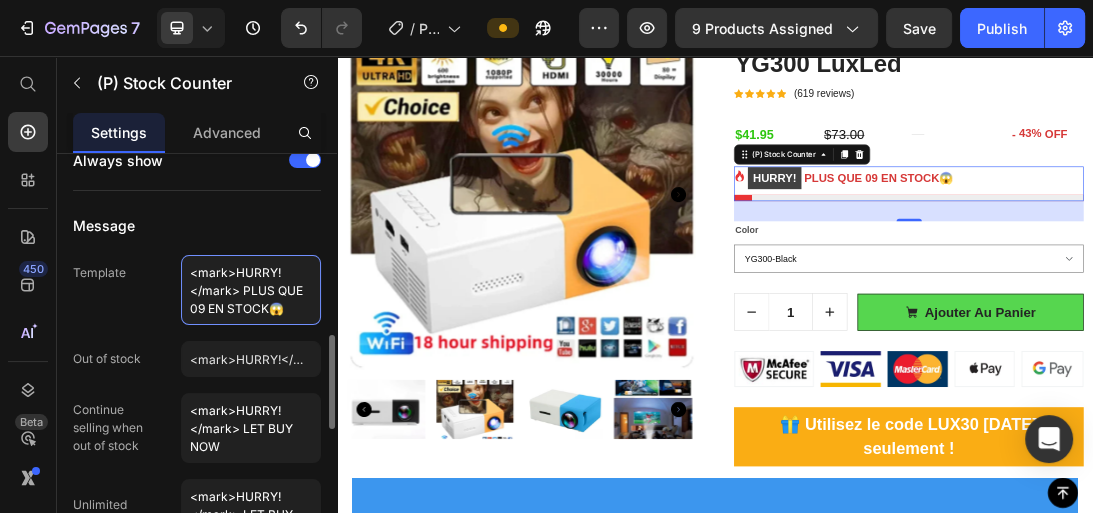 type on "<mark>HURRY!</mark> PLUS QUE 09 EN STOCK😱" 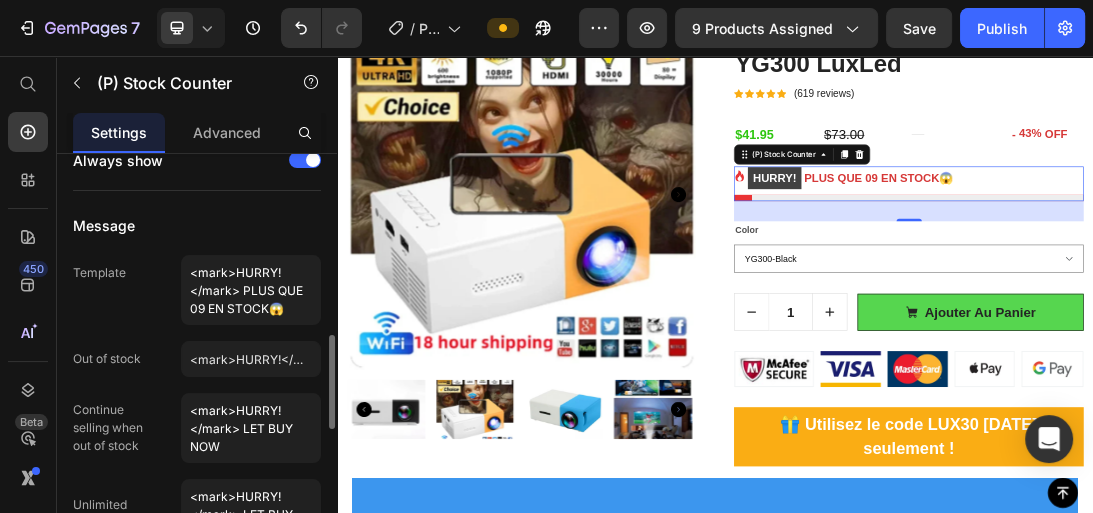 click on "Message Template <mark>HURRY!</mark> PLUS QUE 09 EN STOCK😱 Out of stock <mark>HURRY!</mark> LET BUY NOW Continue   selling when   out of stock <mark>HURRY!</mark> LET BUY NOW Unlimited   quantity <mark>HURRY!</mark> LET BUY NOW" 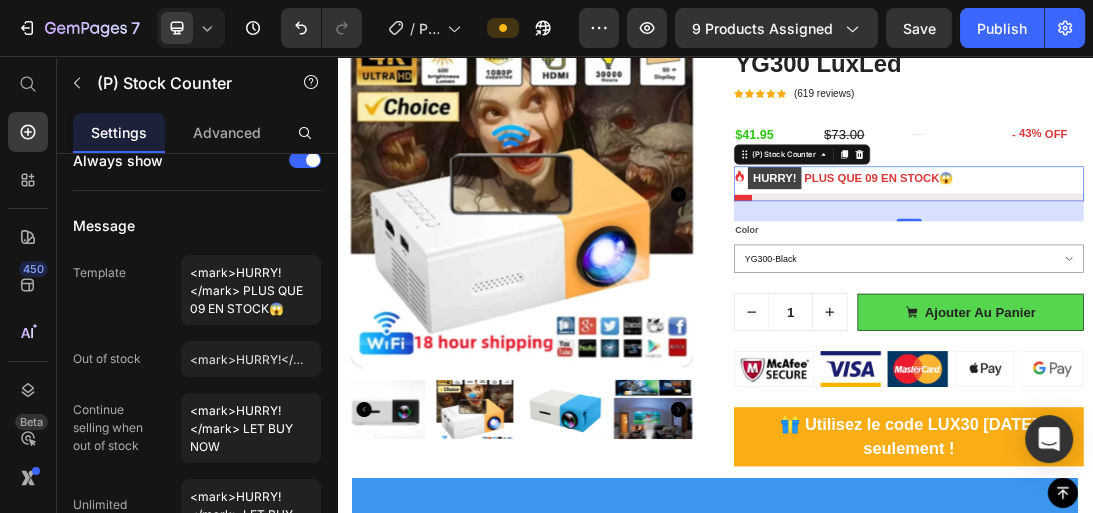 scroll, scrollTop: 960, scrollLeft: 0, axis: vertical 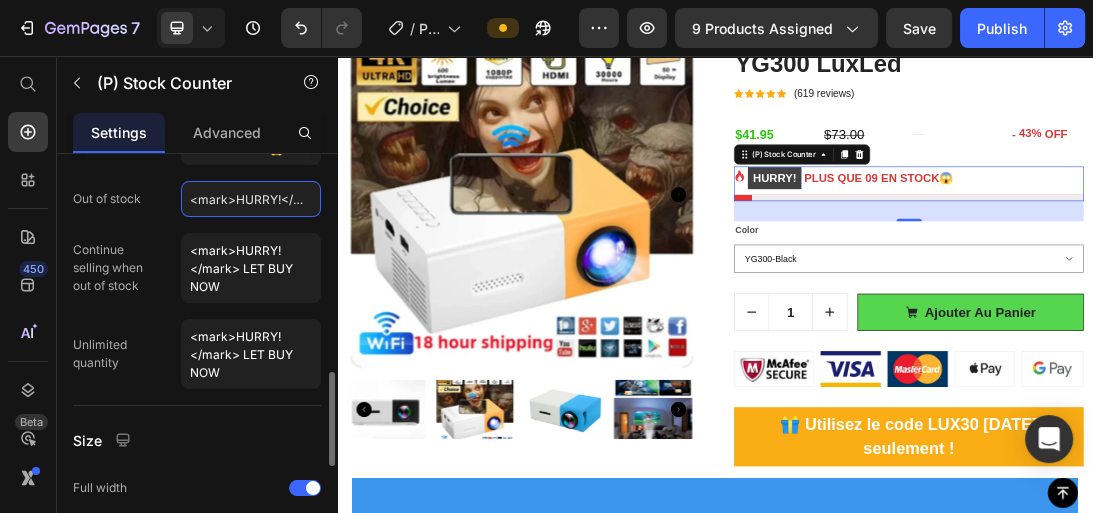 click on "<mark>HURRY!</mark> LET BUY NOW" 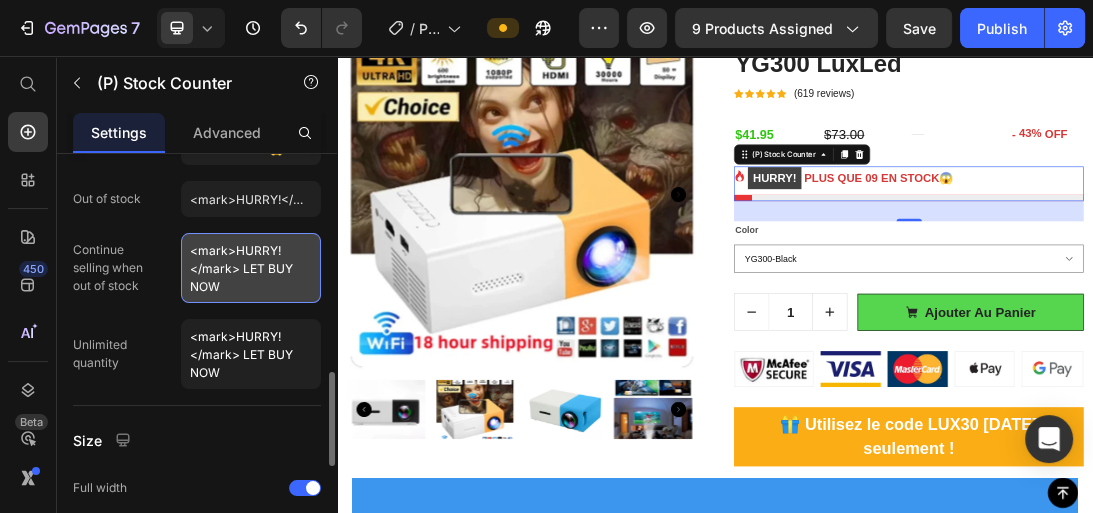 drag, startPoint x: 242, startPoint y: 261, endPoint x: 242, endPoint y: 276, distance: 15 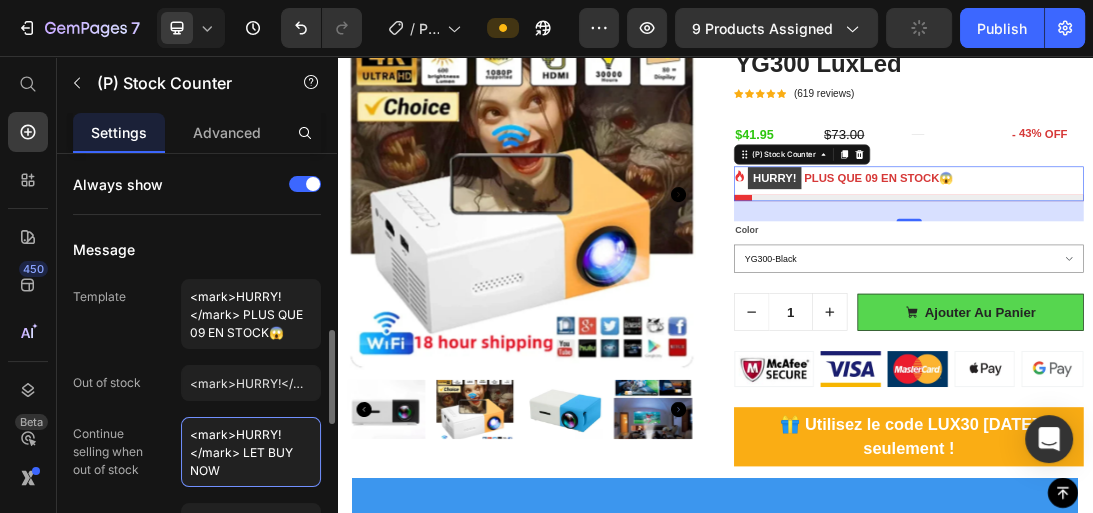 scroll, scrollTop: 616, scrollLeft: 0, axis: vertical 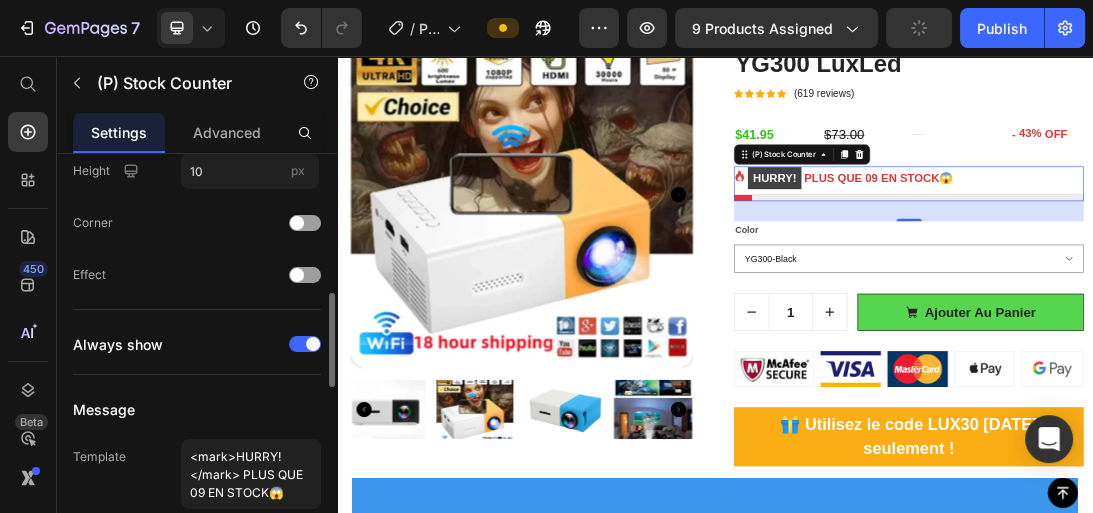 click on "Product Source Mini Projecteur Portable YG300 LuxLed  You can manage it in   Product element  Remaining stock Hide counter when out of stock Icon Choose icon
Icon color Progress bar Percentage left 5 % Color Height 10 px Corner Effect Always show Message Template <mark>HURRY!</mark> PLUS QUE 09 EN STOCK😱 Out of stock <mark>HURRY!</mark> LET BUY NOW Continue   selling when   out of stock <mark>HURRY!</mark> LET BUY NOW Unlimited   quantity <mark>HURRY!</mark> LET BUY NOW Size Full width Text Styles Paragraph 2* Font sans-serif Size 18 Color Show more" at bounding box center [197, 406] 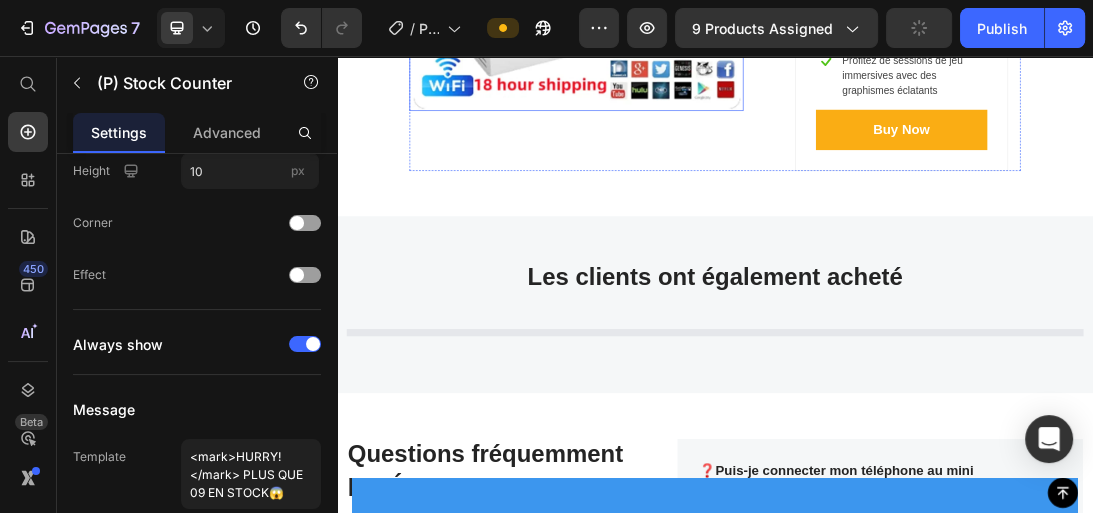 scroll, scrollTop: 5680, scrollLeft: 0, axis: vertical 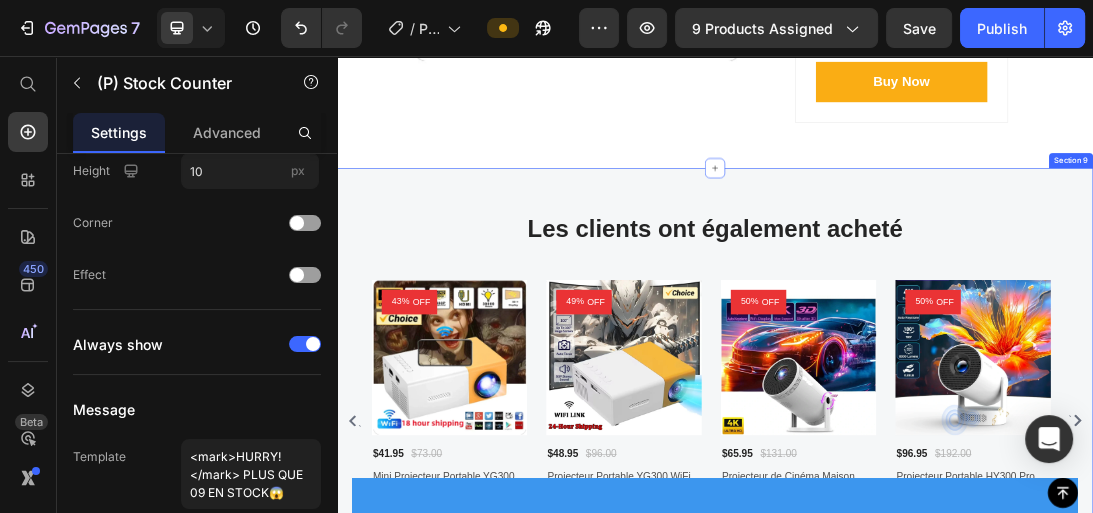 click on "FIN DE LA PROMOTION DANS : Heading 00 Days 13 Hours 21 Minutes 27 Seconds CountDown Timer Row Product Images SALE 43% (P) Tag Row Premium Package Text block                Icon                Icon                Icon                Icon                Icon Icon List Hoz $41.95 (P) Price $73.00 (P) Price Row                Features Line
Icon Créez des soirées cinéma inoubliables avec une qualité d'image époustouflante Text block Row
Icon Vivez des matchs de football palpitants avec une projection réaliste Text block Row
Icon Réalisez des présentations percutantes avec clarté et précision Text block Row
Icon Profitez de sessions de jeu immersives avec des graphismes éclatants Text block Row Buy Now (P) Cart Button Row Product Section 8" at bounding box center (937, -262) 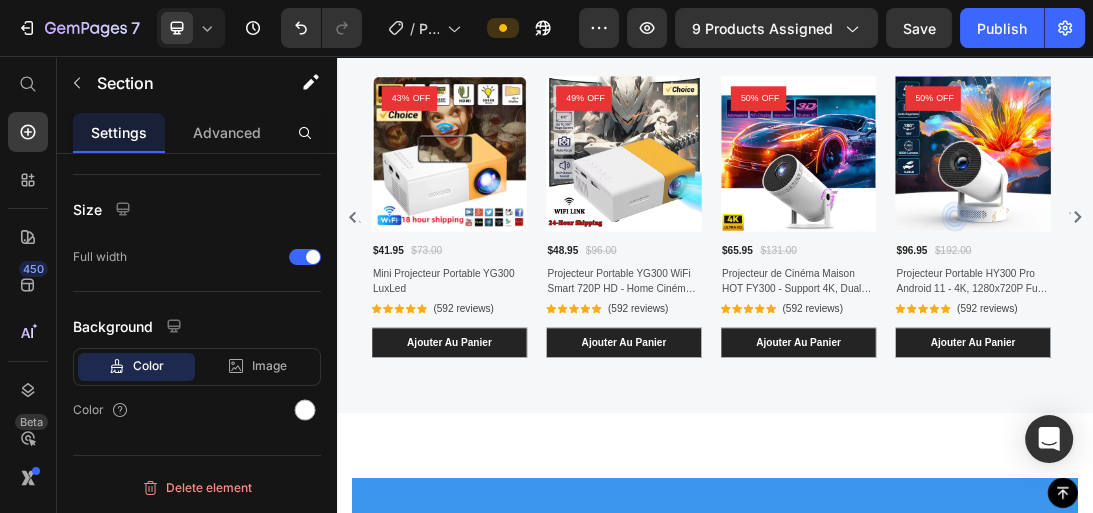 scroll, scrollTop: 0, scrollLeft: 0, axis: both 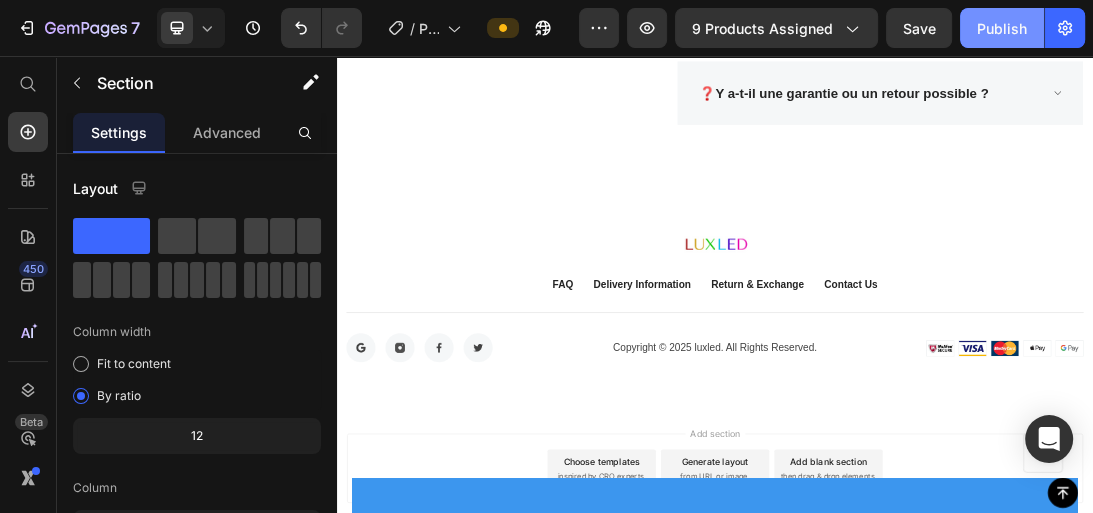 click on "Publish" at bounding box center (1002, 28) 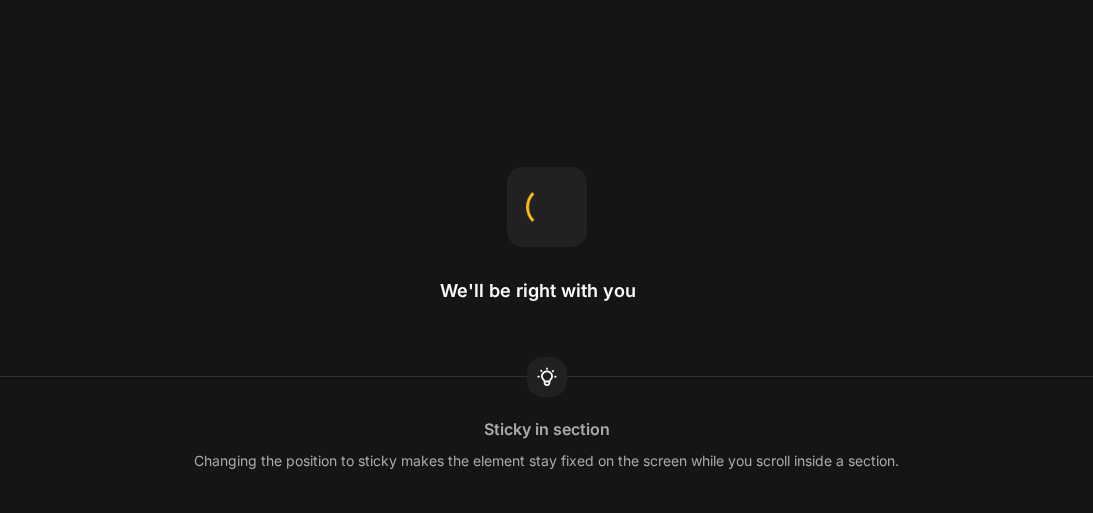 scroll, scrollTop: 0, scrollLeft: 0, axis: both 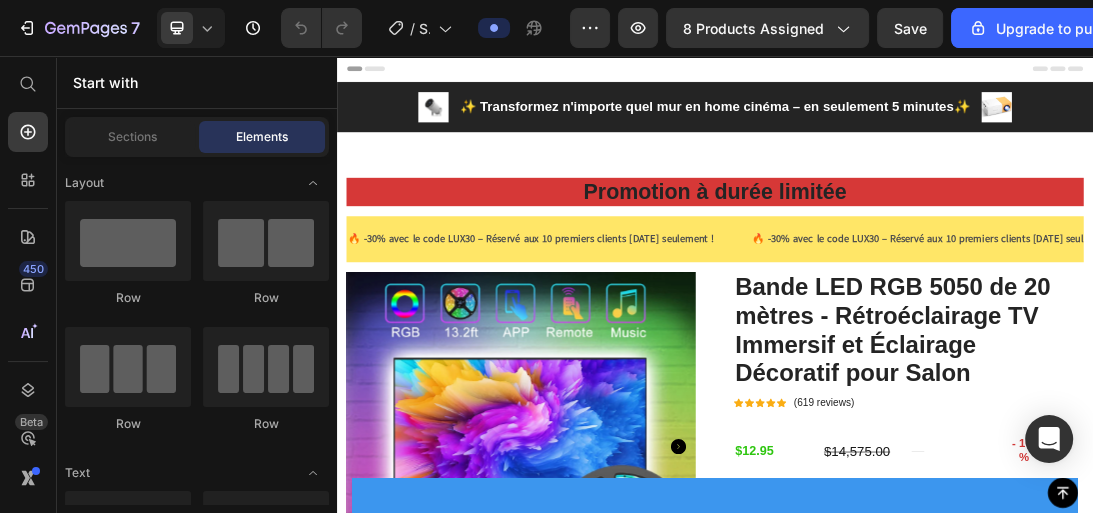 click on "Bande LED RGB 5050 de 20 mètres - Rétroéclairage TV Immersif et Éclairage Décoratif pour Salon" at bounding box center [1244, 492] 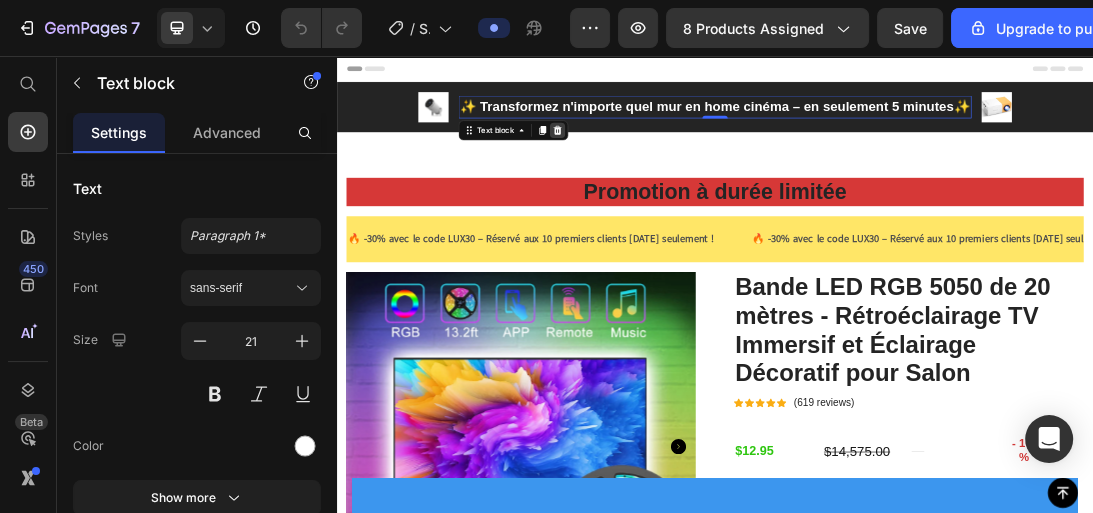 click 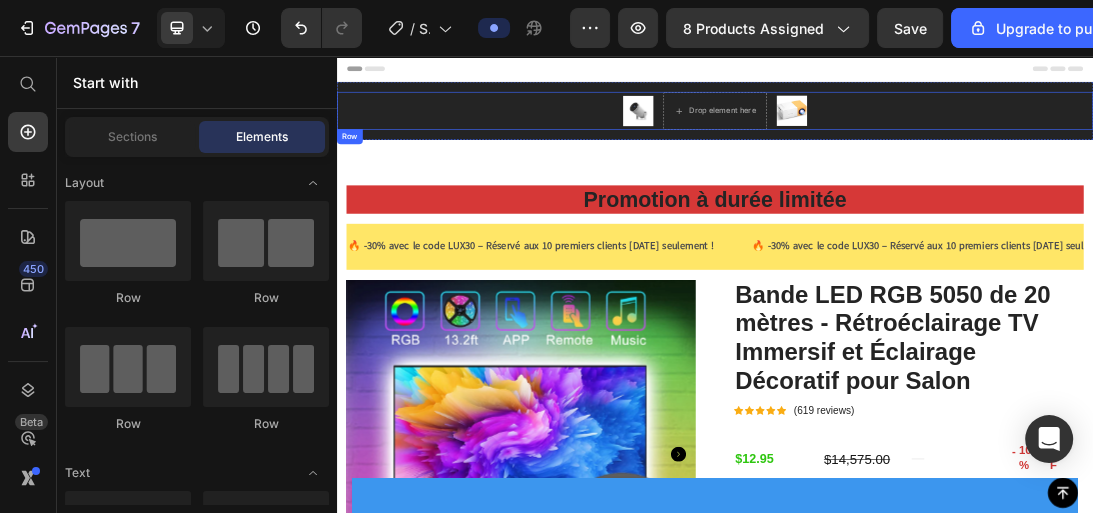 click on "Image
Drop element here Image Row" at bounding box center (937, 143) 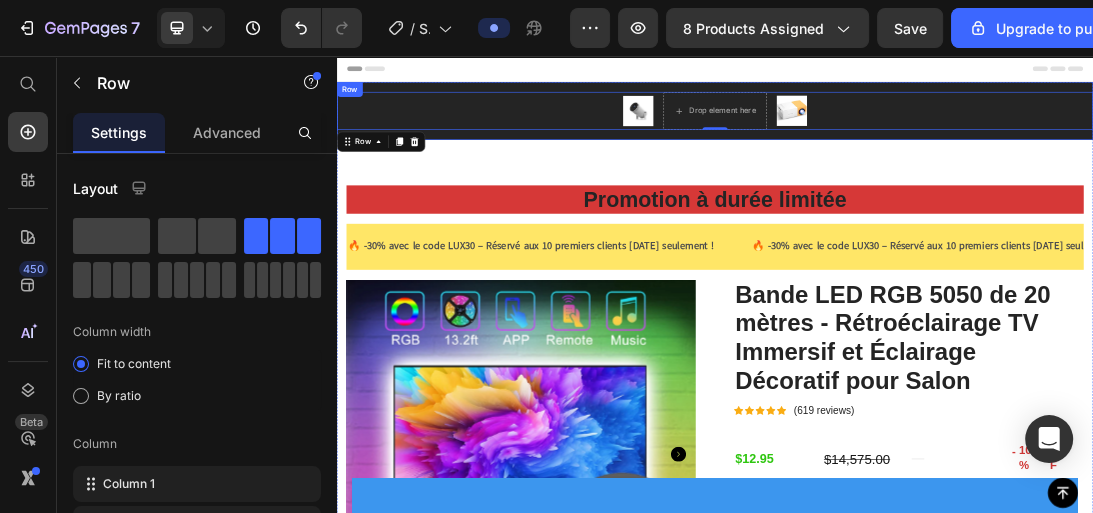 click on "Image
Drop element here Image Row   0 Row" at bounding box center (937, 143) 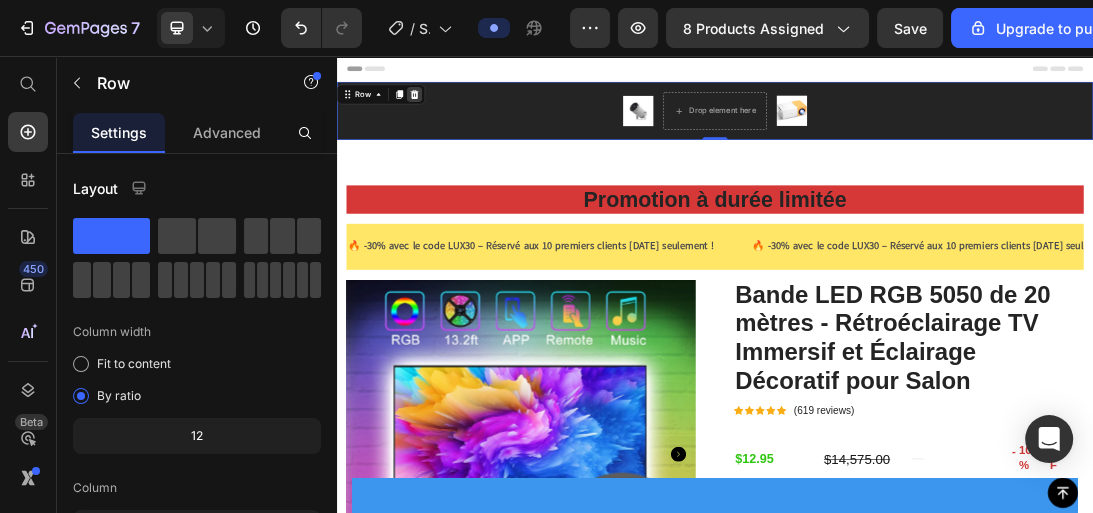 click 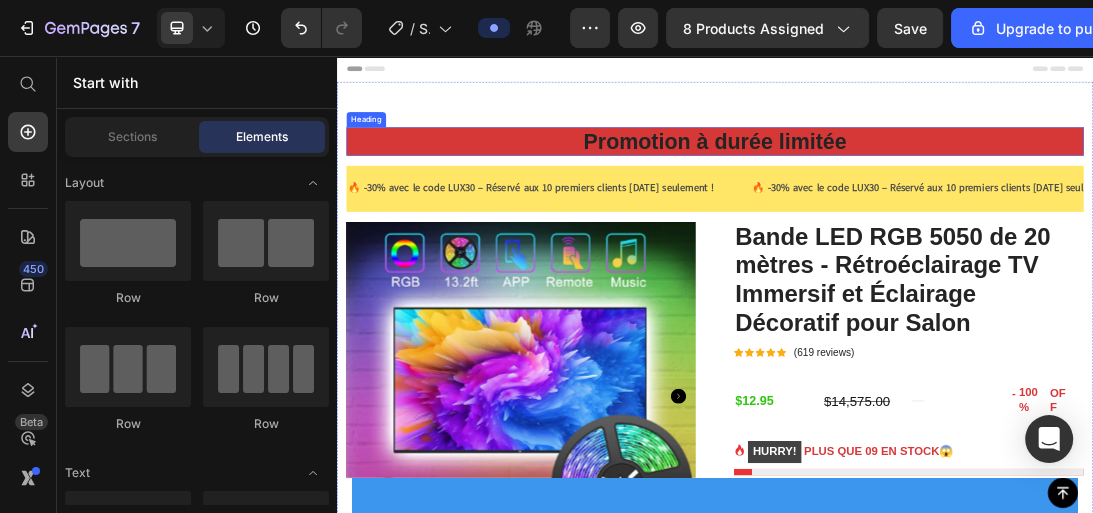 click on "Promotion à durée limitée" at bounding box center (937, 191) 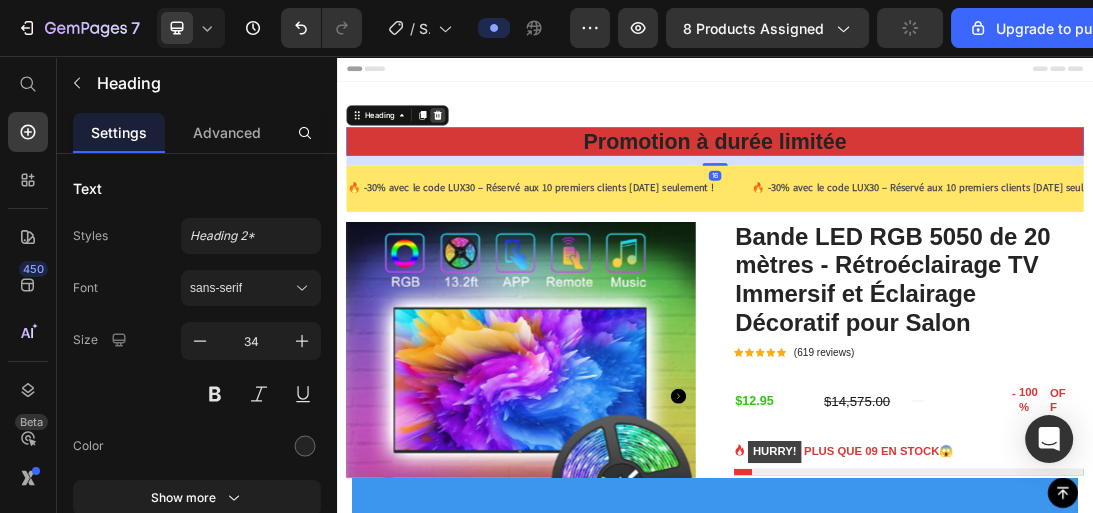 click 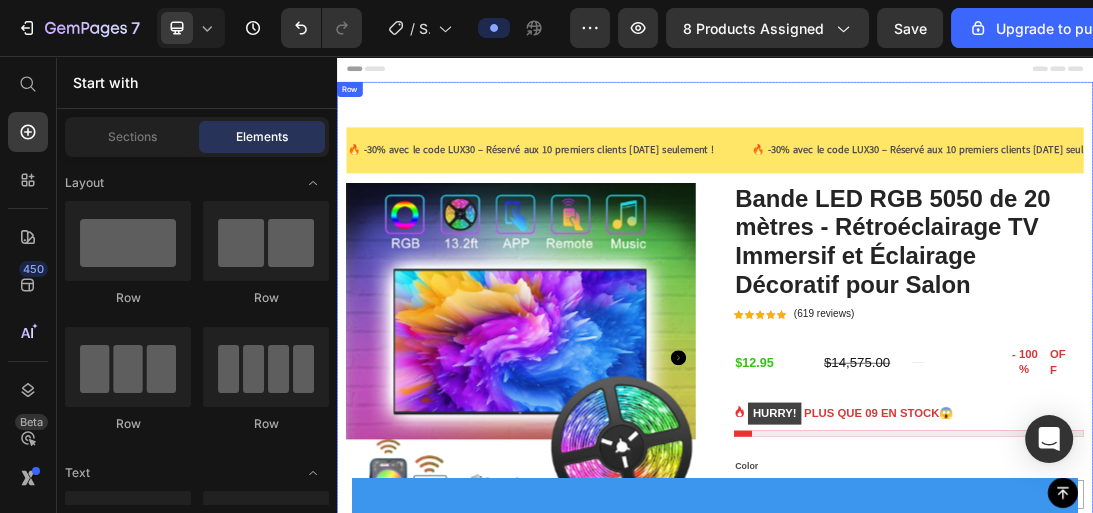 click on "🔥 -30% avec le code LUX30 – Réservé aux 10 premiers clients [DATE] seulement ! Text 🔥 -30% avec le code LUX30 – Réservé aux 10 premiers clients [DATE] seulement ! Text 🔥 -30% avec le code LUX30 – Réservé aux 10 premiers clients [DATE] seulement ! Text 🔥 -30% avec le code LUX30 – Réservé aux 10 premiers clients [DATE] seulement ! Text 🔥 -30% avec le code LUX30 – Réservé aux 10 premiers clients [DATE] seulement ! Text 🔥 -30% avec le code LUX30 – Réservé aux 10 premiers clients [DATE] seulement ! Text Marquee
Product Images Bande LED RGB 5050 de 20 mètres - Rétroéclairage TV Immersif et Éclairage Décoratif pour Salon (P) Title                Icon                Icon                Icon                Icon                Icon Icon List Hoz (619 reviews) Text block Row $12.95 (P) Price $14,575.00 (P) Price                Title Line - 100% OFF Discount Tag Row Row
1" at bounding box center (937, 1183) 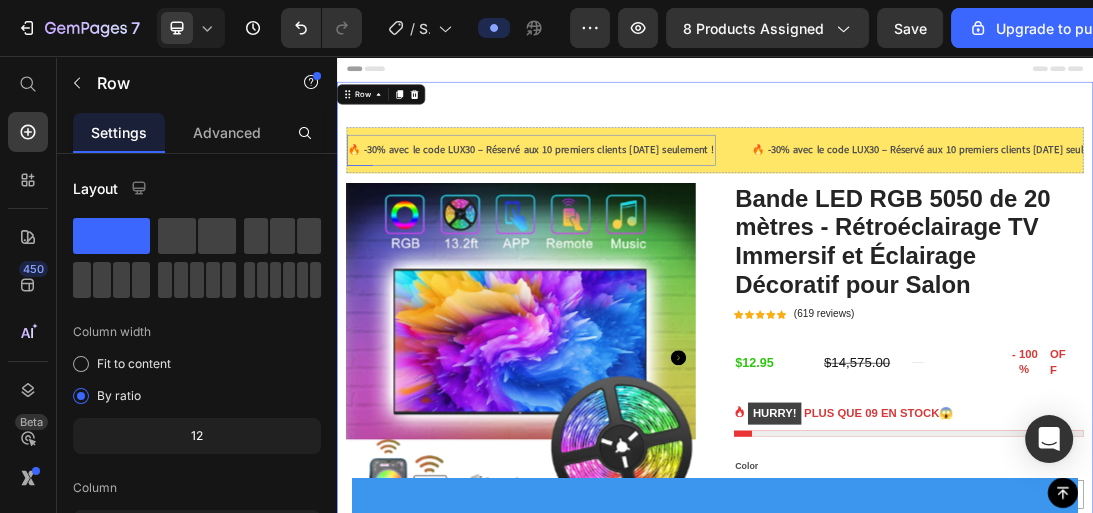 click on "🔥 -30% avec le code LUX30 – Réservé aux 10 premiers clients [DATE] seulement !" at bounding box center [645, 205] 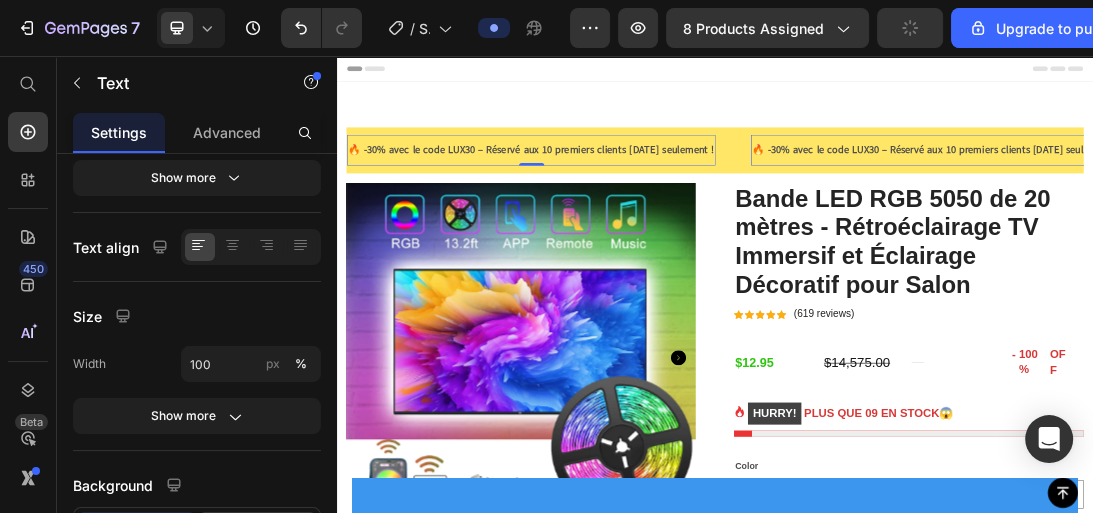scroll, scrollTop: 476, scrollLeft: 0, axis: vertical 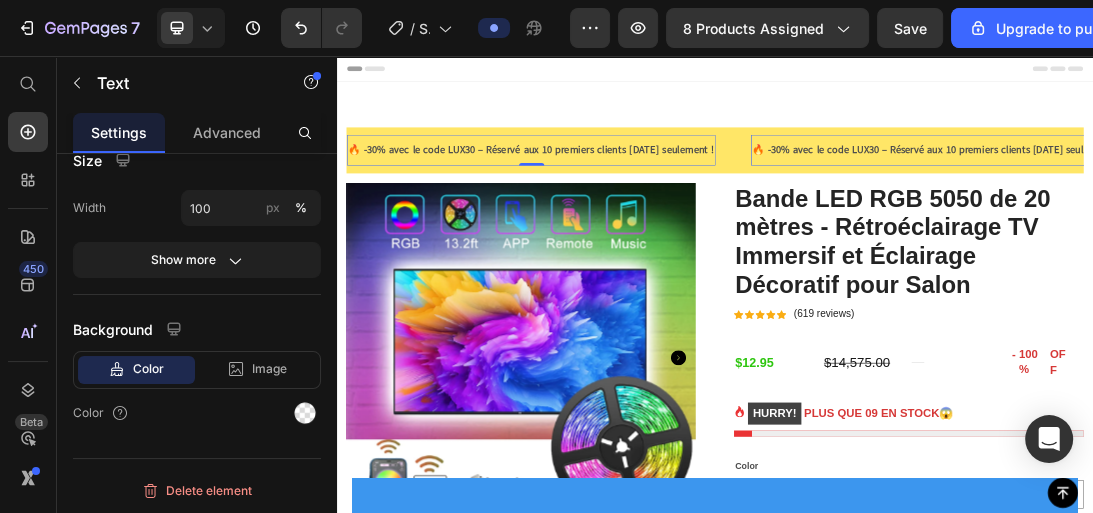 click on "🔥 -30% avec le code LUX30 – Réservé aux 10 premiers clients [DATE] seulement !" at bounding box center [645, 205] 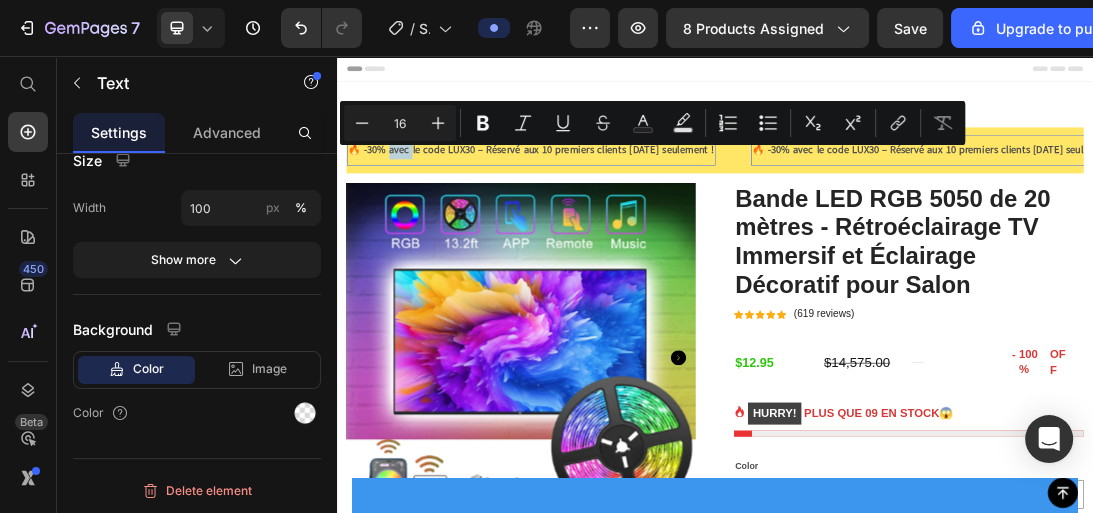 click on "🔥 -30% avec le code LUX30 – Réservé aux 10 premiers clients [DATE] seulement !" at bounding box center (645, 205) 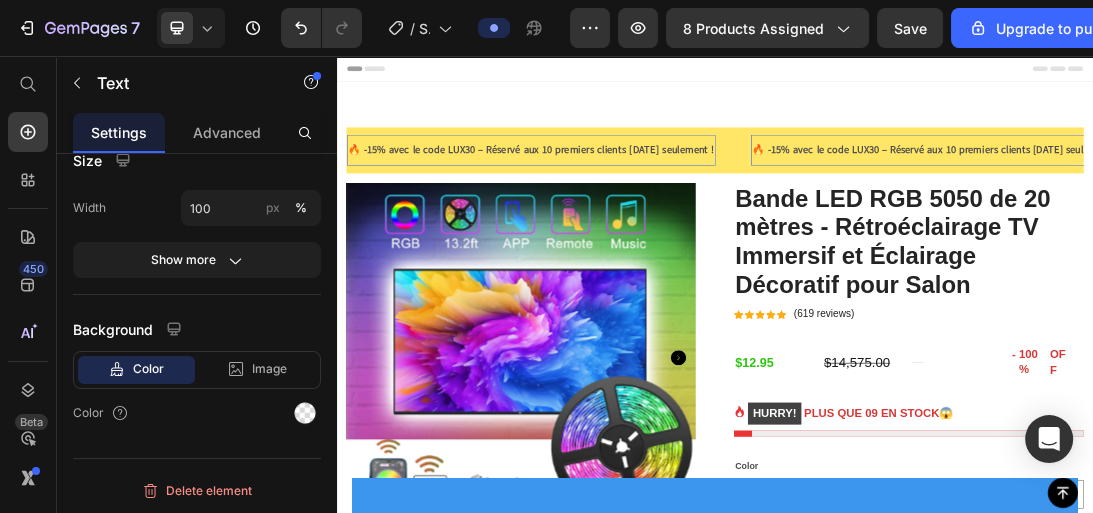 click on "🔥 -15% avec le code LUX30 – Réservé aux 10 premiers clients [DATE] seulement !" at bounding box center (645, 205) 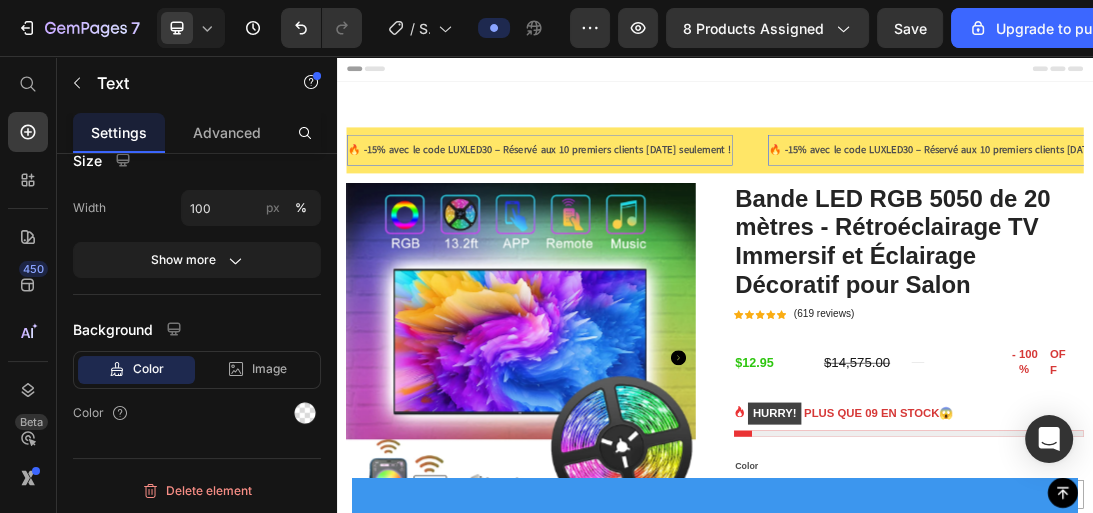 click on "🔥 -15% avec le code LUXLED30 – Réservé aux 10 premiers clients [DATE] seulement !" at bounding box center (659, 205) 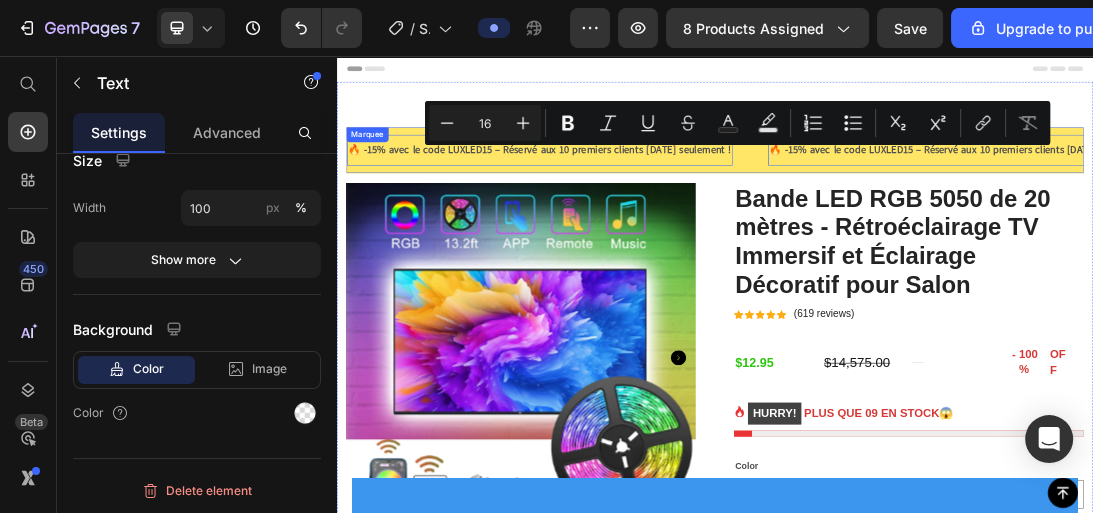 drag, startPoint x: 584, startPoint y: 207, endPoint x: 1008, endPoint y: 213, distance: 424.04245 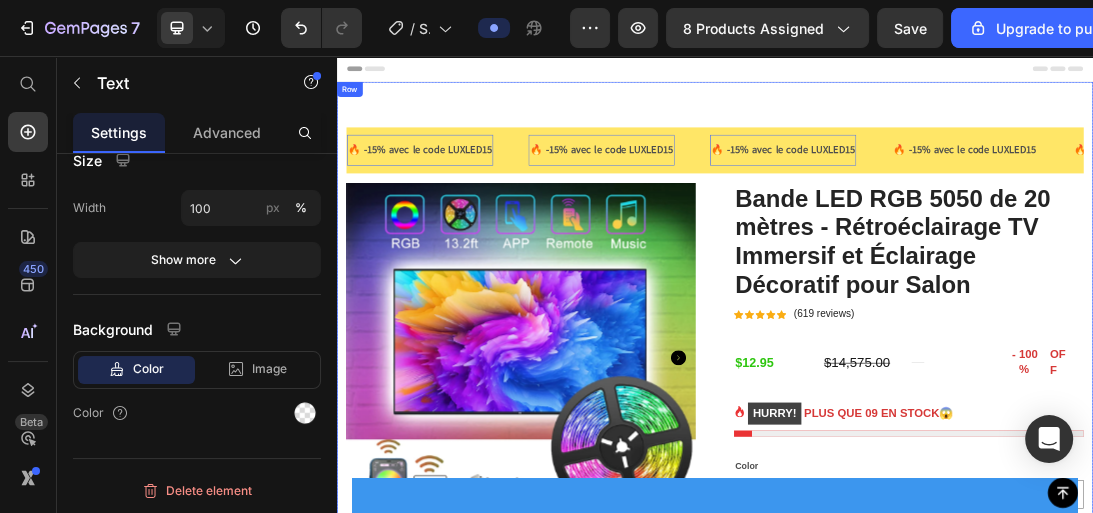 click on "🔥 -15% avec le code LUXLED15  Text   0 🔥 -15% avec le code LUXLED15  Text   0 🔥 -15% avec le code LUXLED15  Text   0 🔥 -15% avec le code LUXLED15  Text 🔥 -15% avec le code LUXLED15  Text 🔥 -15% avec le code LUXLED15  Text   0 🔥 -15% avec le code LUXLED15  Text   0 🔥 -15% avec le code LUXLED15  Text   0 🔥 -15% avec le code LUXLED15  Text 🔥 -15% avec le code LUXLED15  Text Marquee
Product Images Bande LED RGB 5050 de 20 mètres - Rétroéclairage TV Immersif et Éclairage Décoratif pour Salon (P) Title                Icon                Icon                Icon                Icon                Icon Icon List Hoz (619 reviews) Text block Row $12.95 (P) Price $14,575.00 (P) Price                Title Line - 100% OFF Discount Tag Row Row
HURRY!  PLUS QUE 09 EN STOCK😱 (P) Stock Counter Color Remote Control-15M Remote Control-5M 3 Key-10M 3 Key-15M Bluetooth-20M Bluetooth-10M 3 Key-5M 3 Key-20M" at bounding box center [937, 1183] 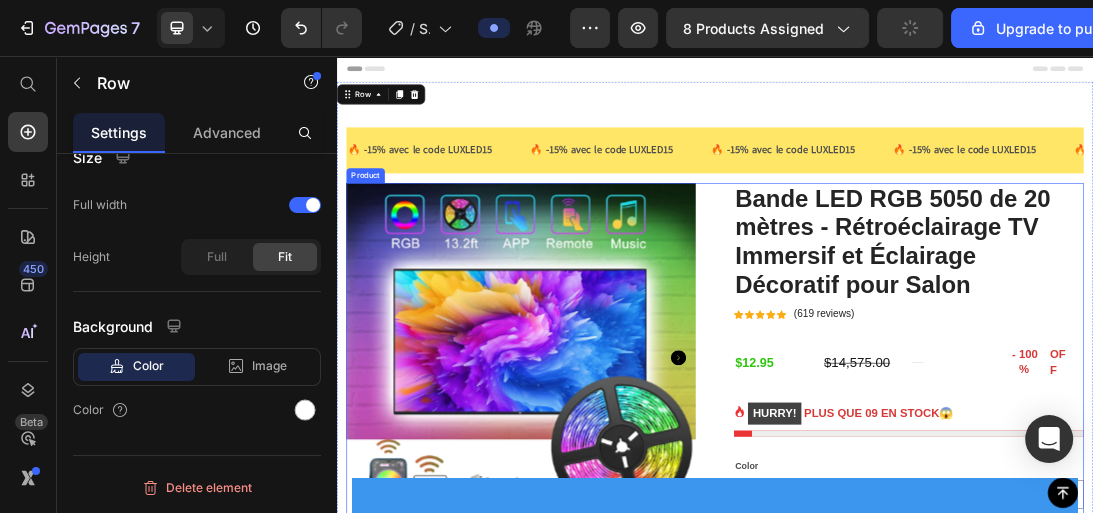 scroll, scrollTop: 0, scrollLeft: 0, axis: both 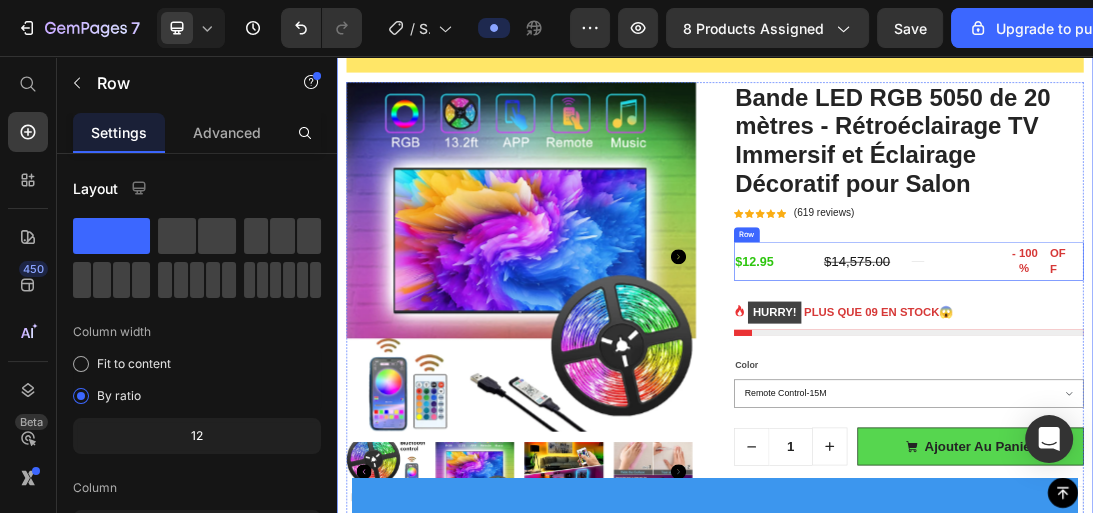click on "Title Line" at bounding box center (1315, 382) 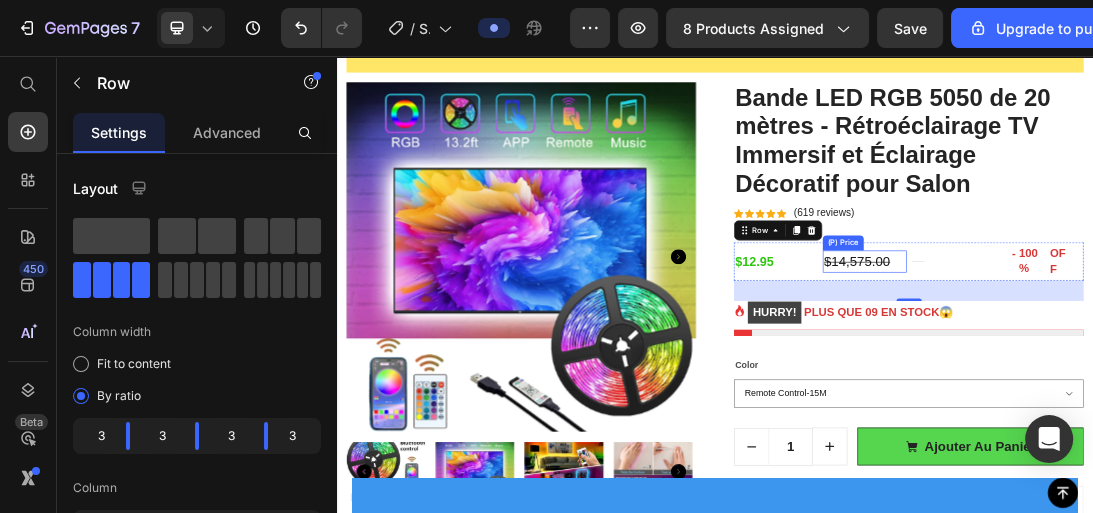click on "$14,575.00" at bounding box center (1174, 383) 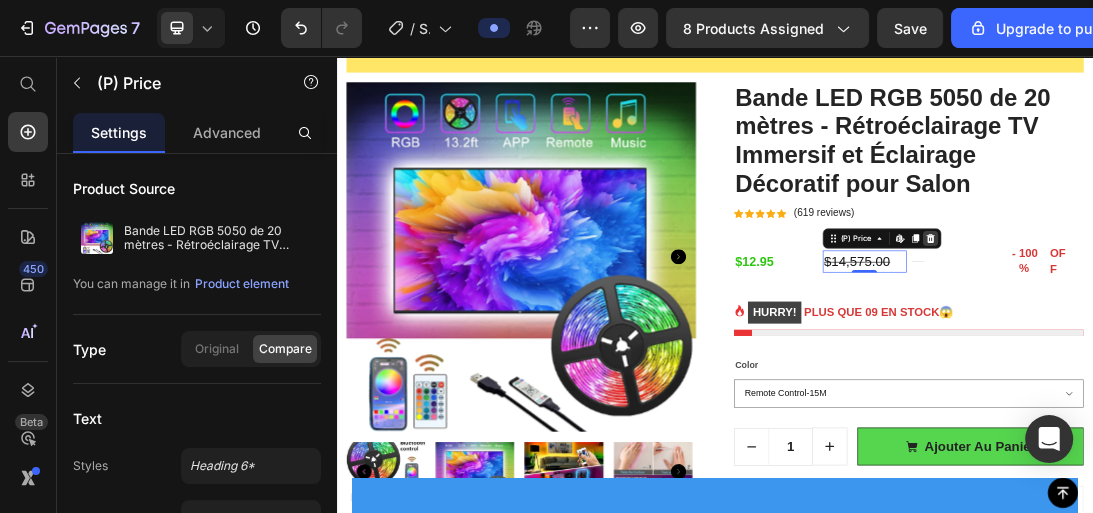 click 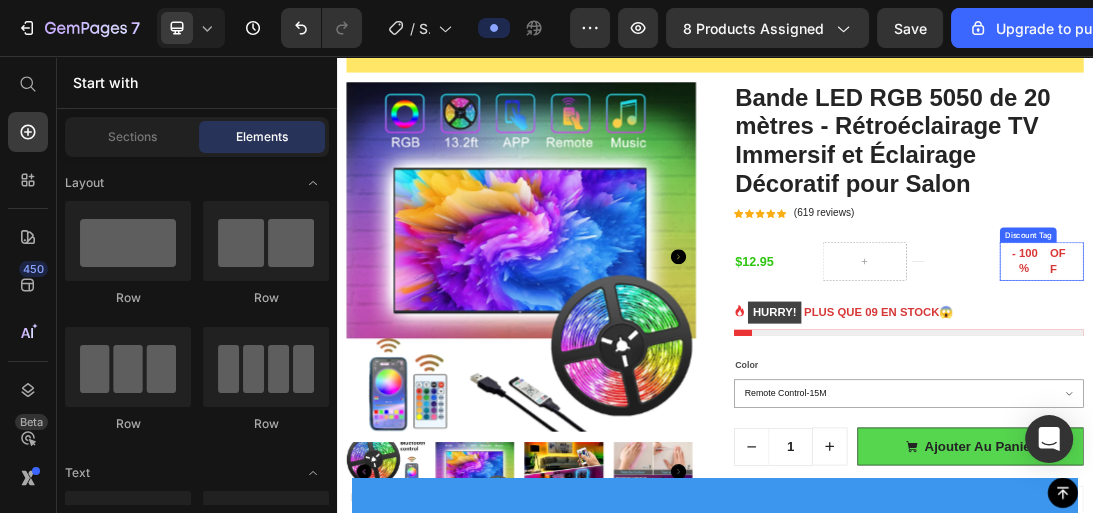 click on "100%" at bounding box center [1441, 381] 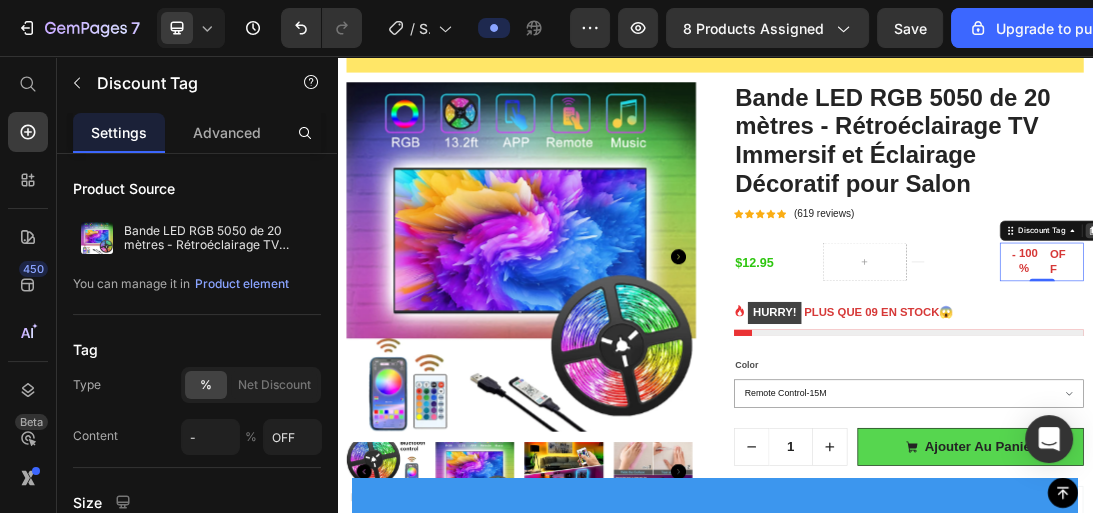 click at bounding box center [1537, 333] 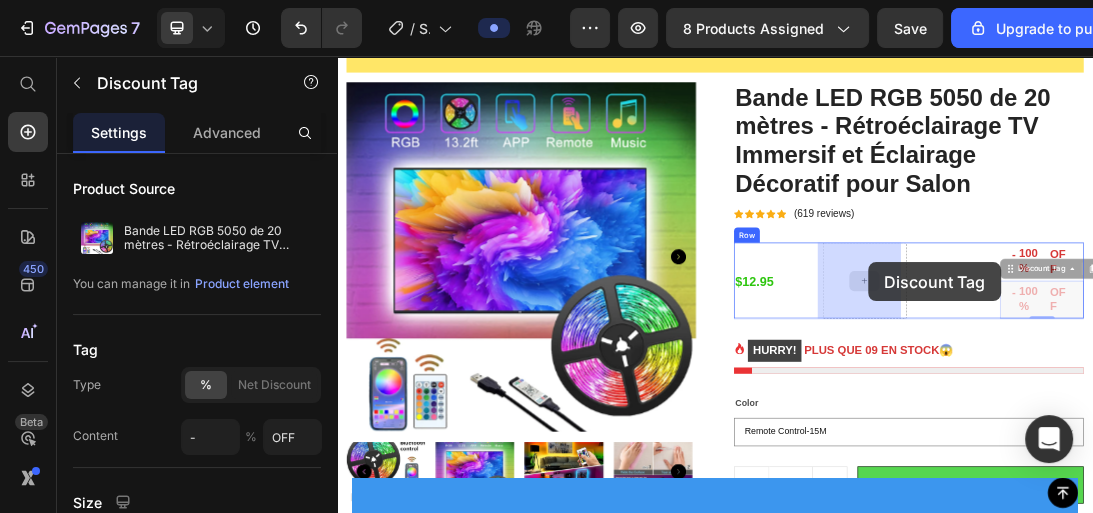 drag, startPoint x: 1389, startPoint y: 387, endPoint x: 1180, endPoint y: 383, distance: 209.03827 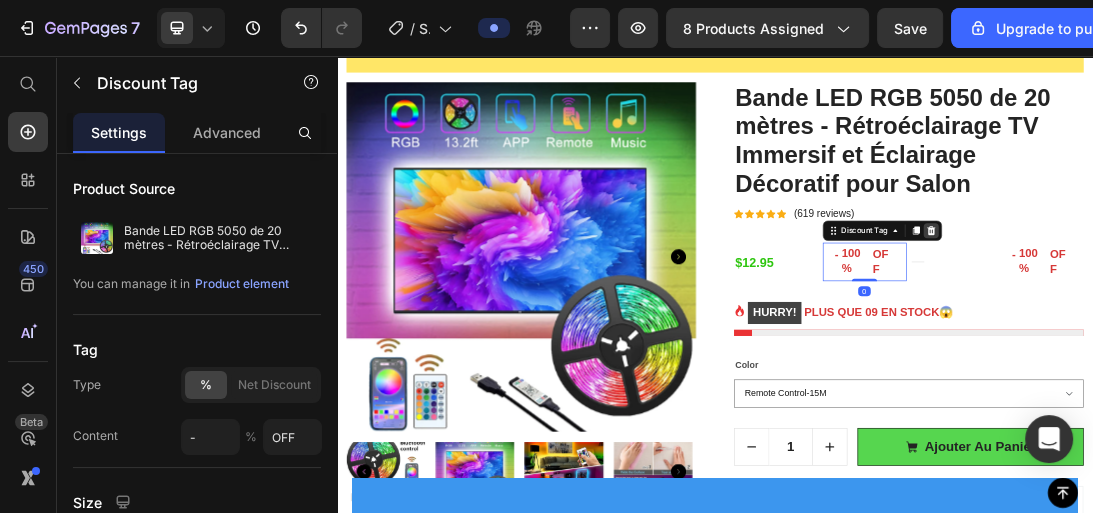 click 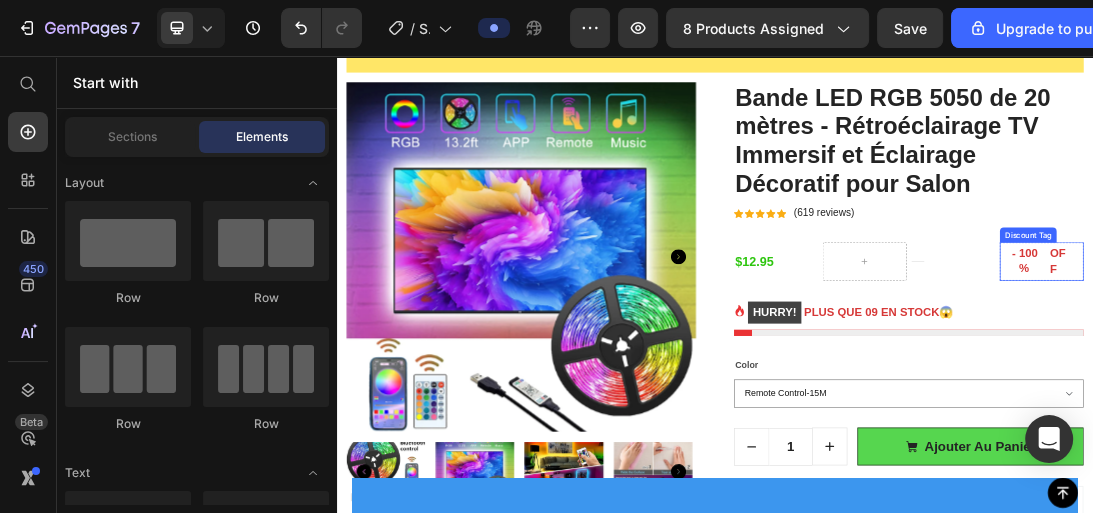 click on "100%" at bounding box center (1441, 381) 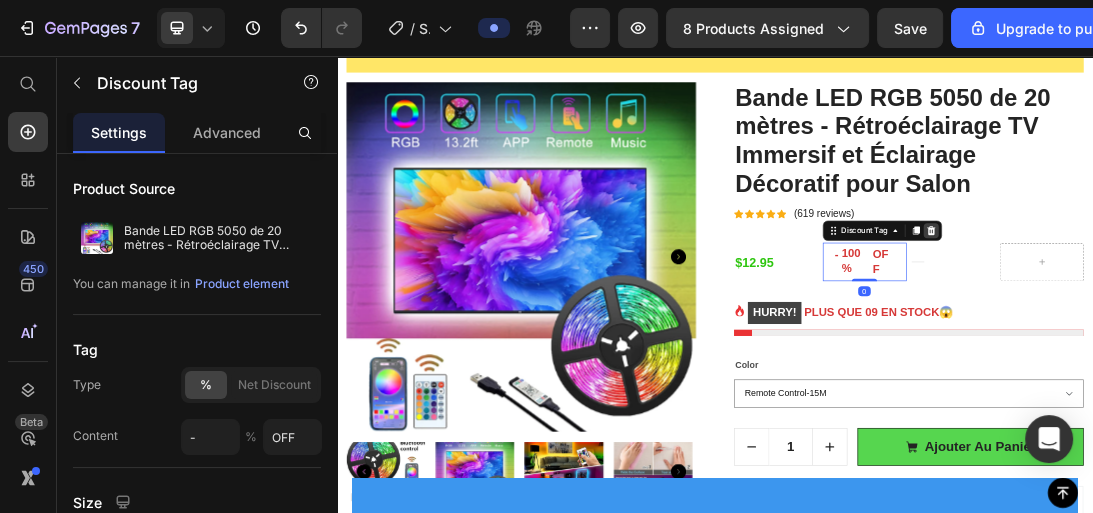 click 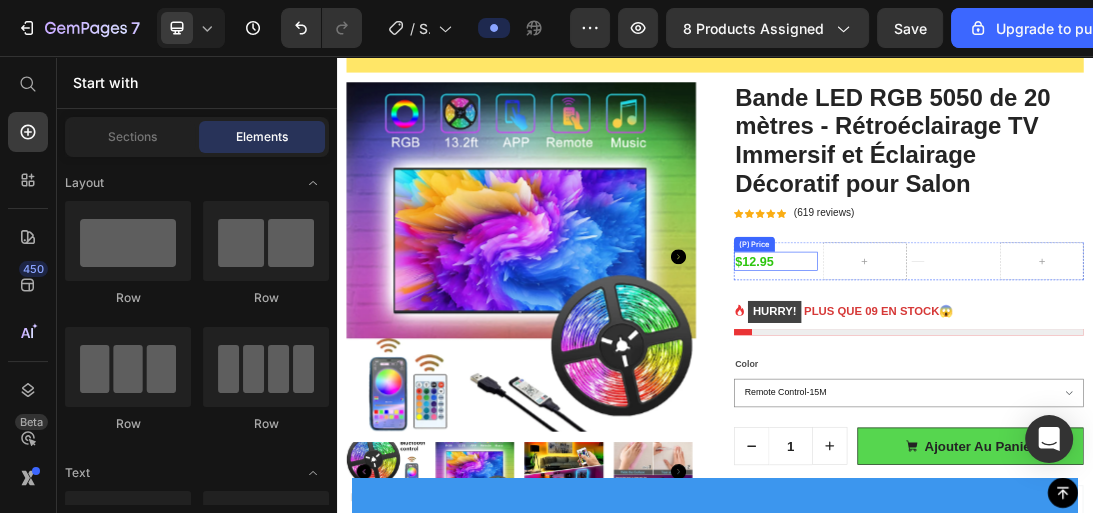 click on "$12.95" at bounding box center [1033, 382] 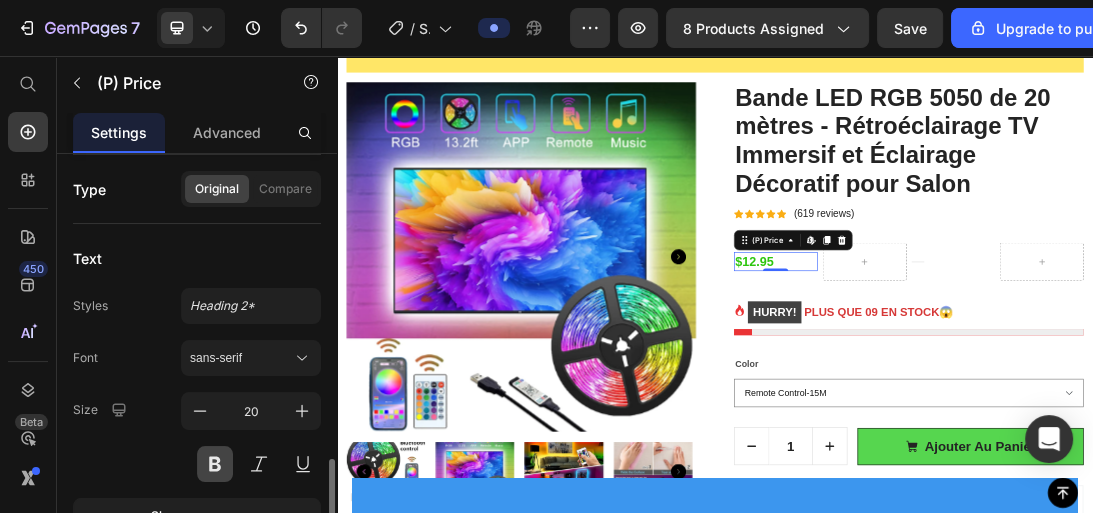 scroll, scrollTop: 320, scrollLeft: 0, axis: vertical 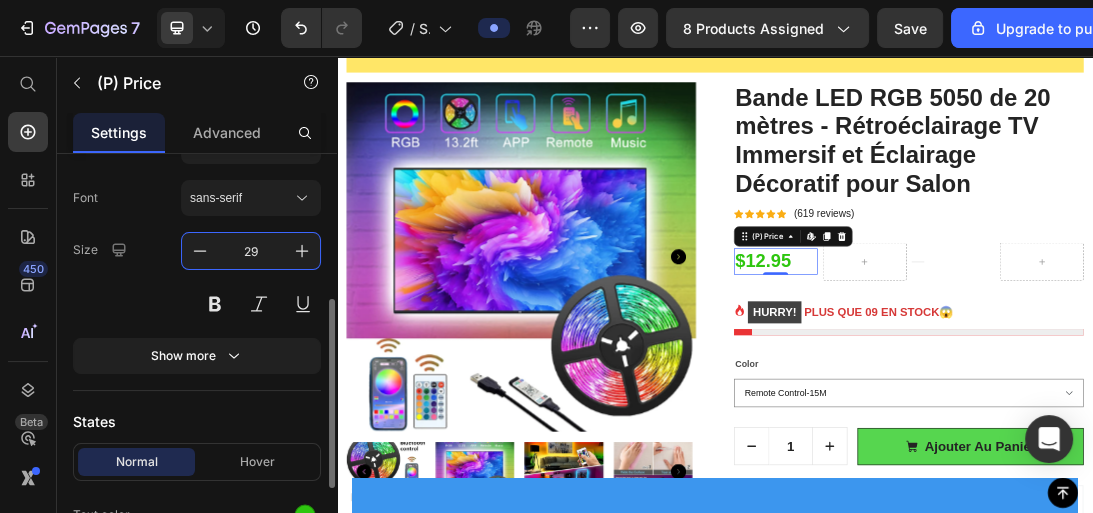 type on "29" 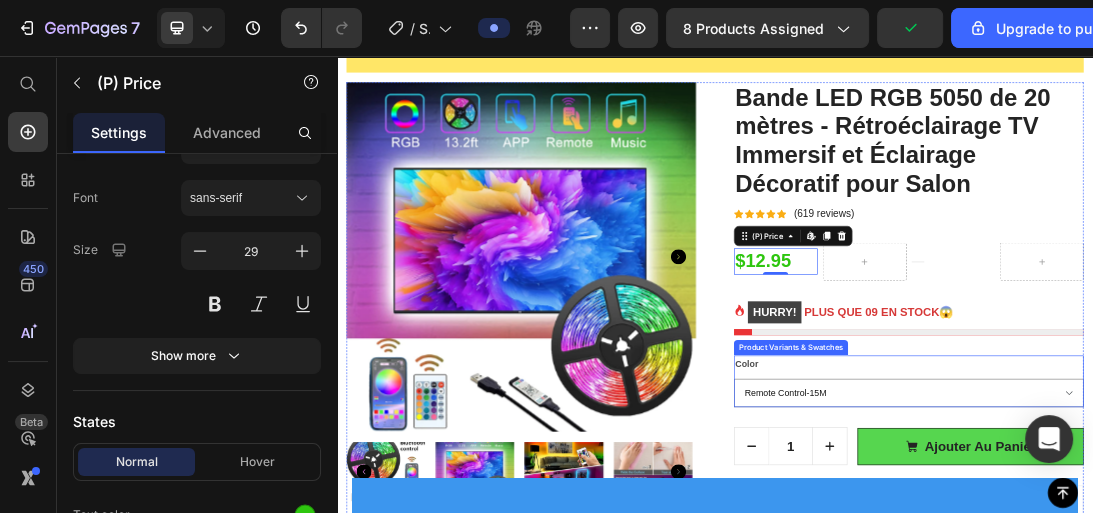 scroll, scrollTop: 240, scrollLeft: 0, axis: vertical 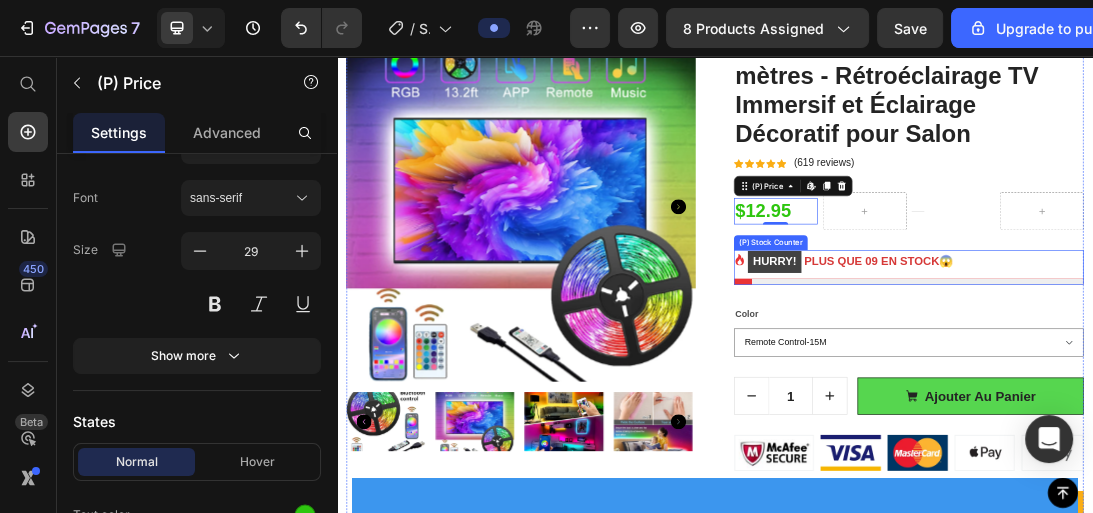 click on "HURRY!  PLUS QUE 09 EN STOCK😱" at bounding box center (1152, 382) 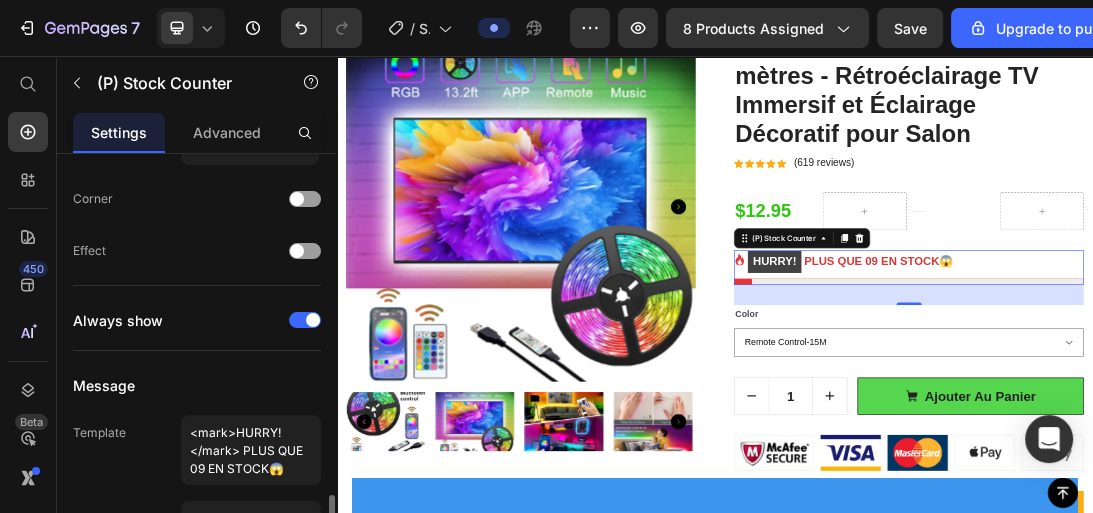 scroll, scrollTop: 800, scrollLeft: 0, axis: vertical 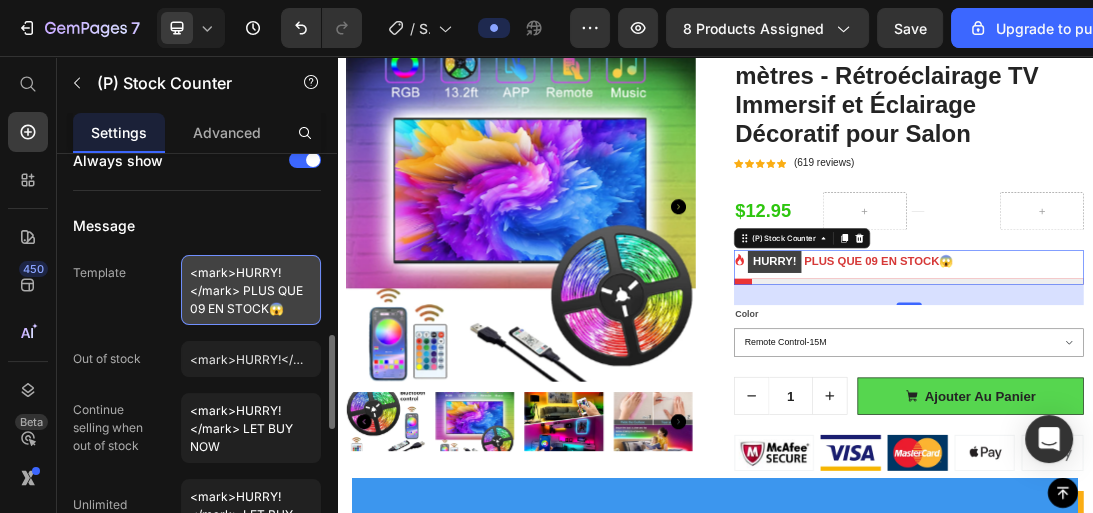 click on "<mark>HURRY!</mark> PLUS QUE 09 EN STOCK😱" at bounding box center [251, 290] 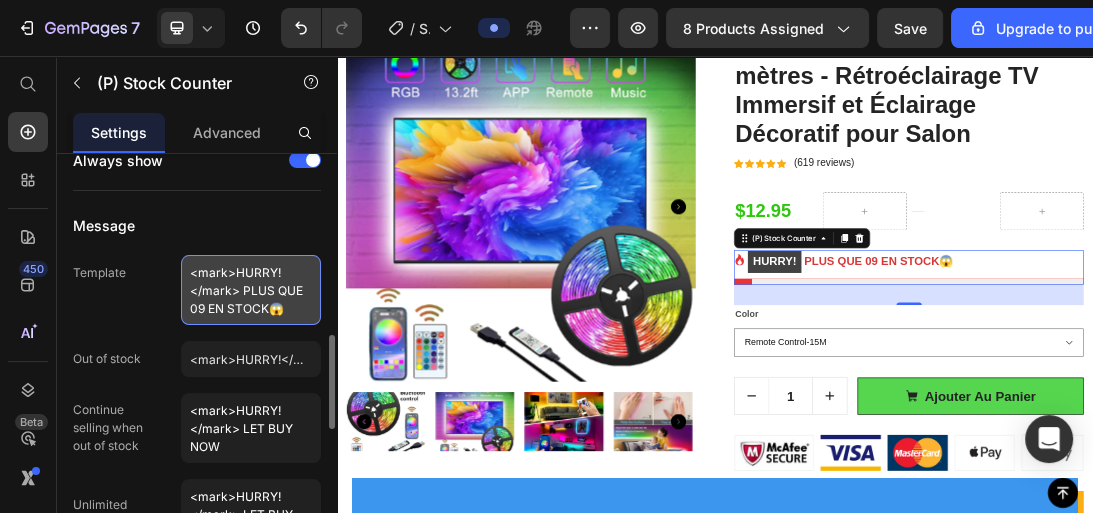 drag, startPoint x: 243, startPoint y: 286, endPoint x: 230, endPoint y: 308, distance: 25.553865 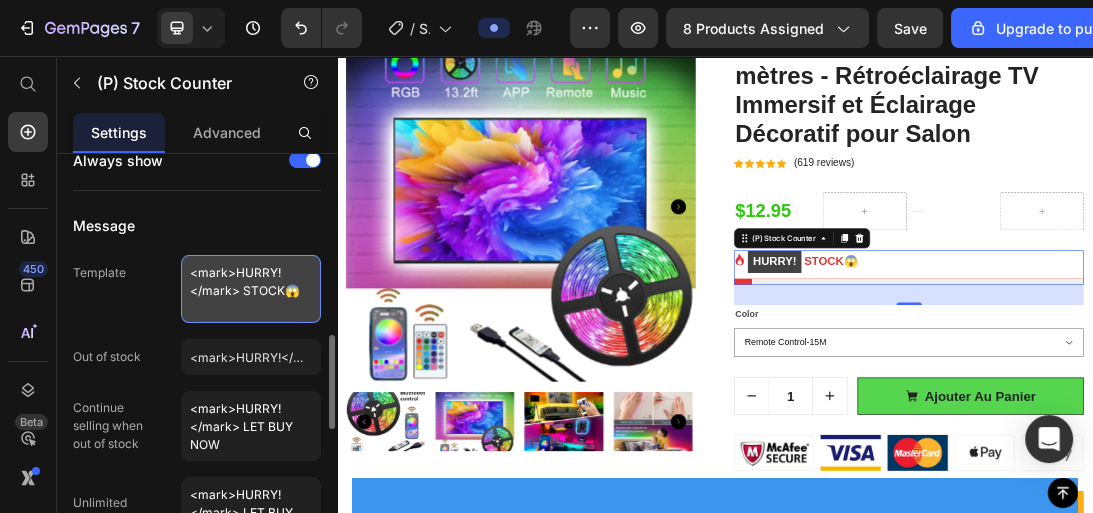 click on "<mark>HURRY!</mark> STOCK😱" at bounding box center (251, 289) 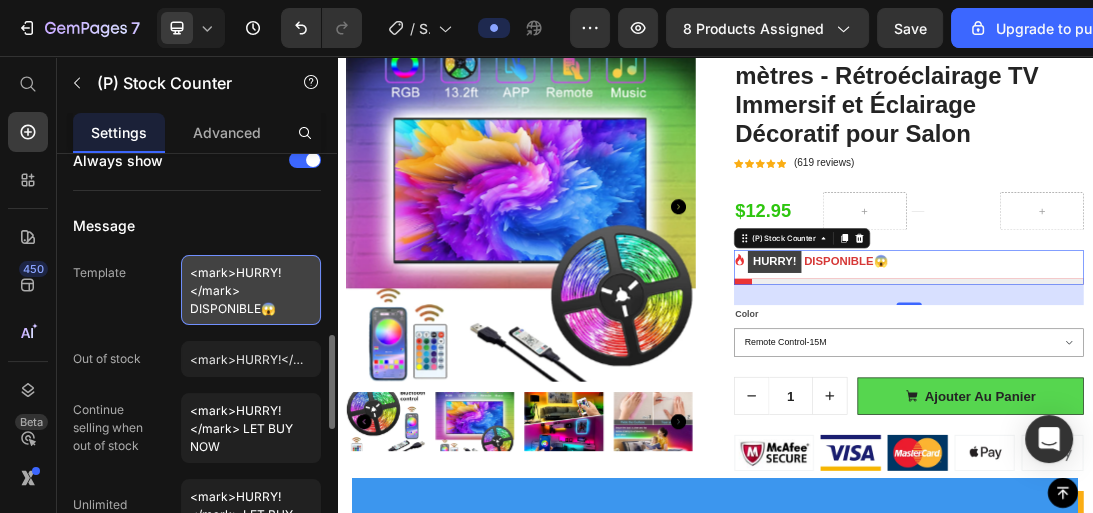 click on "<mark>HURRY!</mark> DISPONIBLE😱" at bounding box center (251, 290) 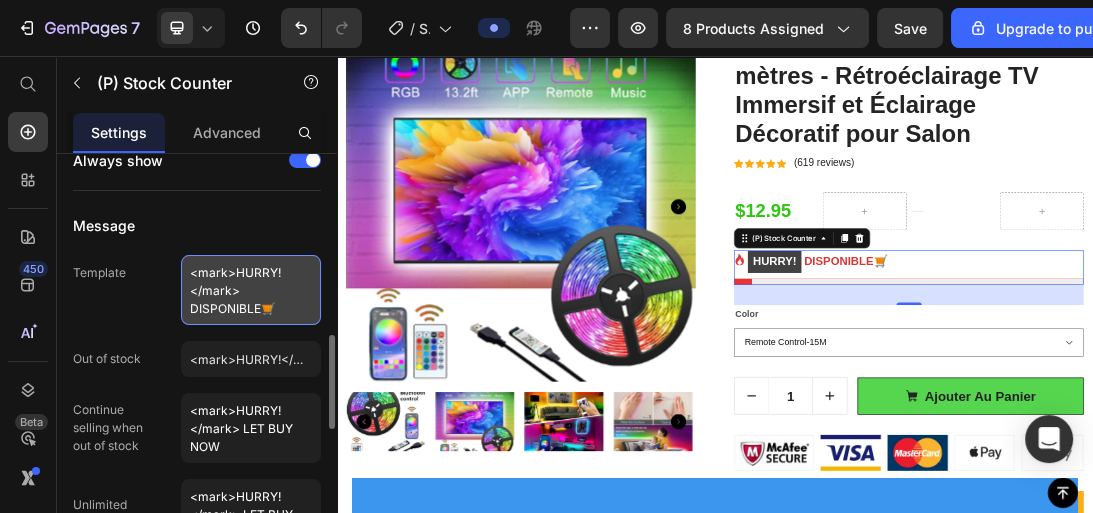 click on "<mark>HURRY!</mark> DISPONIBLE🛒" at bounding box center (251, 290) 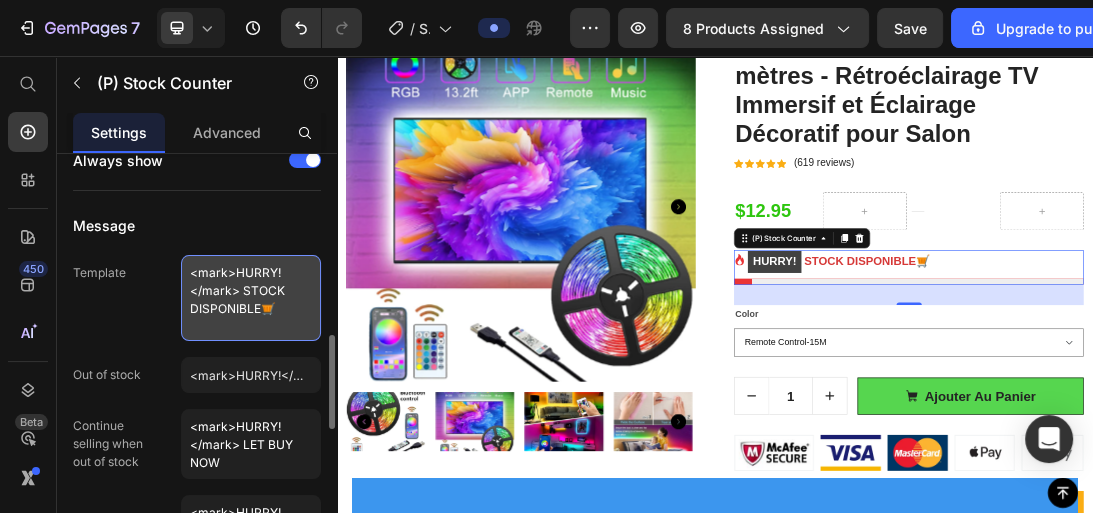 drag, startPoint x: 277, startPoint y: 271, endPoint x: 232, endPoint y: 272, distance: 45.01111 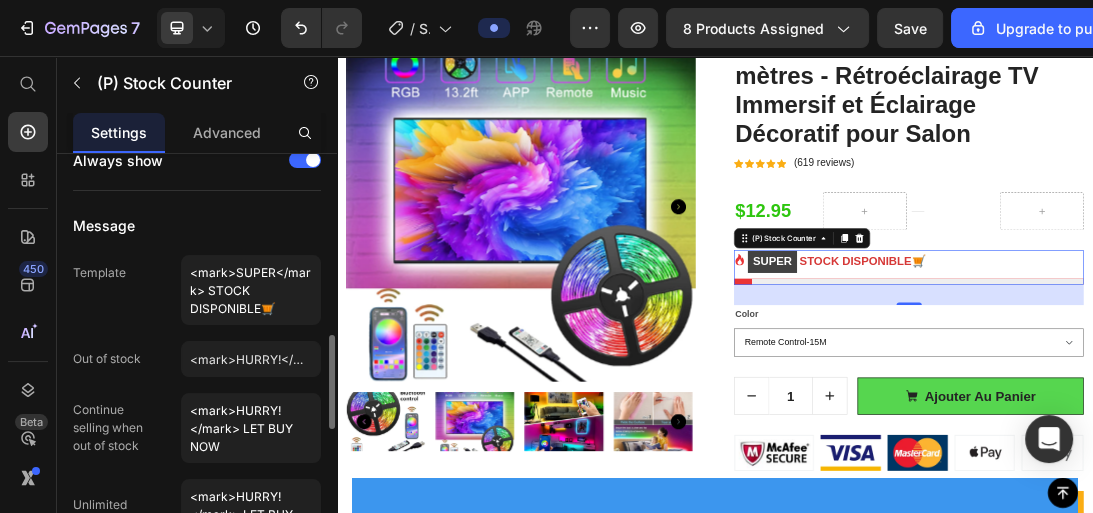 click on "Template <mark>SUPER</mark> STOCK DISPONIBLE🛒" 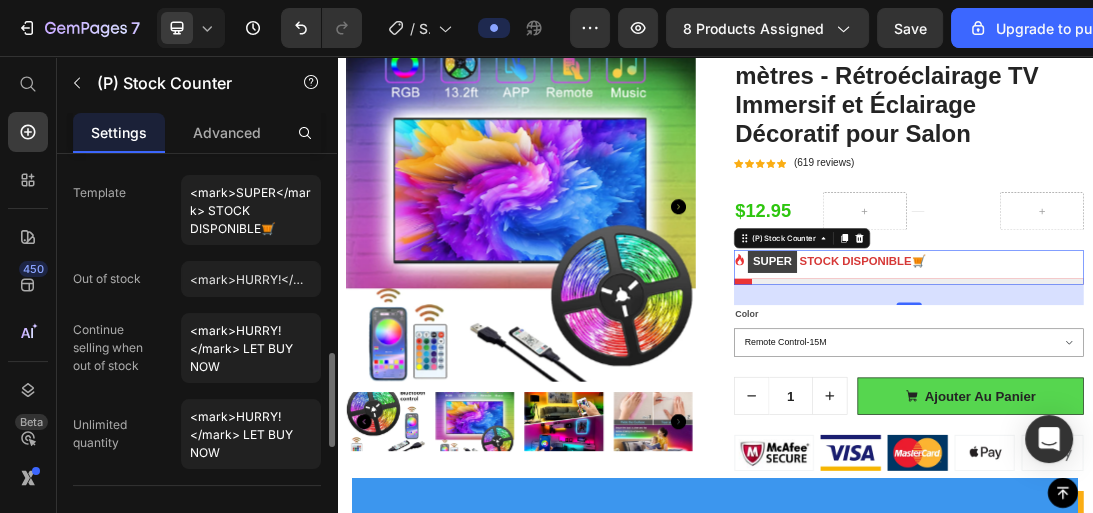 scroll, scrollTop: 960, scrollLeft: 0, axis: vertical 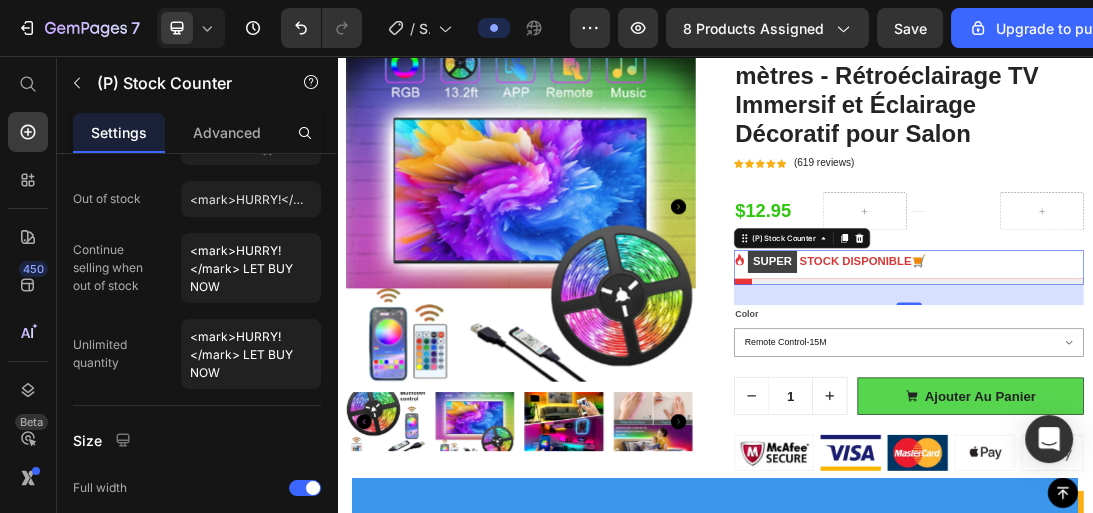 click at bounding box center [1244, 414] 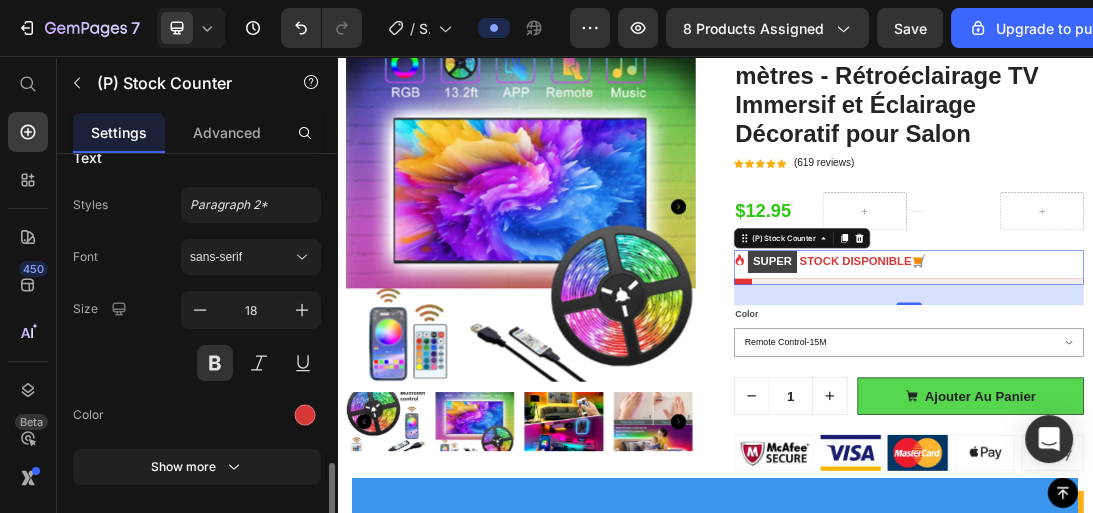 scroll, scrollTop: 1416, scrollLeft: 0, axis: vertical 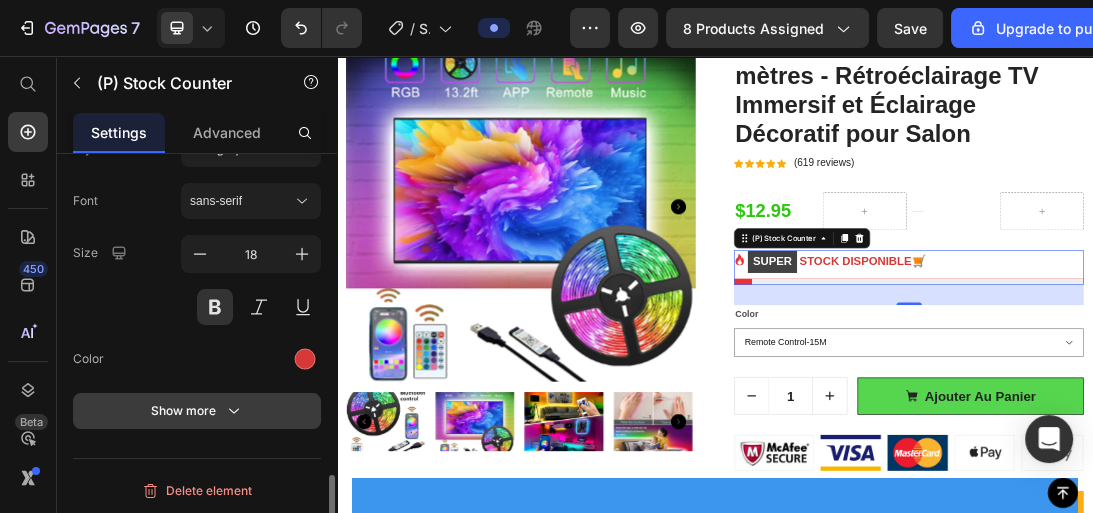 click on "Show more" at bounding box center (197, 411) 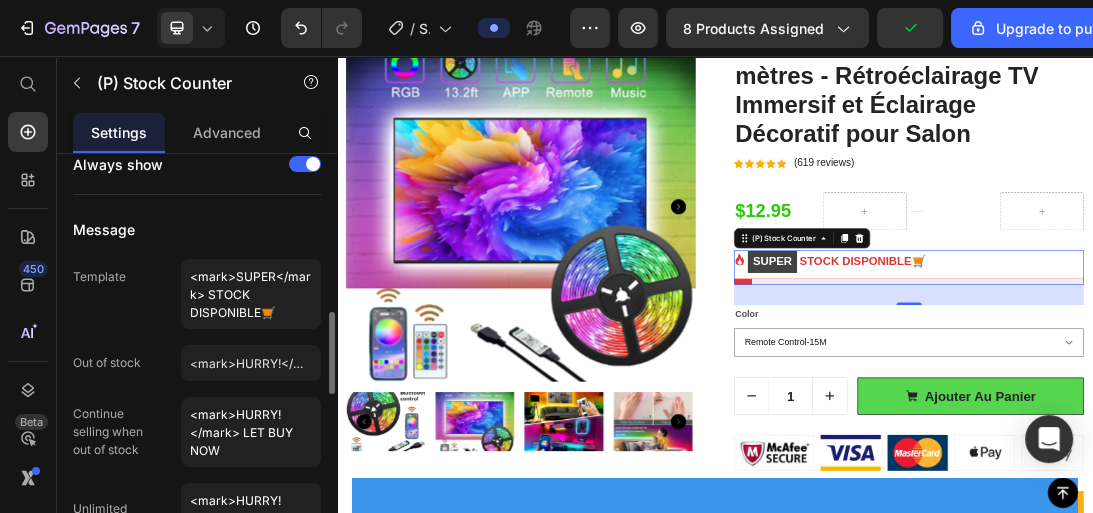 scroll, scrollTop: 876, scrollLeft: 0, axis: vertical 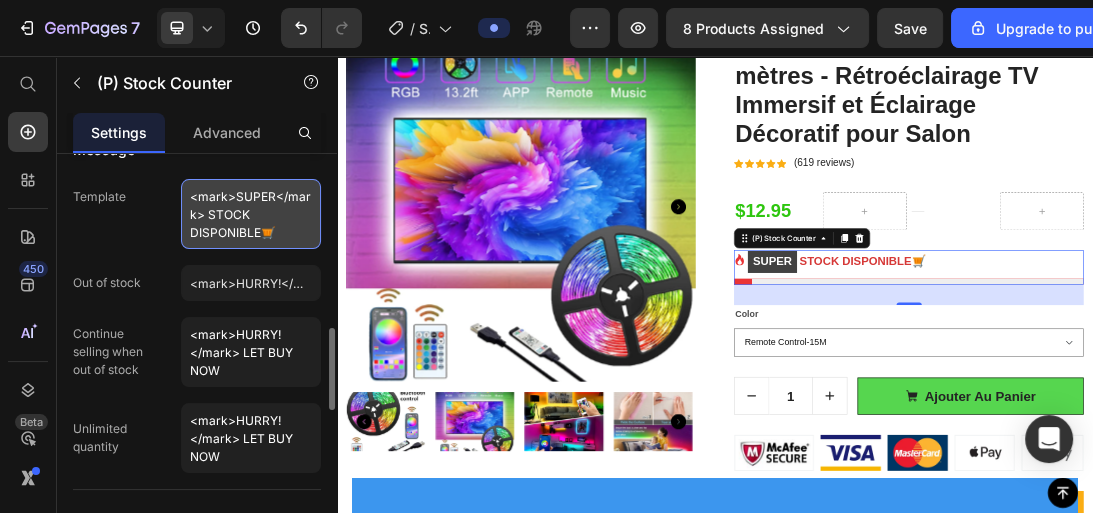 drag, startPoint x: 248, startPoint y: 212, endPoint x: 208, endPoint y: 208, distance: 40.1995 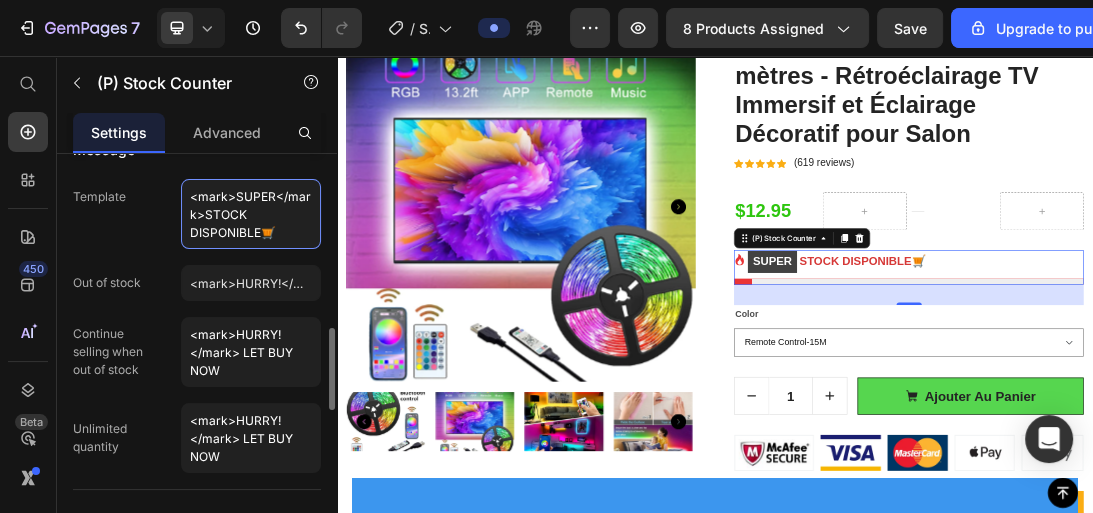 type on "<mark>SUPER</mark>STOCK DISPONIBLE🛒" 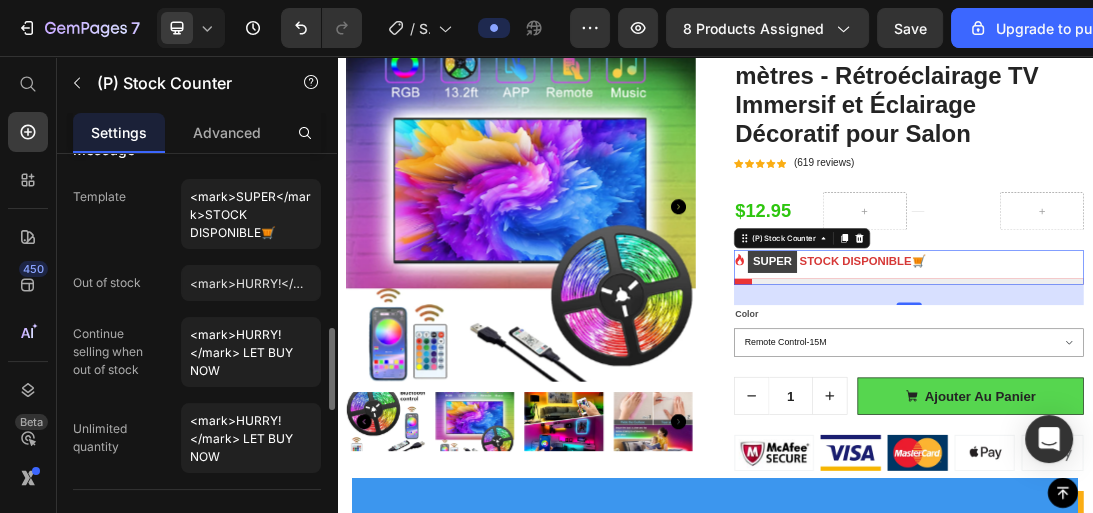 click on "Template <mark>SUPER</mark>STOCK DISPONIBLE🛒" 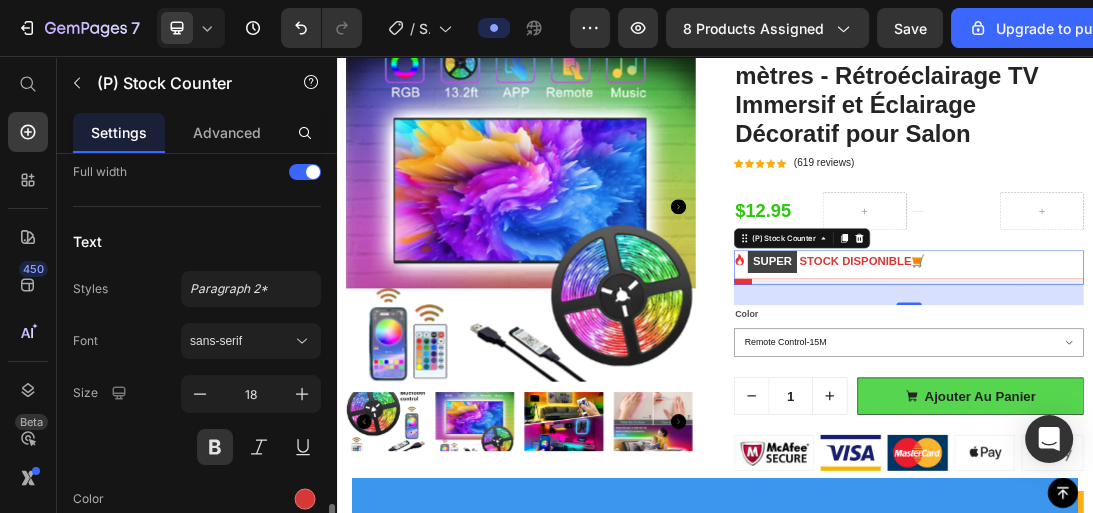 scroll, scrollTop: 1356, scrollLeft: 0, axis: vertical 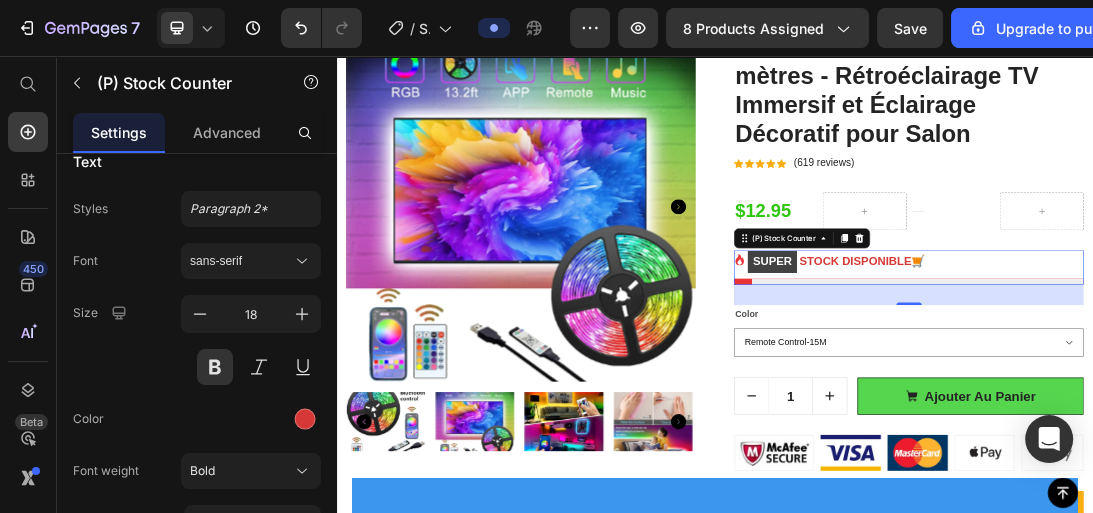 click at bounding box center [1244, 414] 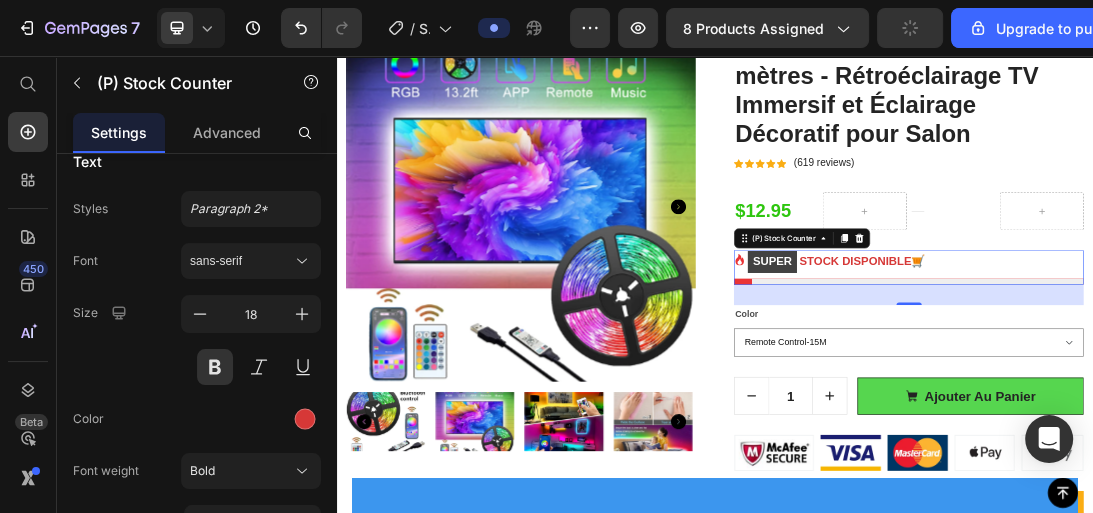 click at bounding box center [1244, 414] 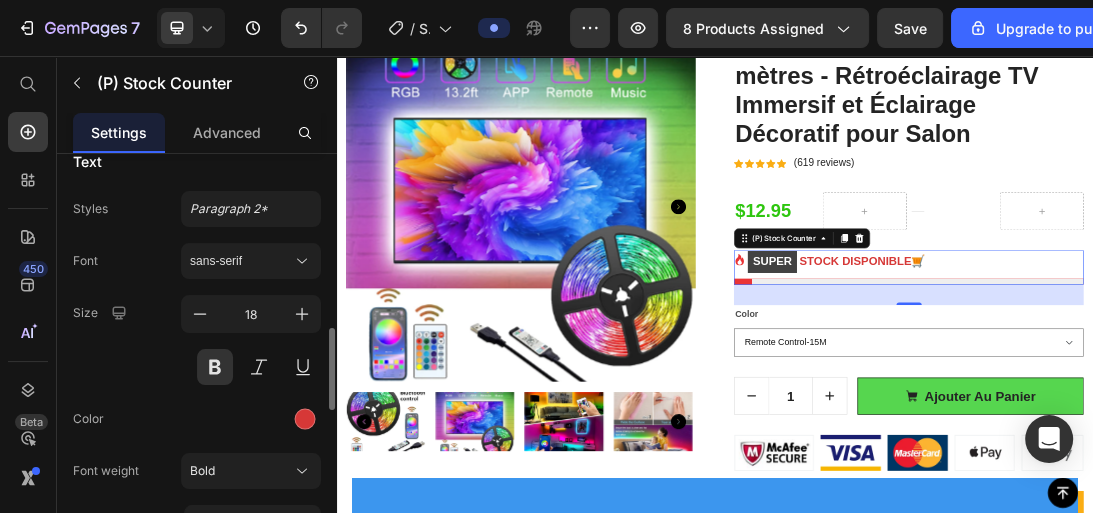 scroll, scrollTop: 1276, scrollLeft: 0, axis: vertical 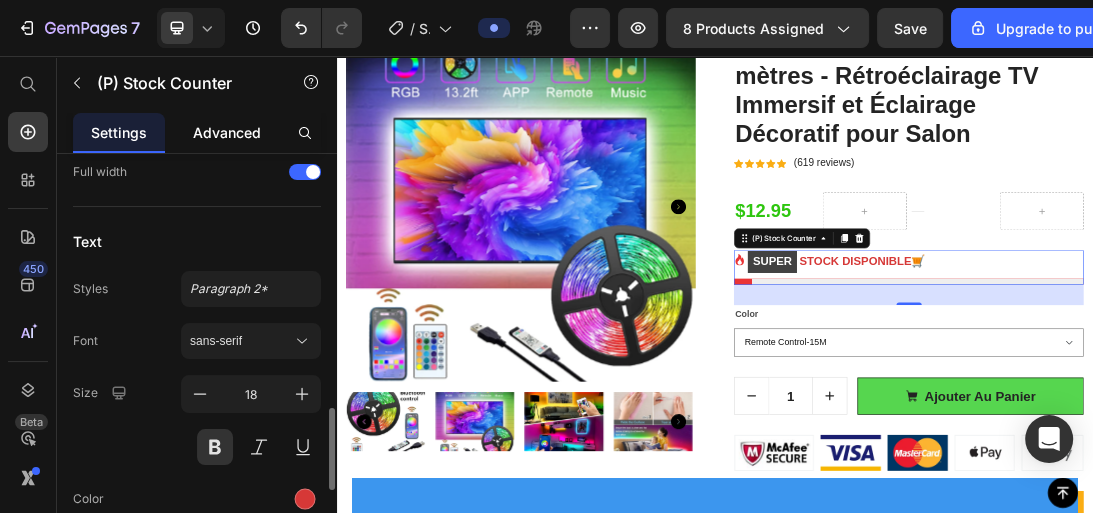 click on "Advanced" 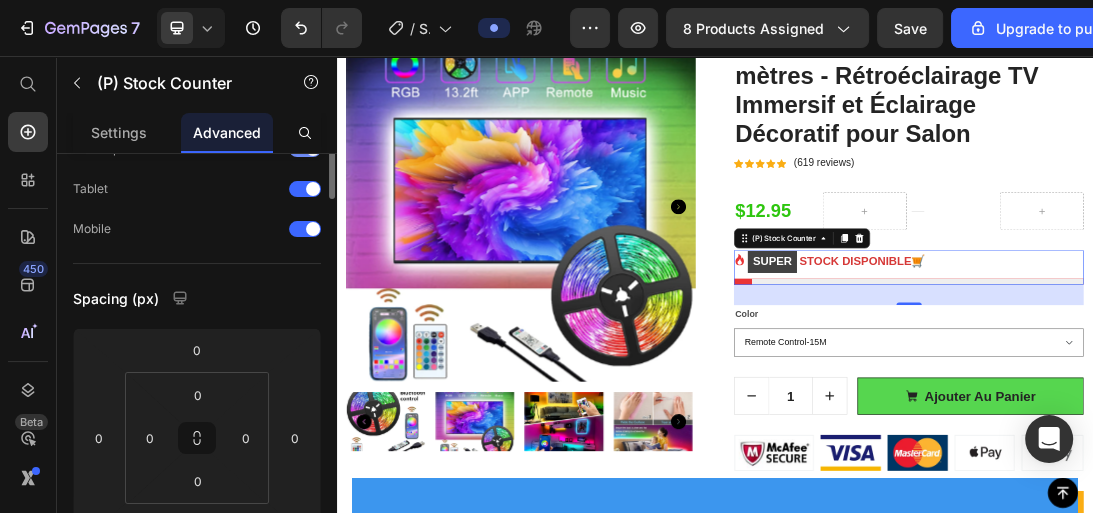 scroll, scrollTop: 0, scrollLeft: 0, axis: both 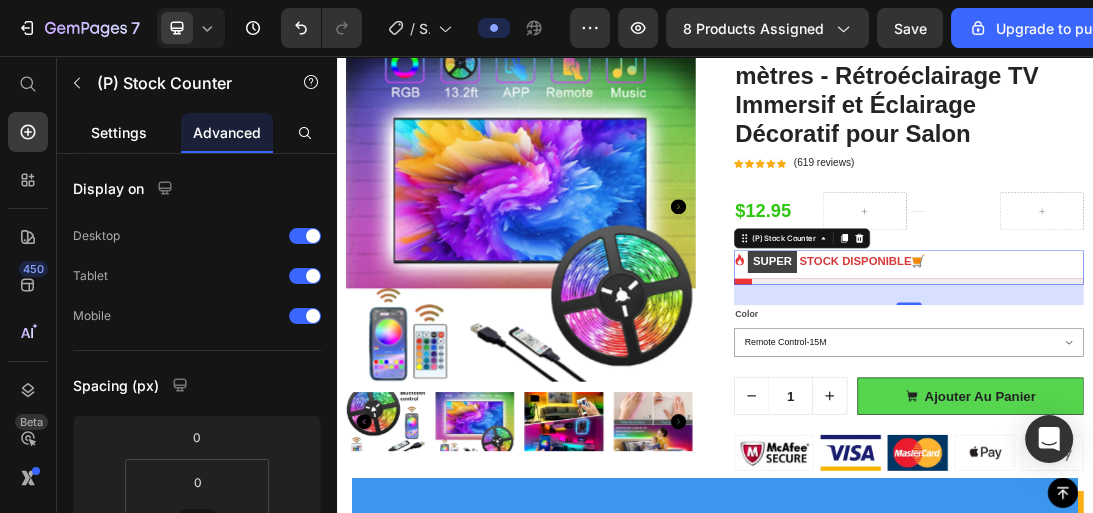 click on "Settings" 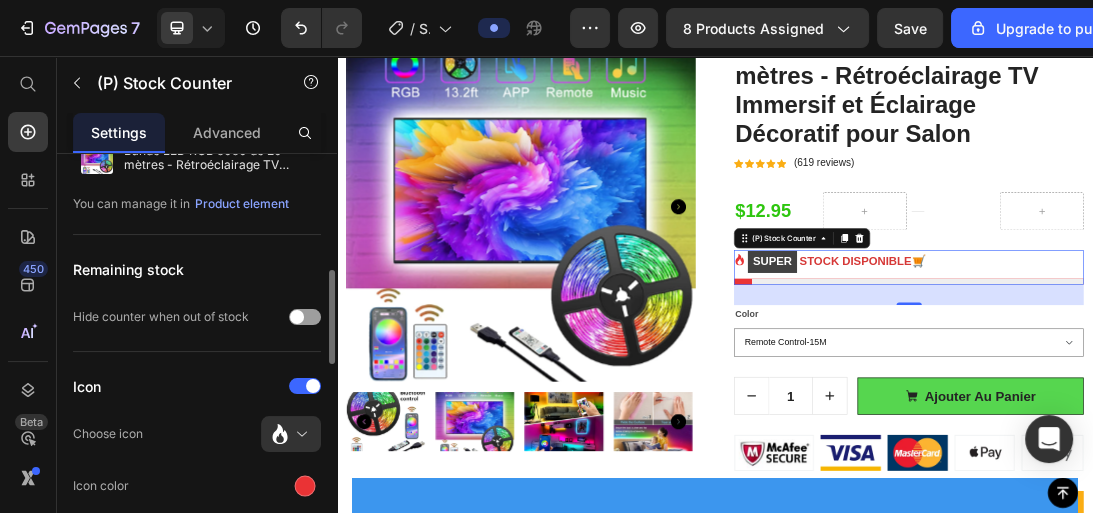 scroll, scrollTop: 160, scrollLeft: 0, axis: vertical 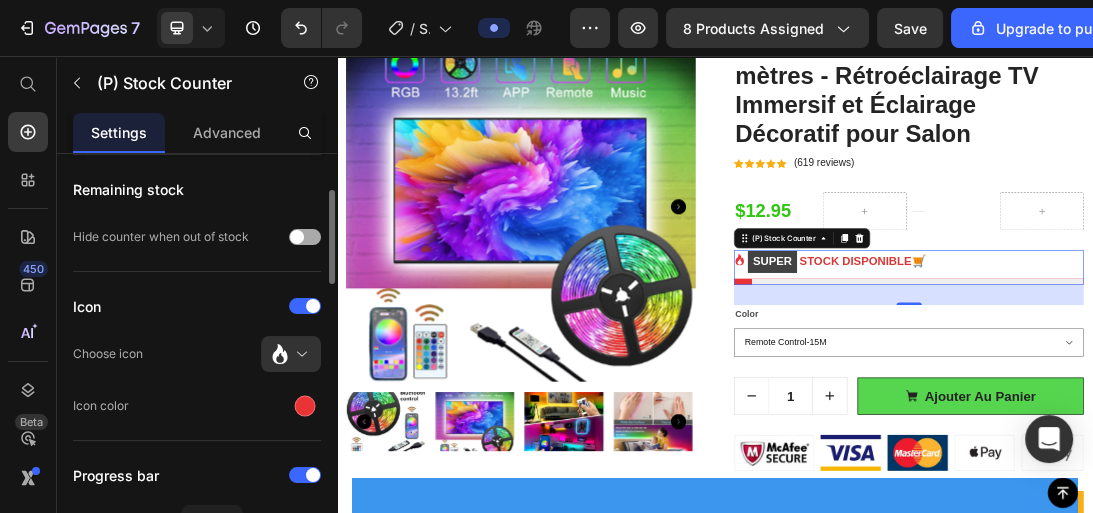 click at bounding box center [297, 237] 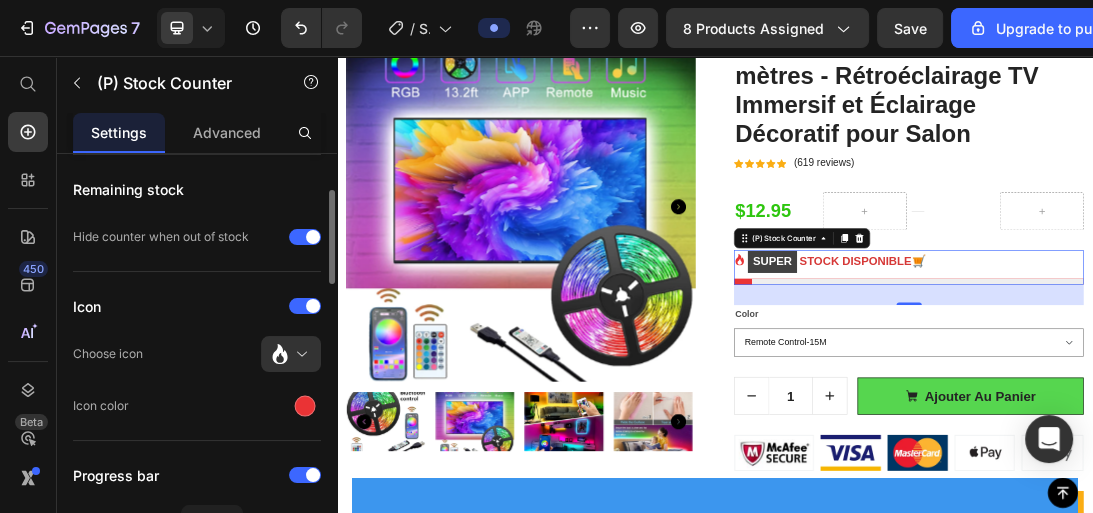 scroll, scrollTop: 240, scrollLeft: 0, axis: vertical 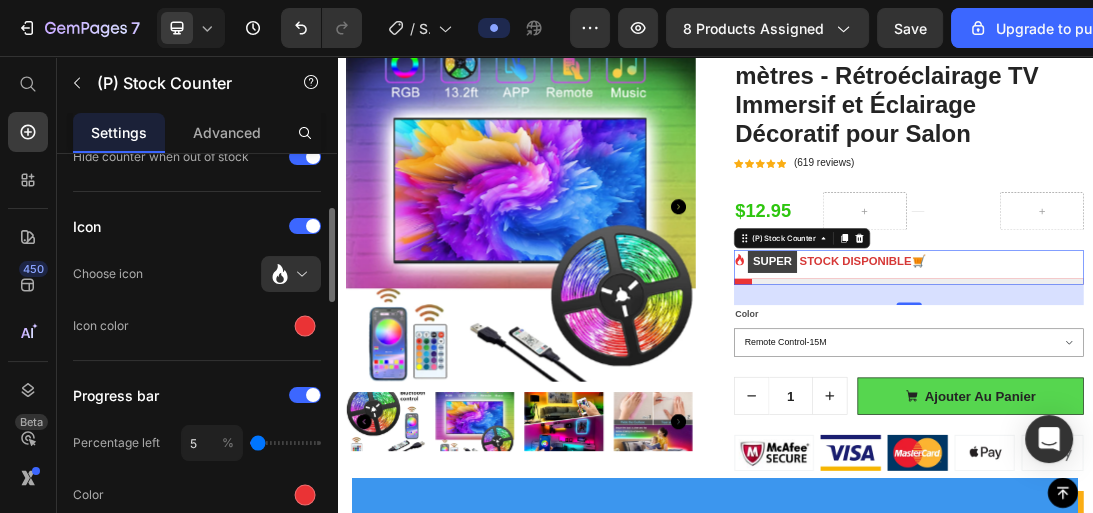 click on "Icon color" 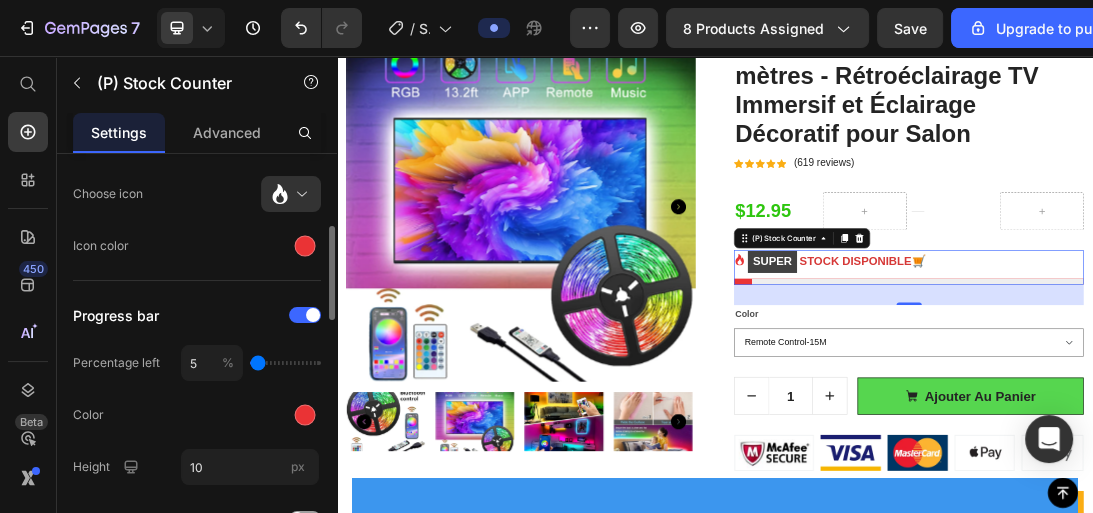 scroll, scrollTop: 240, scrollLeft: 0, axis: vertical 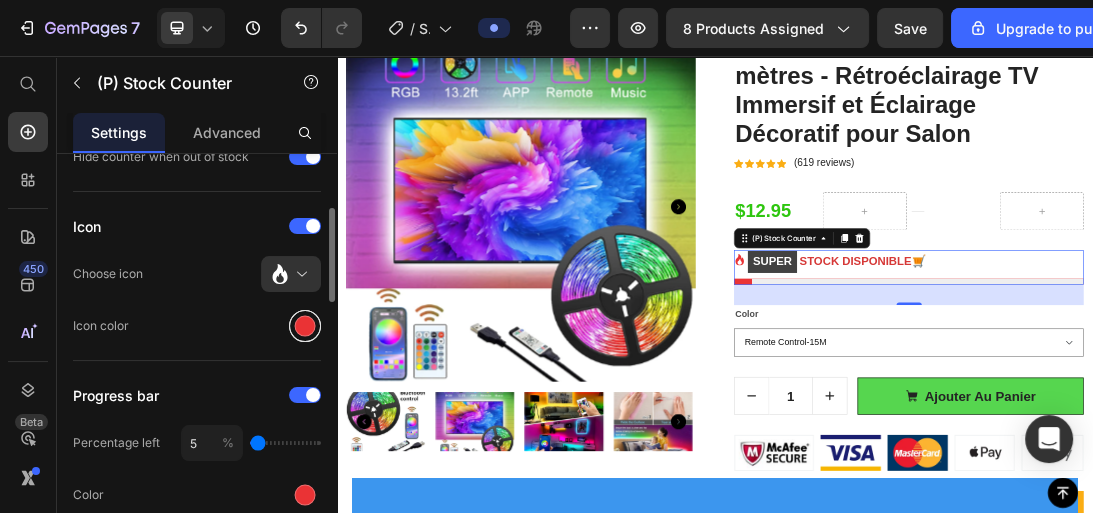 click at bounding box center (305, 326) 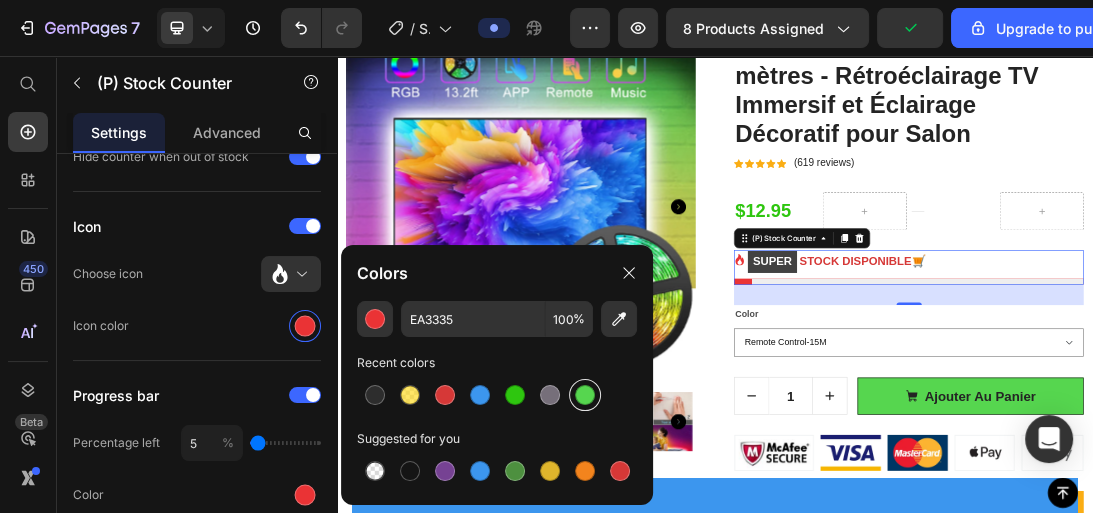 click at bounding box center (585, 395) 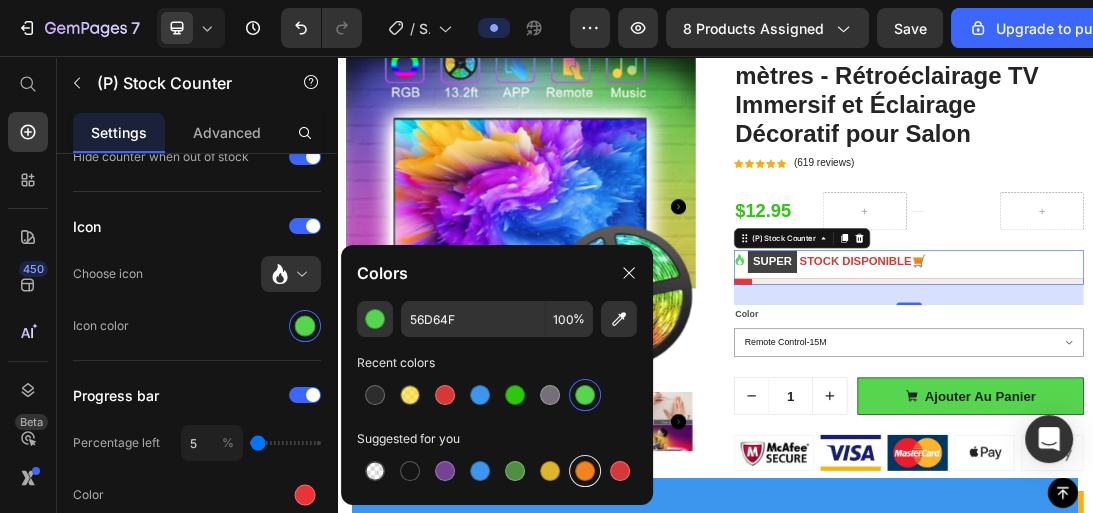 click at bounding box center [585, 471] 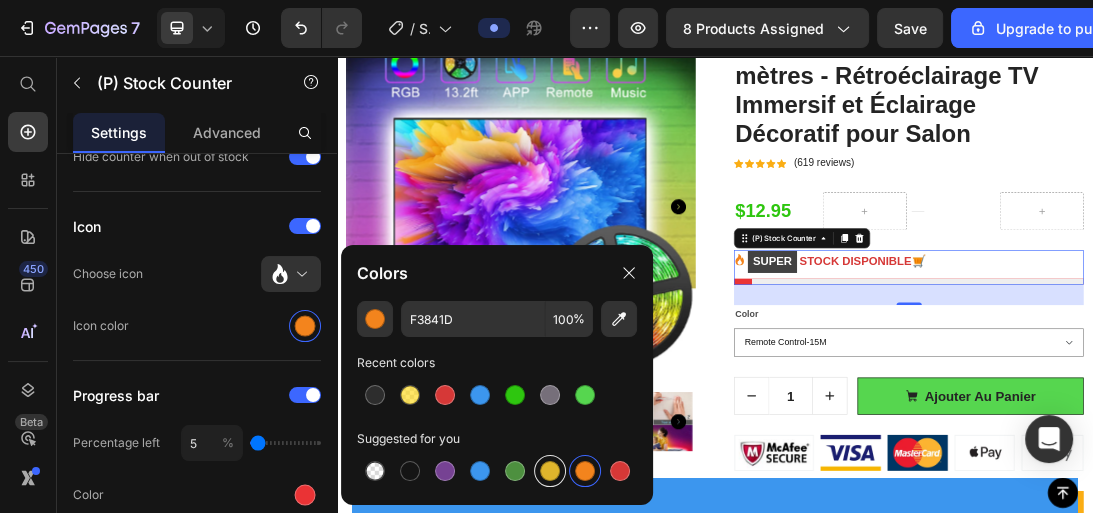 click at bounding box center (550, 471) 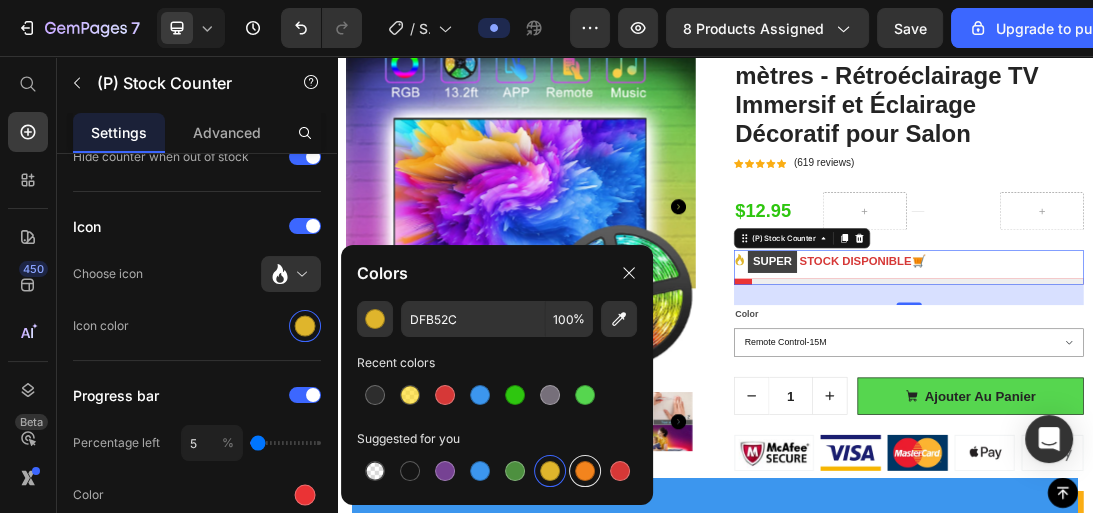 click at bounding box center (585, 471) 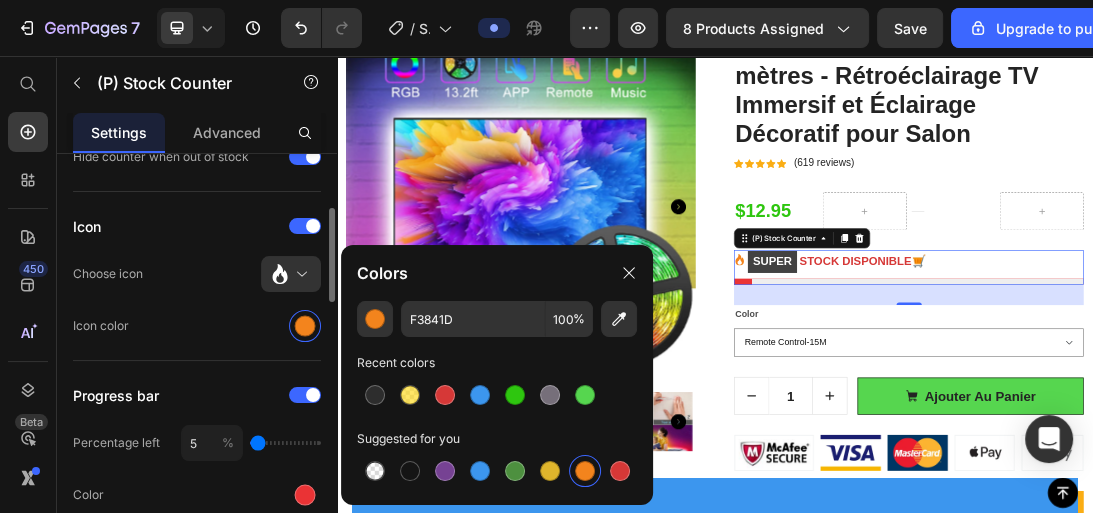 click on "Icon Choose icon
Icon color" 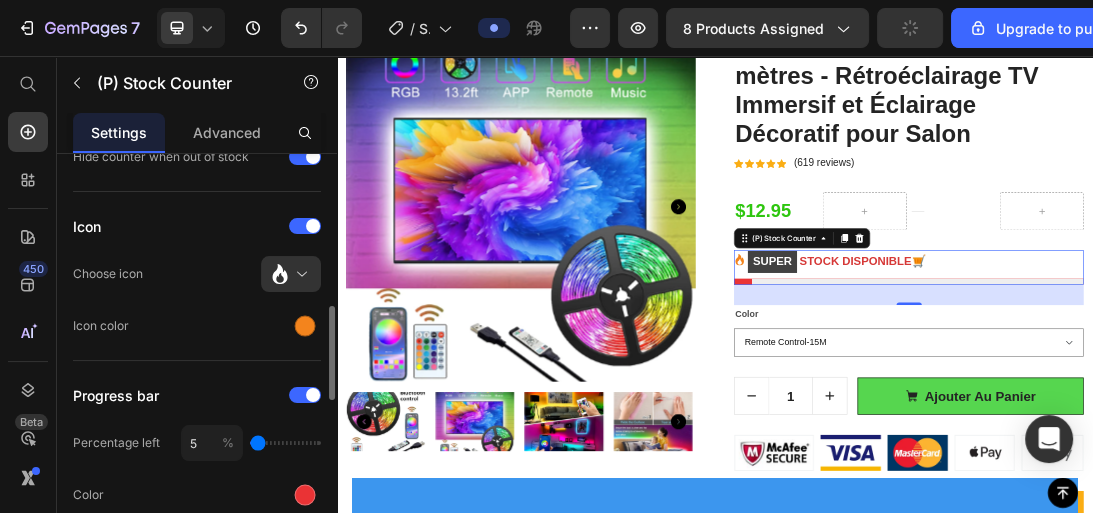 scroll, scrollTop: 400, scrollLeft: 0, axis: vertical 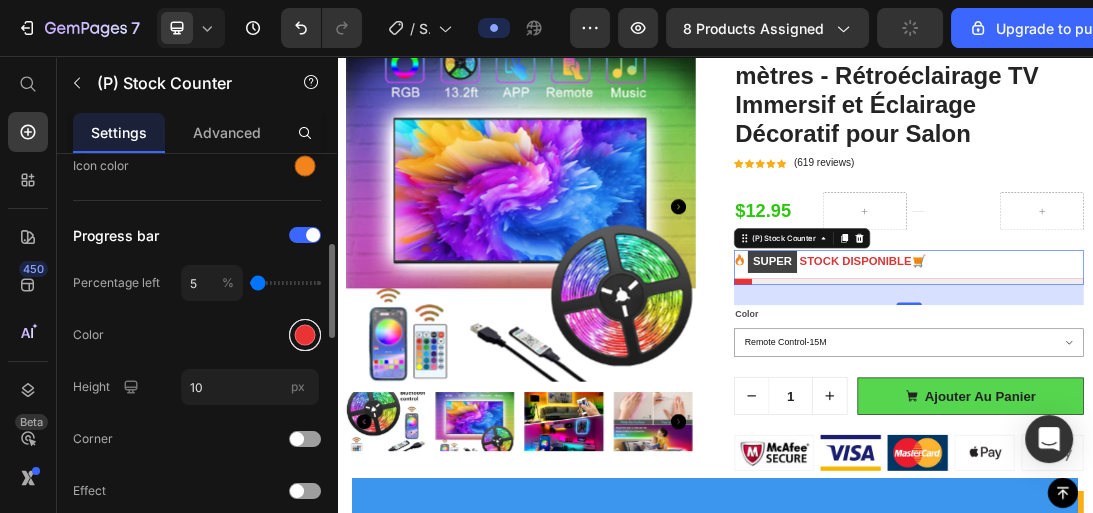 click at bounding box center [305, 335] 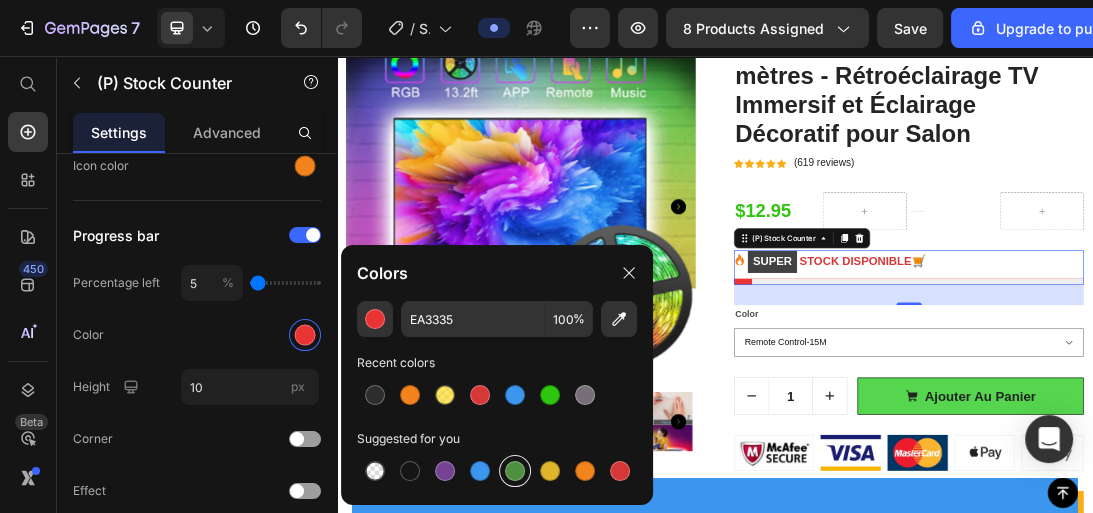 click at bounding box center [515, 471] 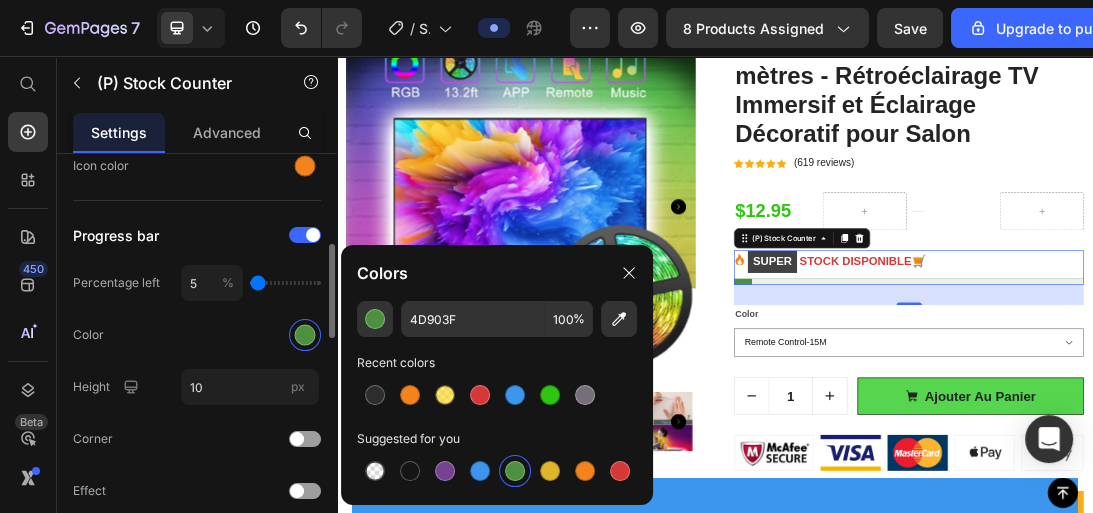 click on "Color" 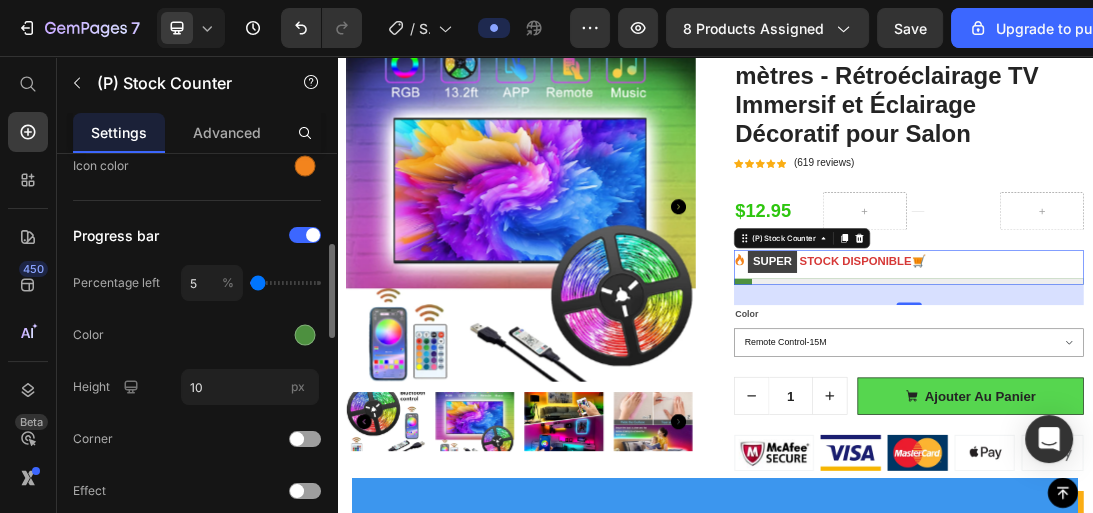 click on "5 %" 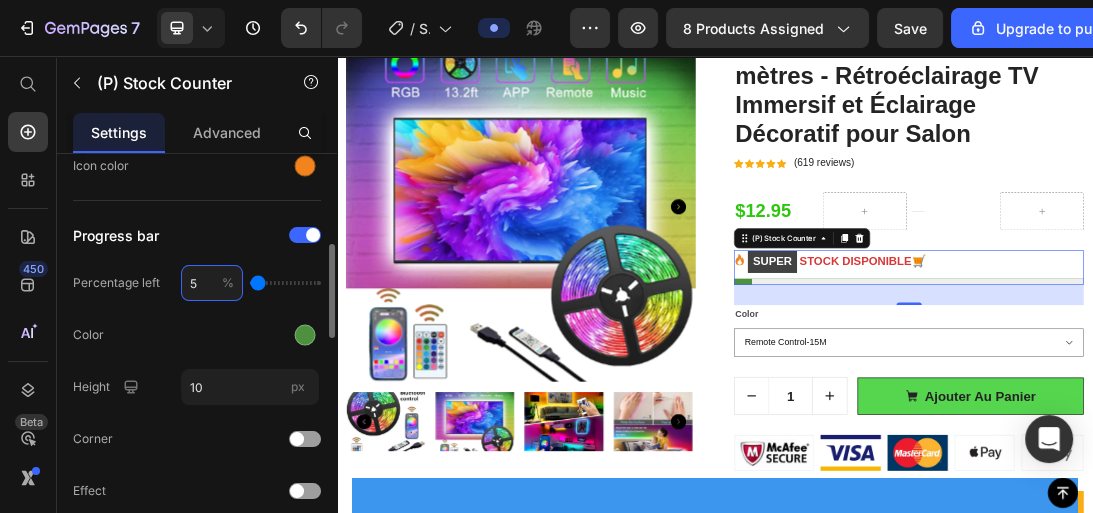 click on "5" at bounding box center [212, 283] 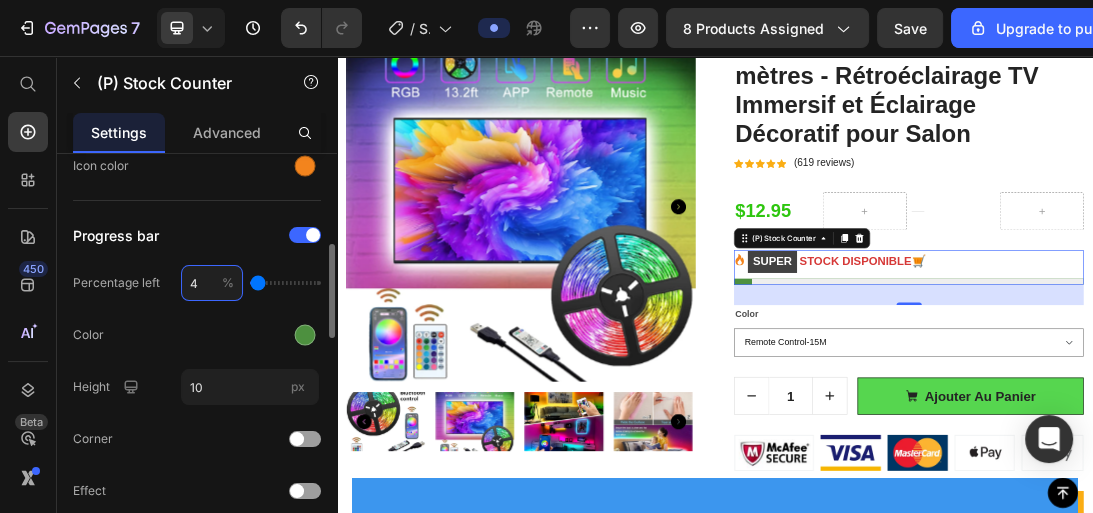 type on "45" 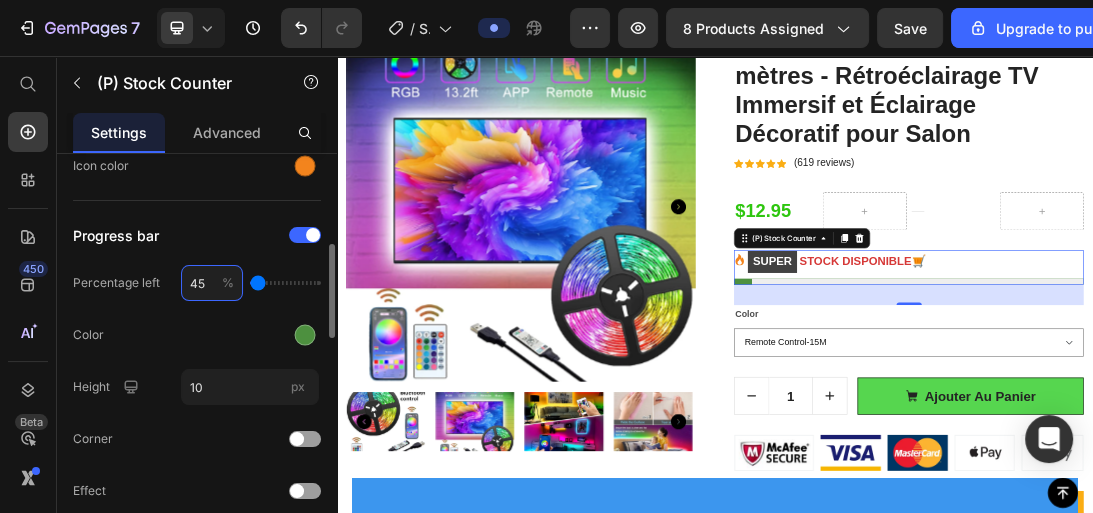 type on "45" 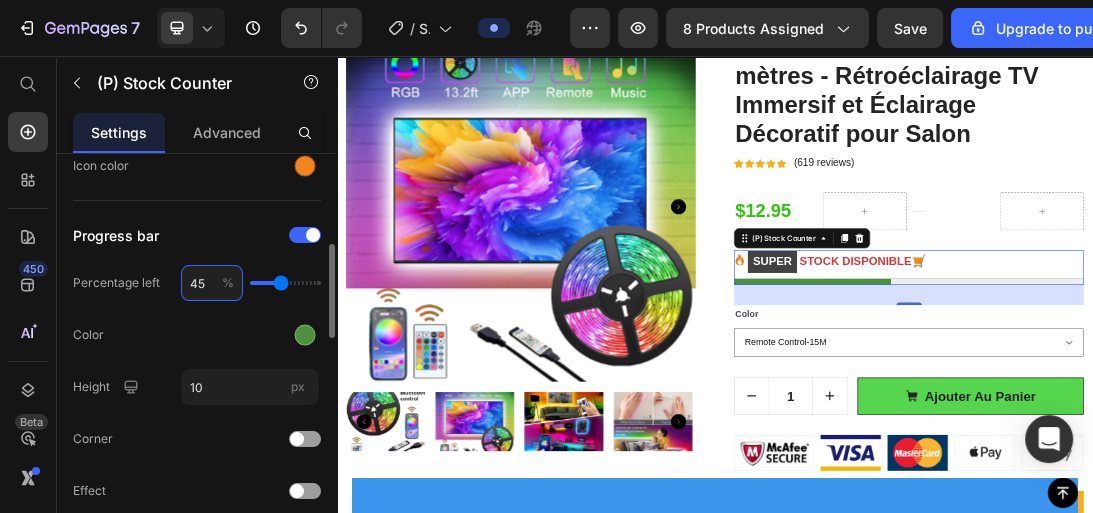 type on "45" 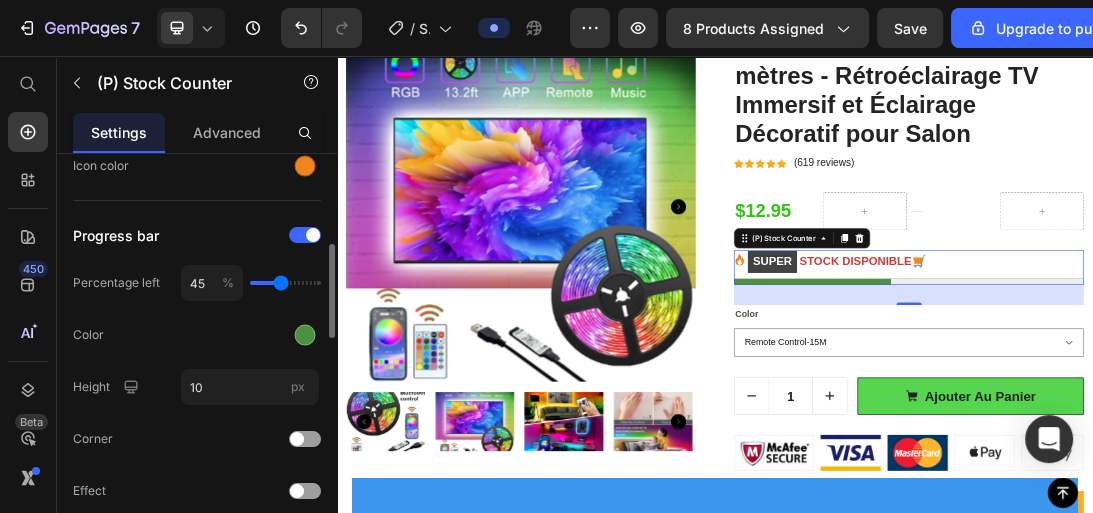 click on "Color" 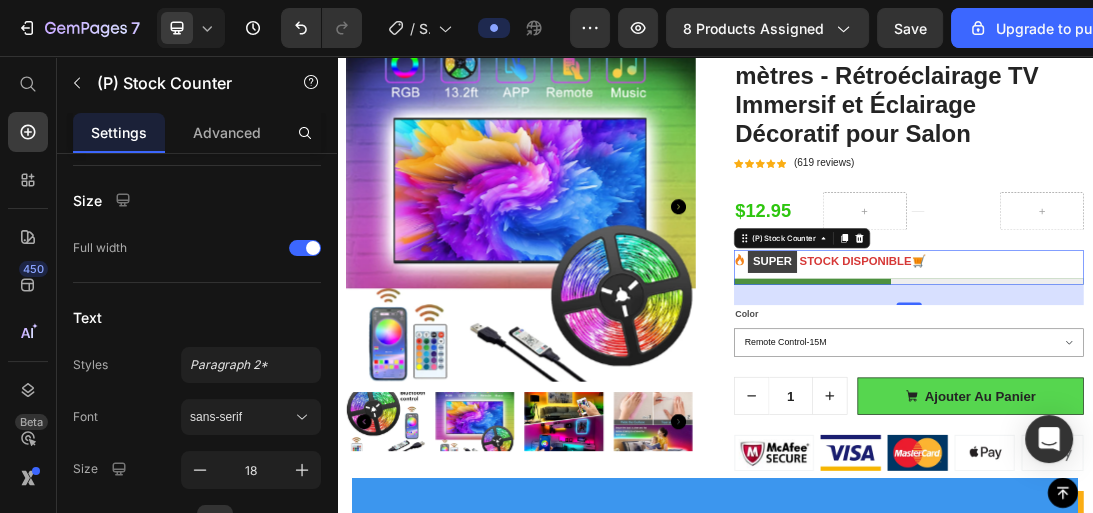 scroll, scrollTop: 1360, scrollLeft: 0, axis: vertical 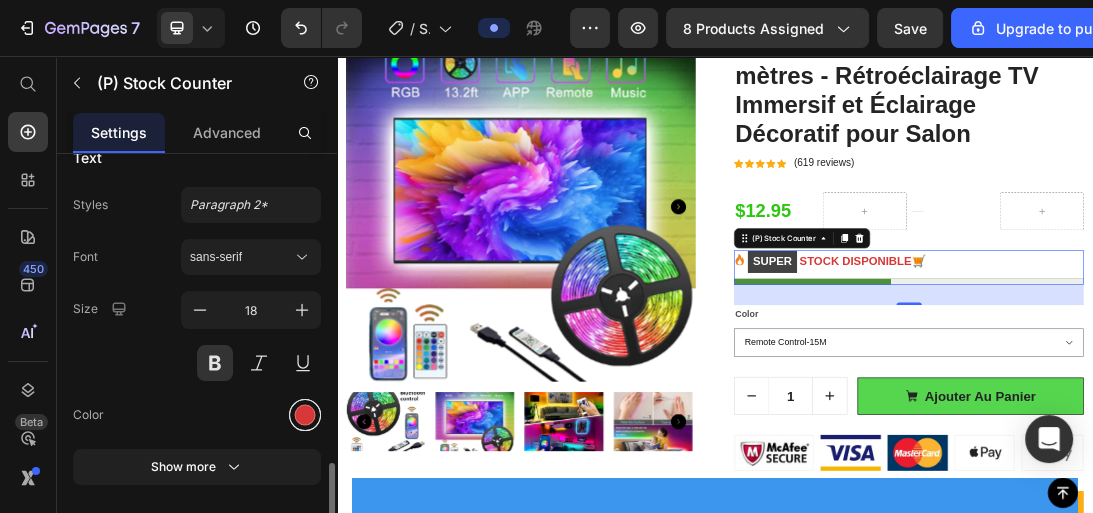 click at bounding box center [305, 415] 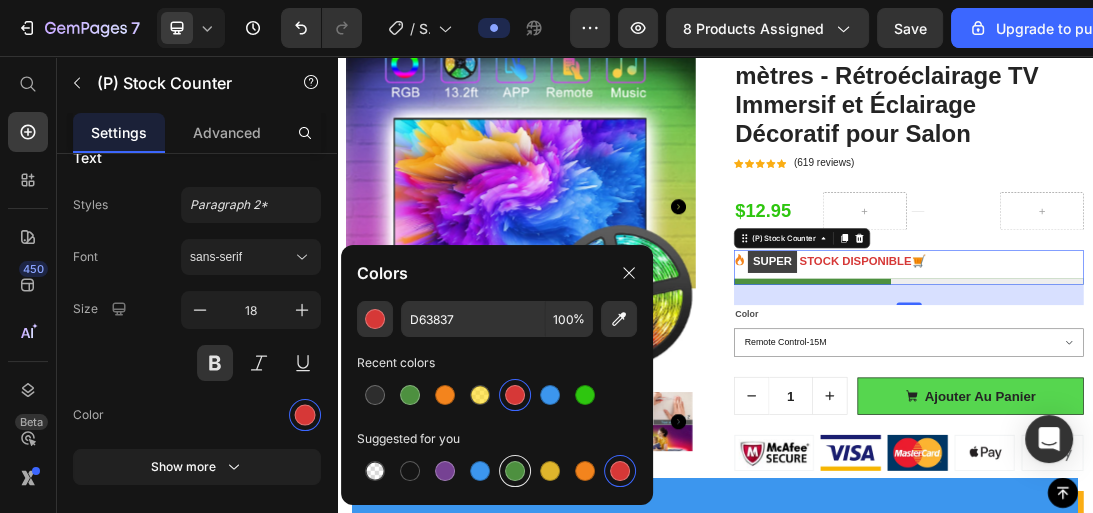 click at bounding box center [515, 471] 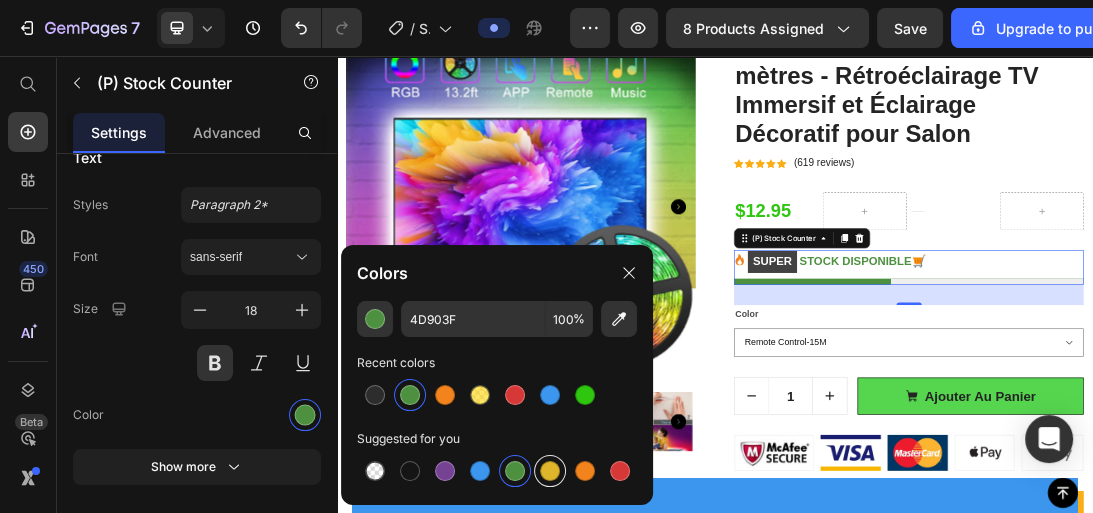 click at bounding box center [550, 471] 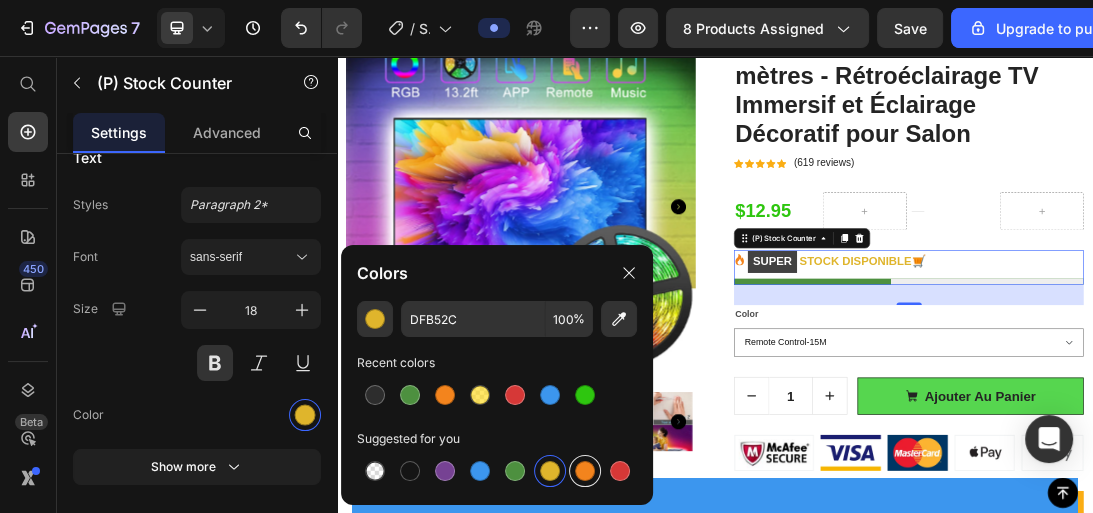 click at bounding box center [585, 471] 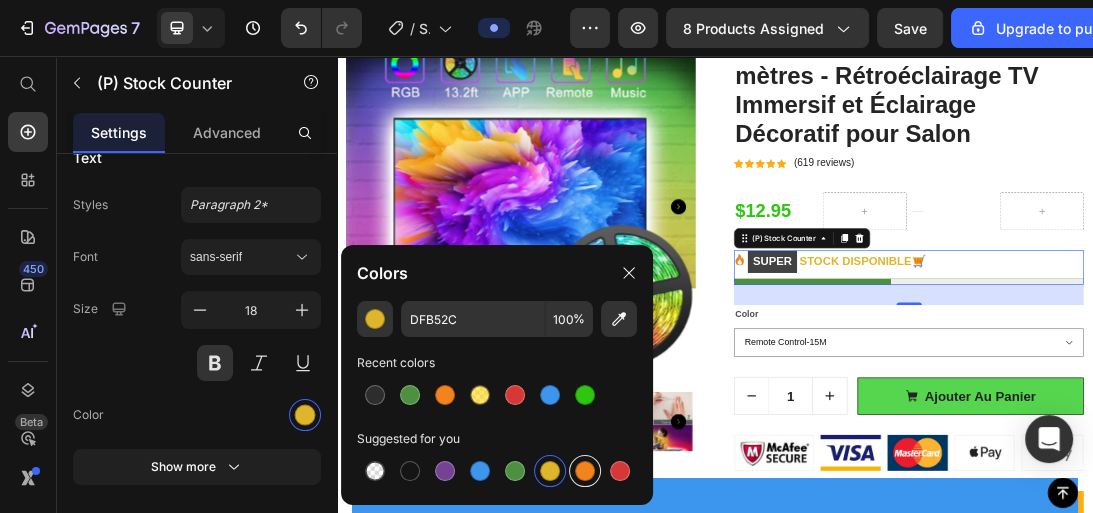 type on "F3841D" 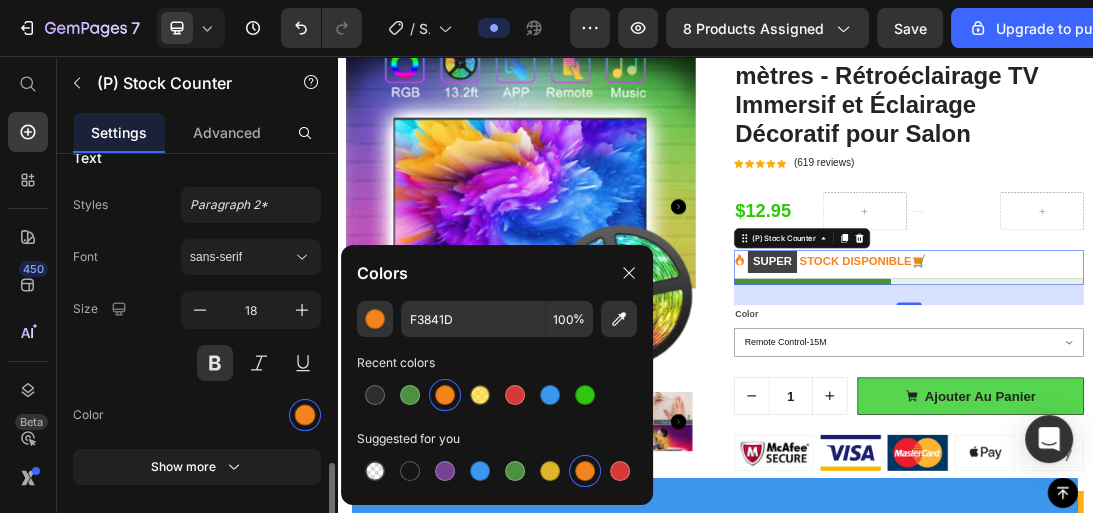 click at bounding box center [251, 415] 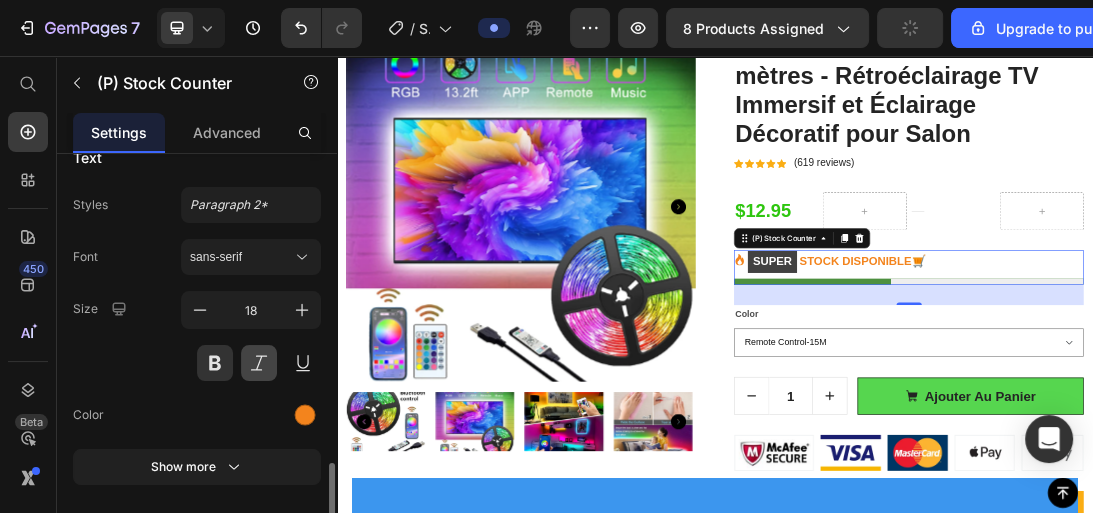 scroll, scrollTop: 1416, scrollLeft: 0, axis: vertical 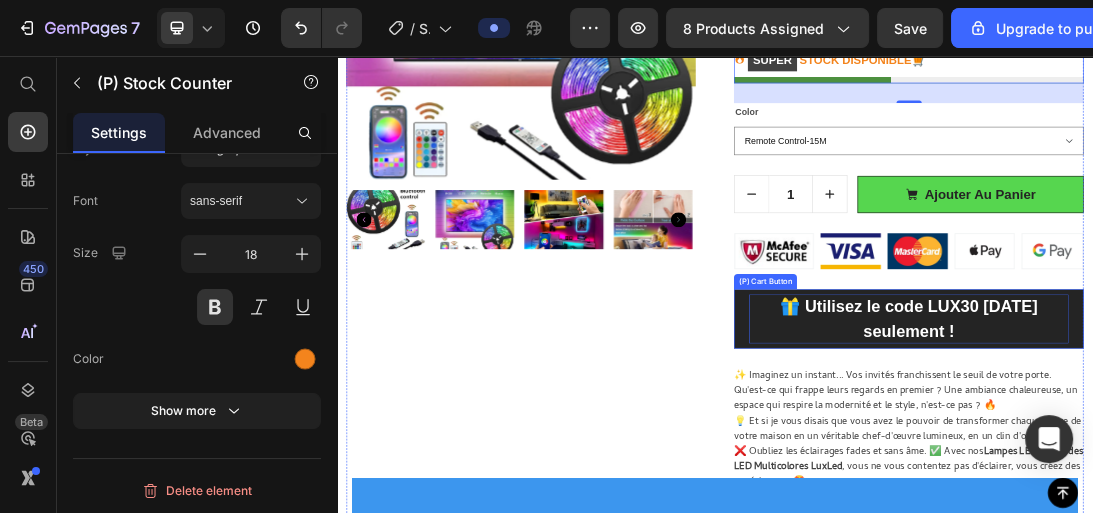 click on "🎁 Utilisez le code LUX30 [DATE] seulement !" at bounding box center (1244, 473) 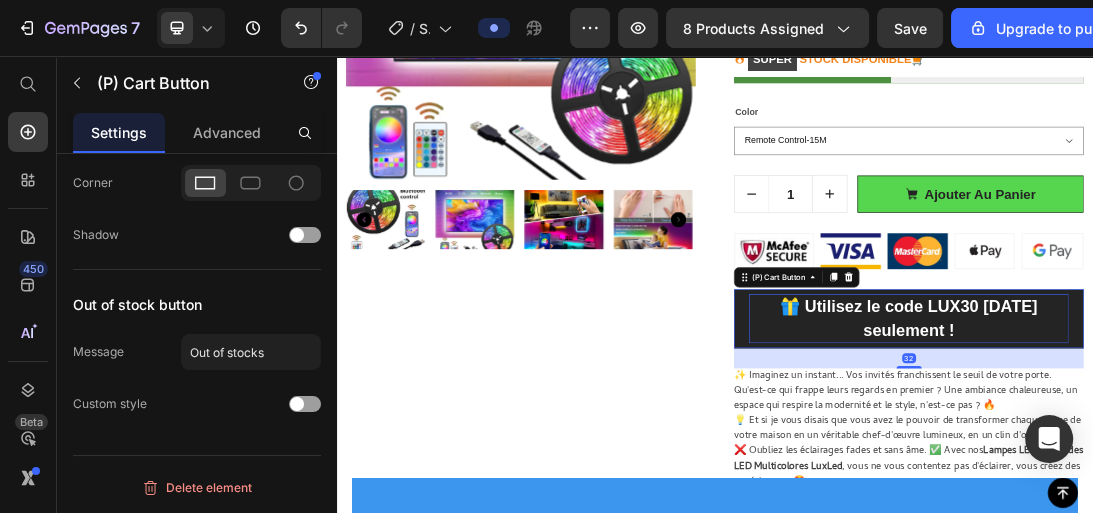 scroll, scrollTop: 0, scrollLeft: 0, axis: both 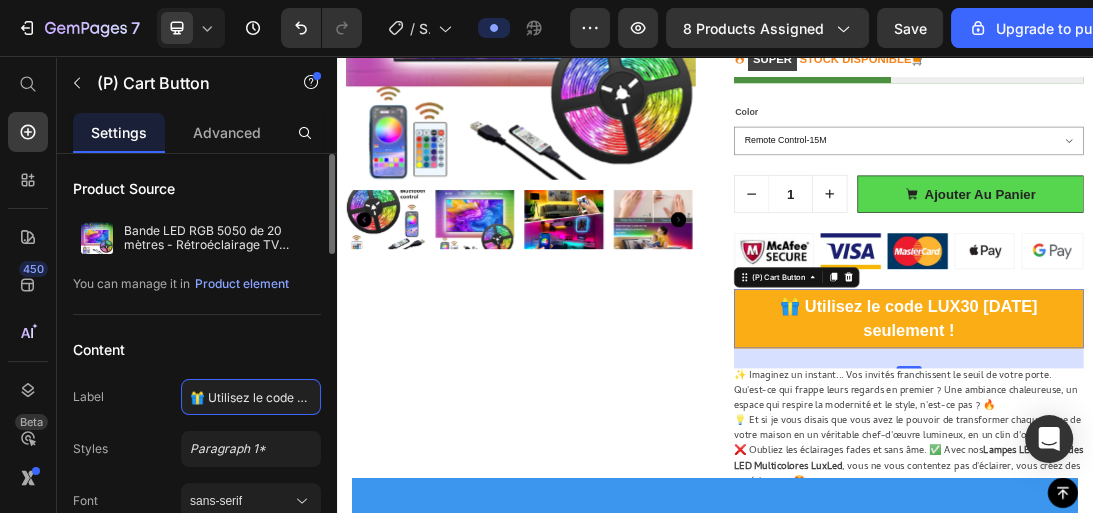 click on "🎁 Utilisez le code LUX30 [DATE] seulement !" 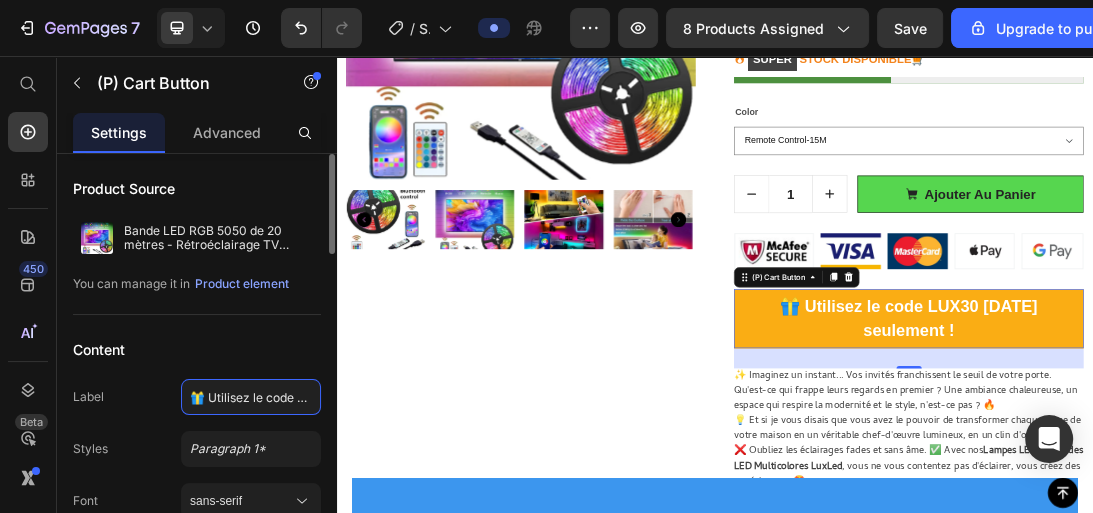 click on "🎁 Utilisez le code LUX30 [DATE] seulement !" 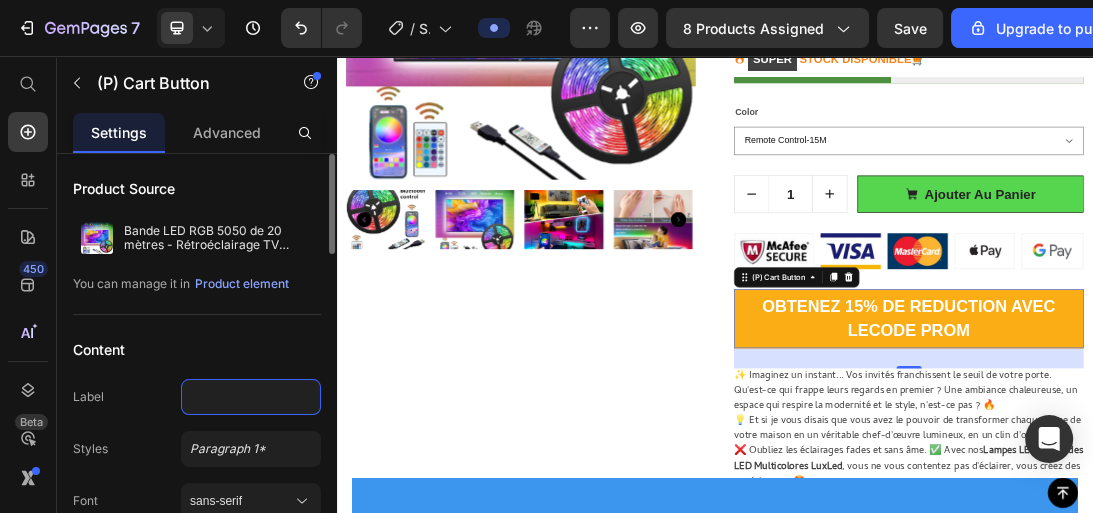 scroll, scrollTop: 0, scrollLeft: 193, axis: horizontal 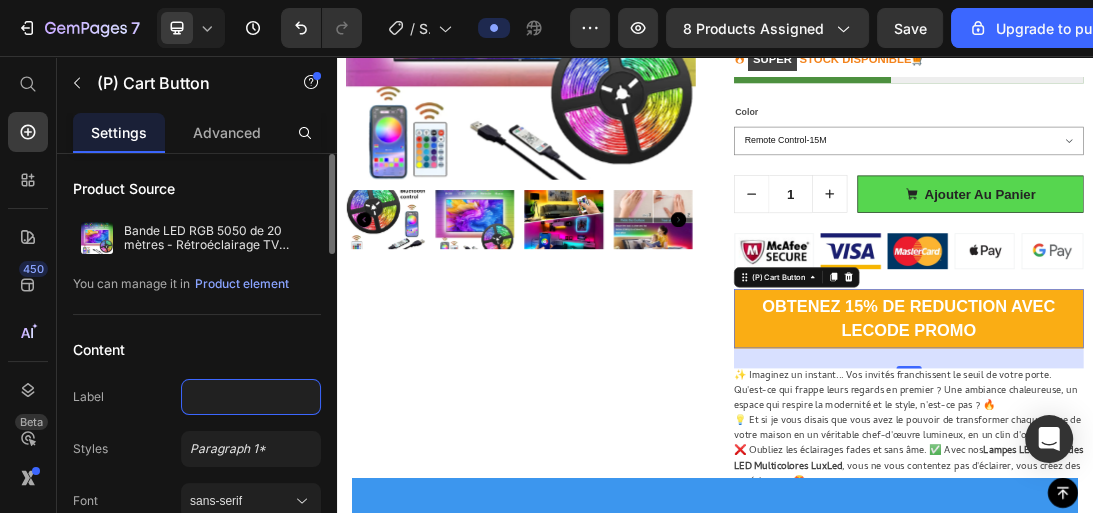 click on "OBTENEZ 15% DE REDUCTION  AVEC LECODE PROMO" 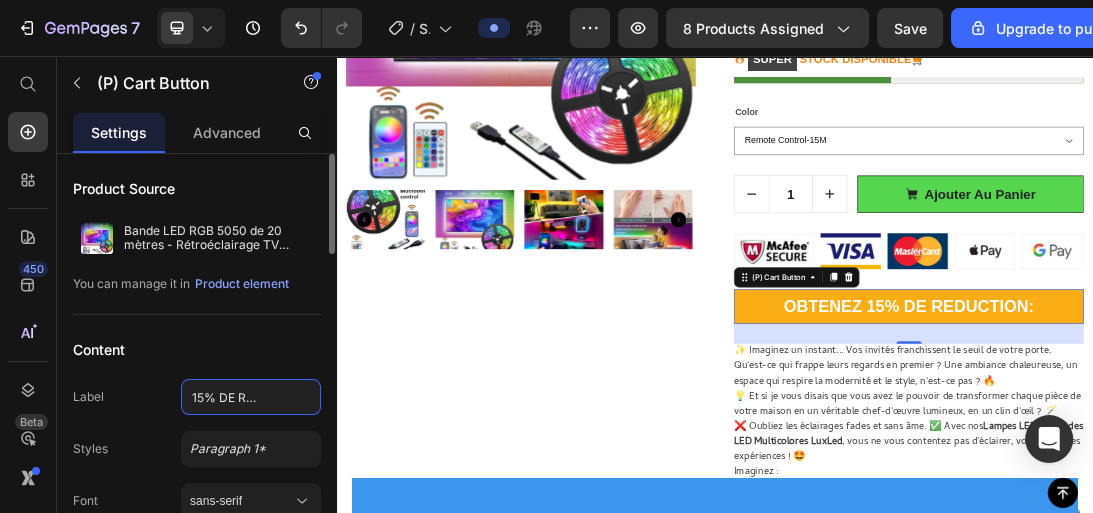 scroll, scrollTop: 0, scrollLeft: 60, axis: horizontal 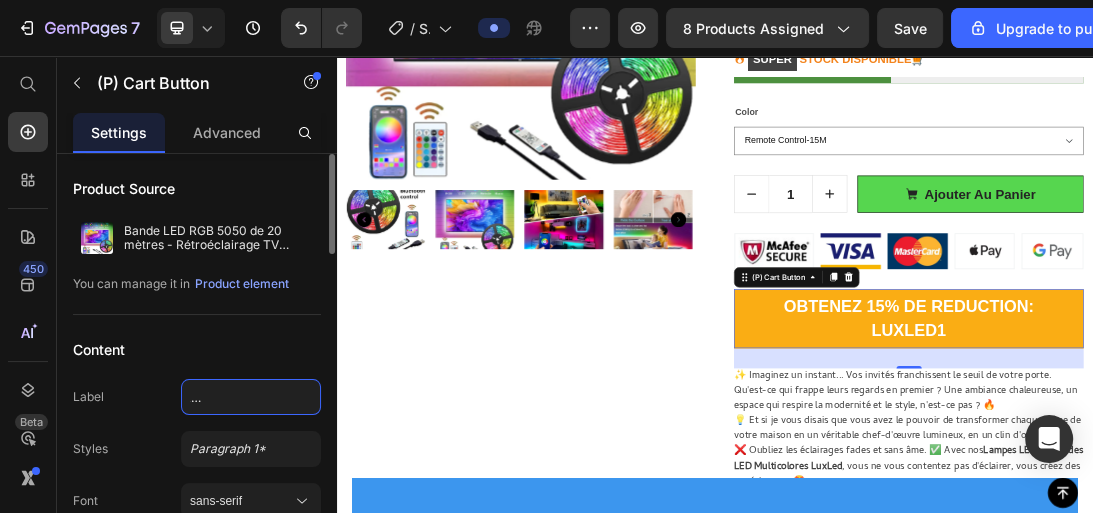 type on "OBTENEZ 15% DE REDUCTION: LUXLED15" 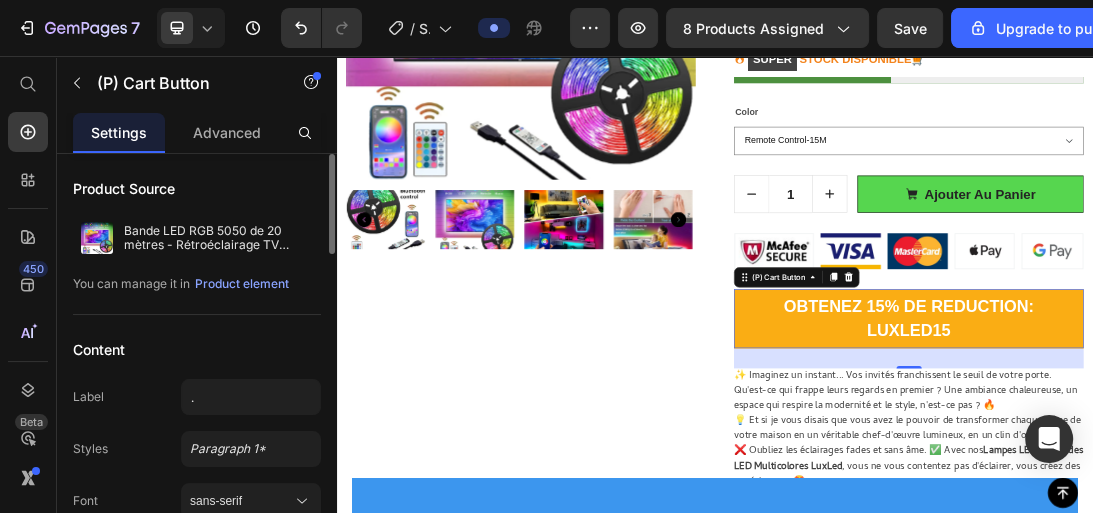 click on "Content" at bounding box center (197, 349) 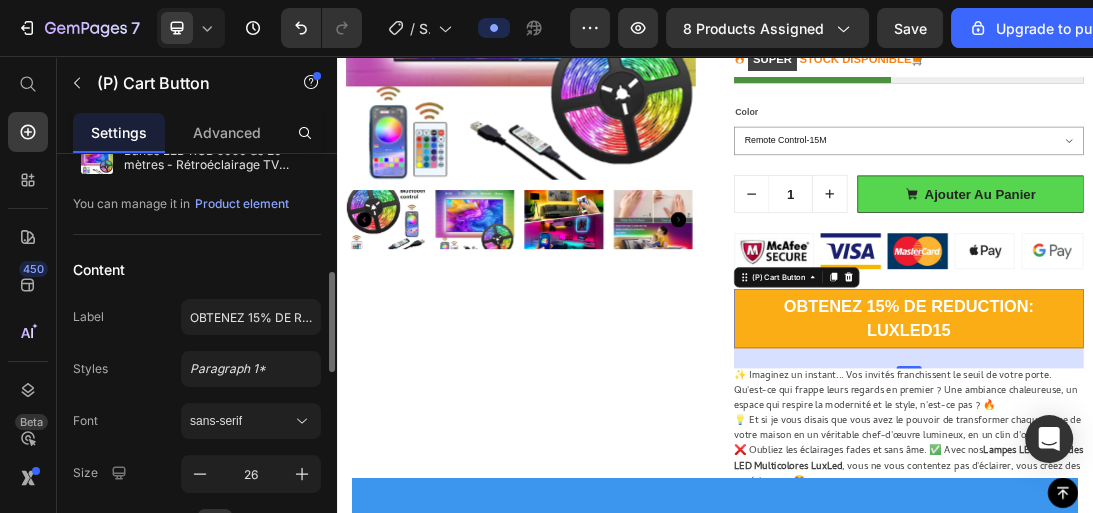 scroll, scrollTop: 160, scrollLeft: 0, axis: vertical 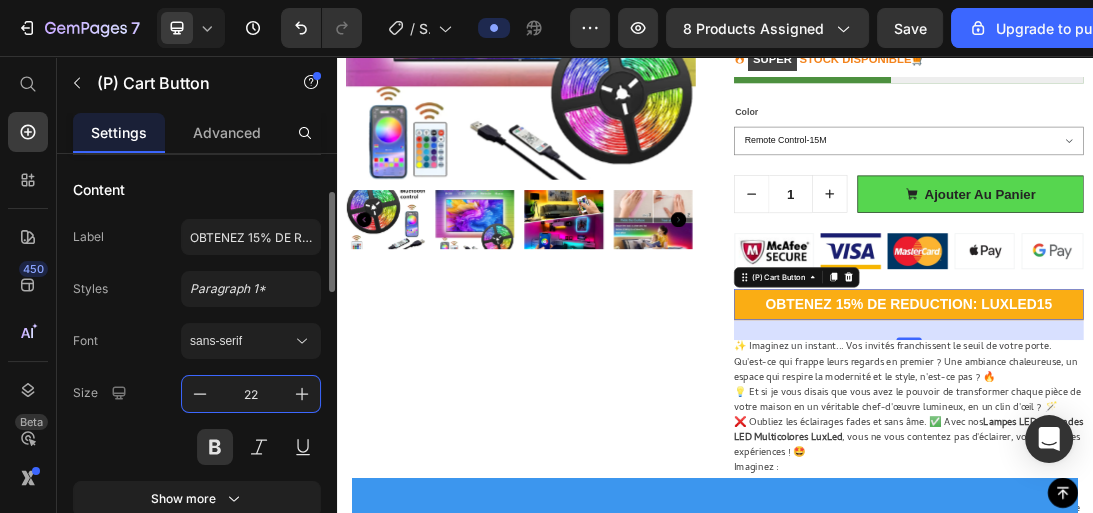 type on "22" 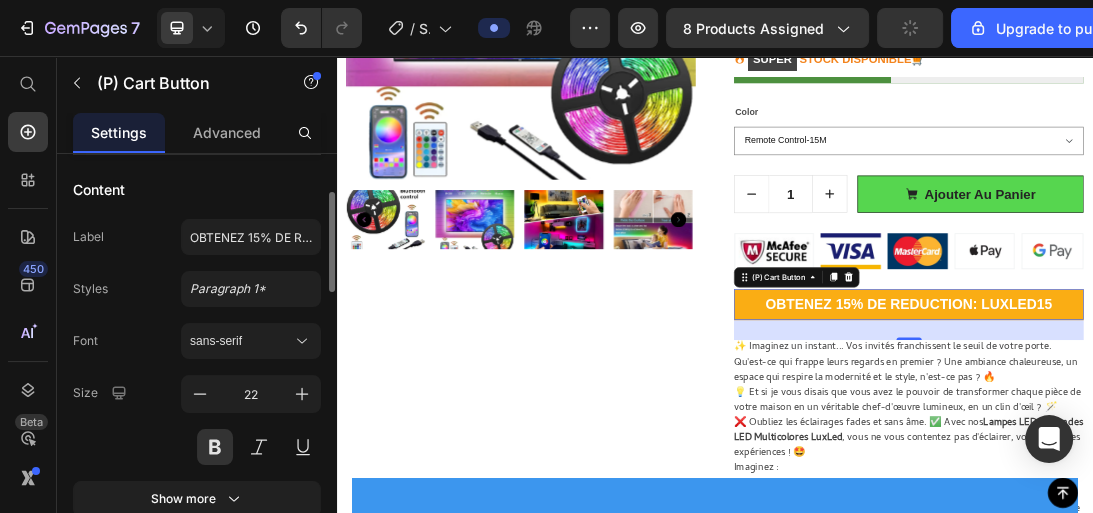 click on "Size 22" at bounding box center [197, 420] 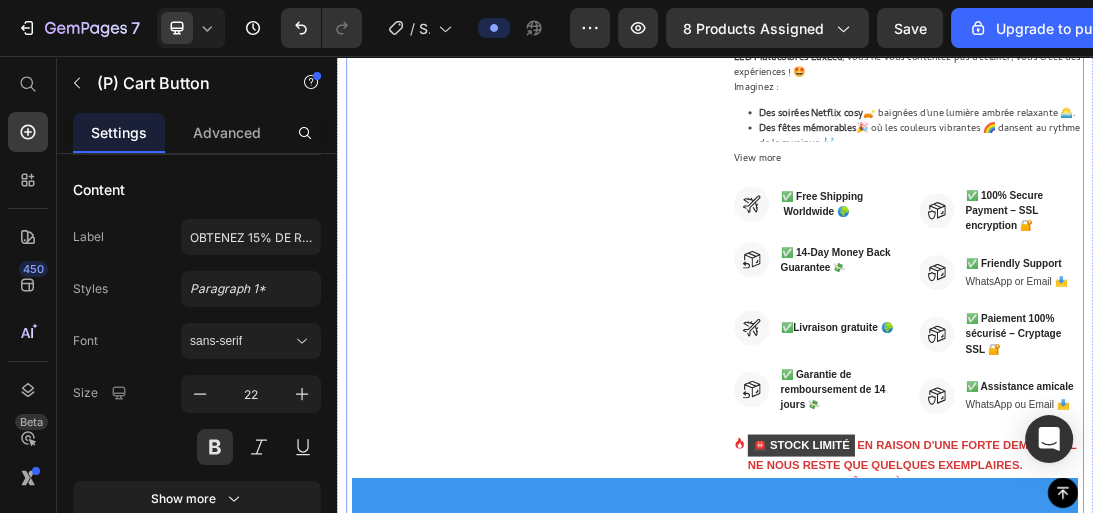 scroll, scrollTop: 1520, scrollLeft: 0, axis: vertical 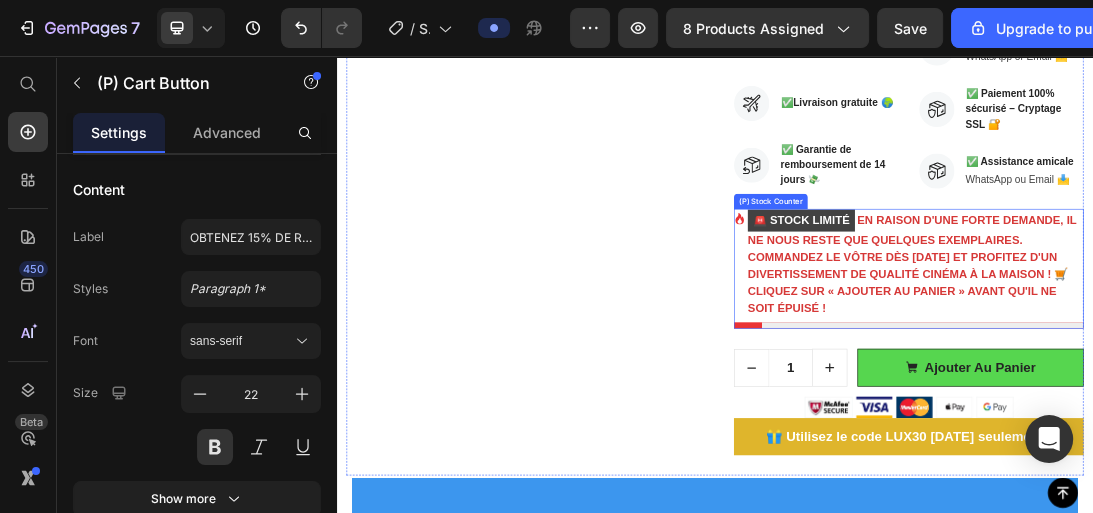 click on "🚨 Stock limité
En raison d'une forte demande, il ne nous reste que quelques exemplaires.
Commandez le vôtre dès [DATE] et profitez d'un divertissement de qualité cinéma à la maison !
🛒 Cliquez sur « Ajouter au panier » avant qu'il ne soit épuisé !" at bounding box center [1255, 385] 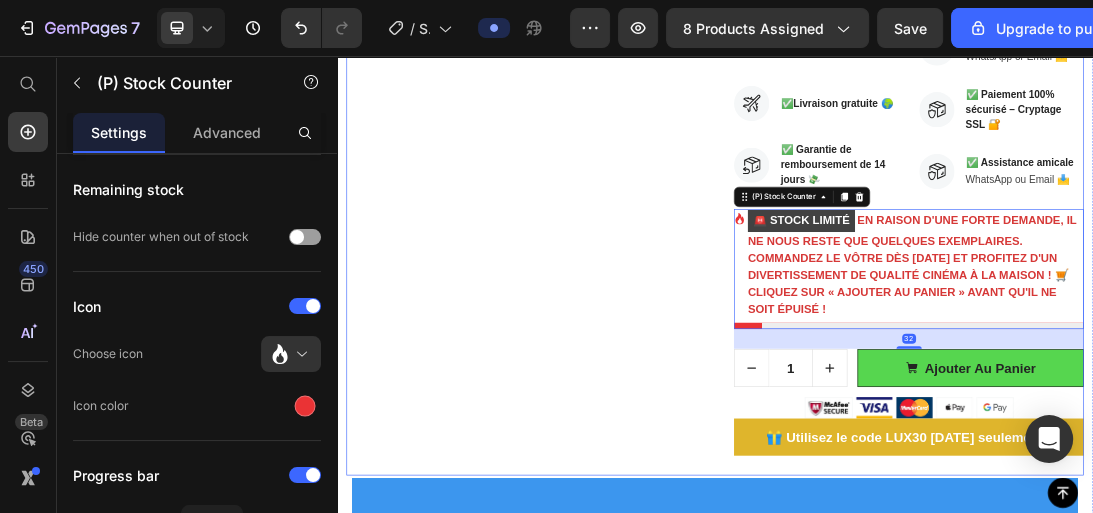 scroll, scrollTop: 0, scrollLeft: 0, axis: both 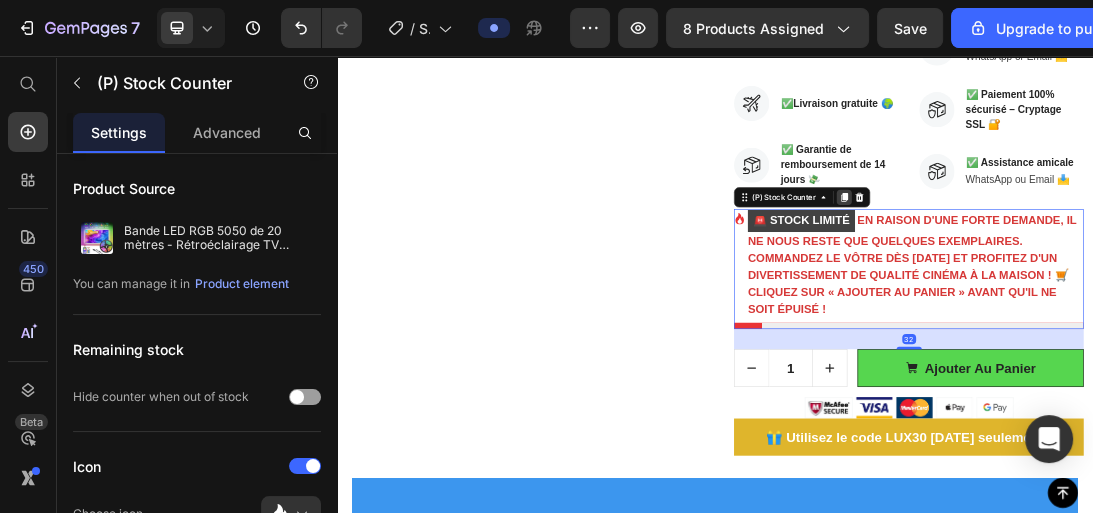 click 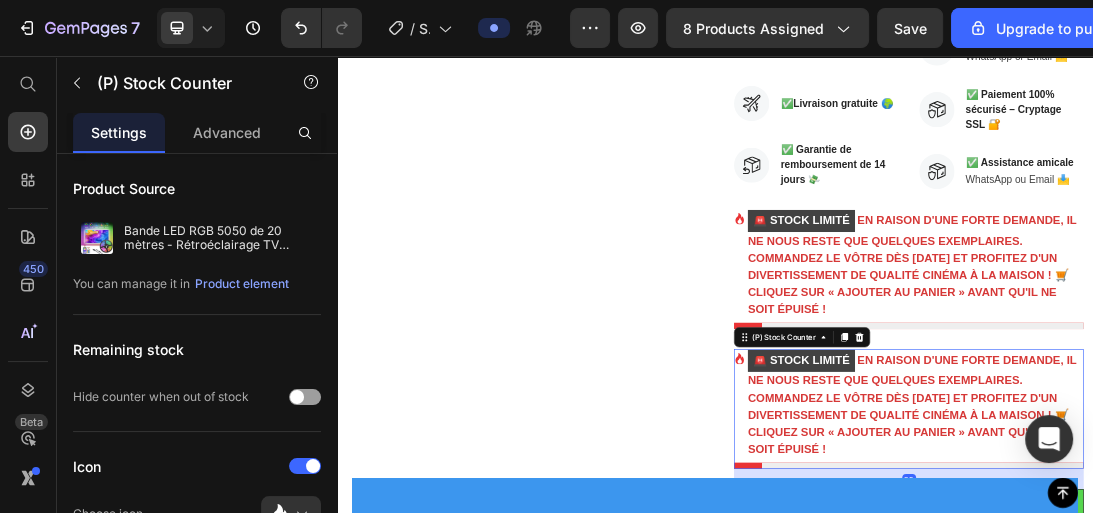 click on "(P) Stock Counter" at bounding box center [1075, 502] 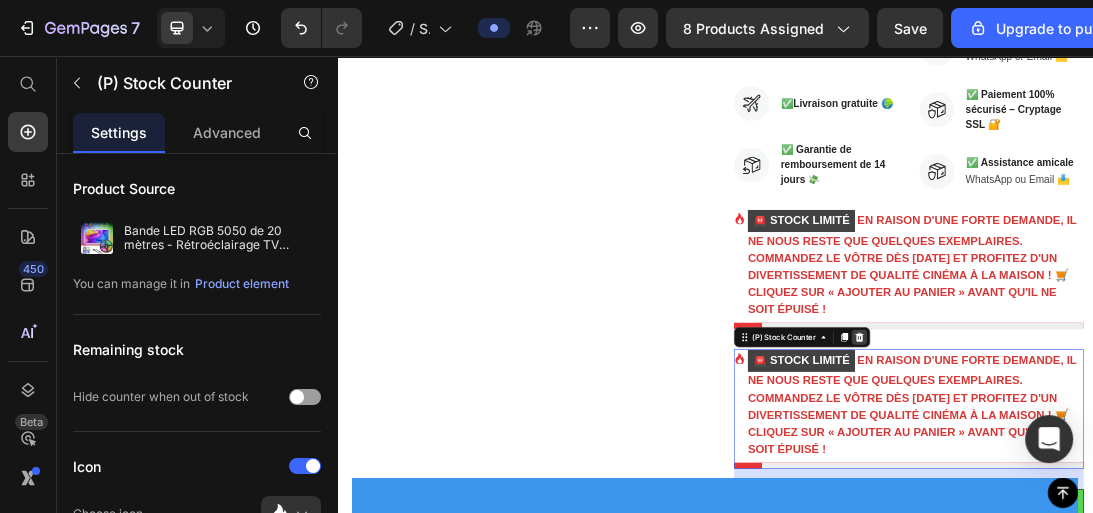 click at bounding box center (1166, 502) 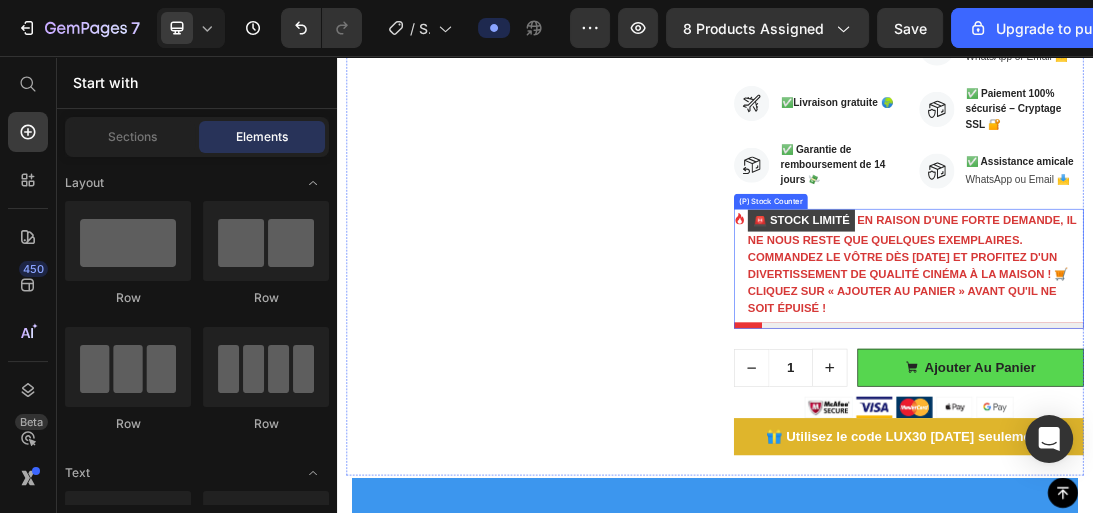 click on "🚨 Stock limité
En raison d'une forte demande, il ne nous reste que quelques exemplaires.
Commandez le vôtre dès [DATE] et profitez d'un divertissement de qualité cinéma à la maison !
🛒 Cliquez sur « Ajouter au panier » avant qu'il ne soit épuisé !" at bounding box center (1255, 385) 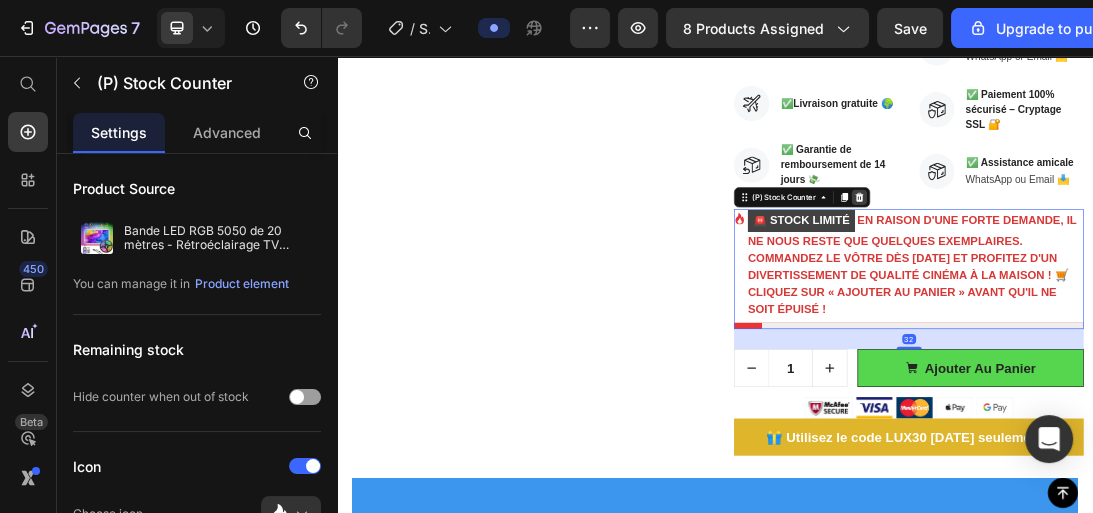 click 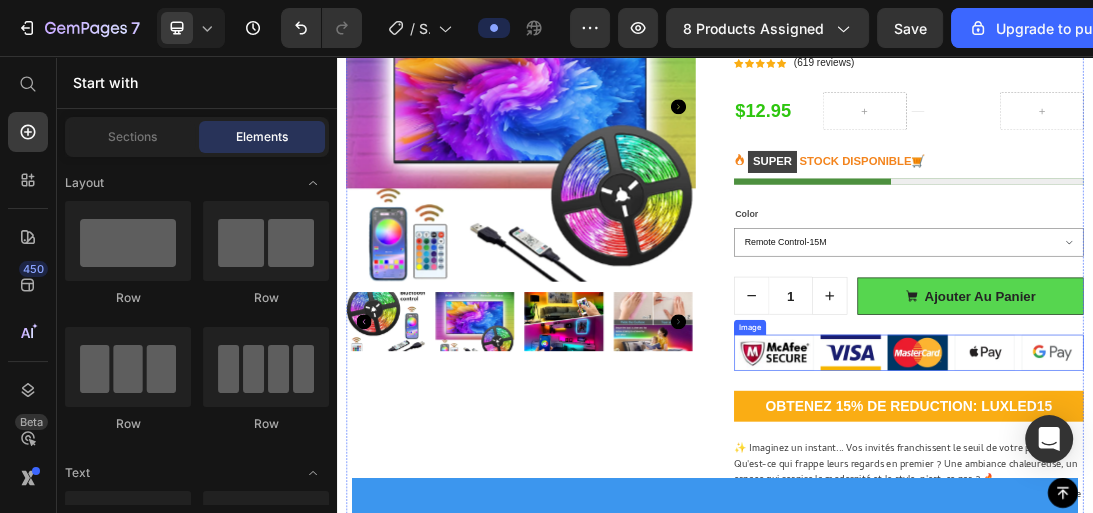 scroll, scrollTop: 320, scrollLeft: 0, axis: vertical 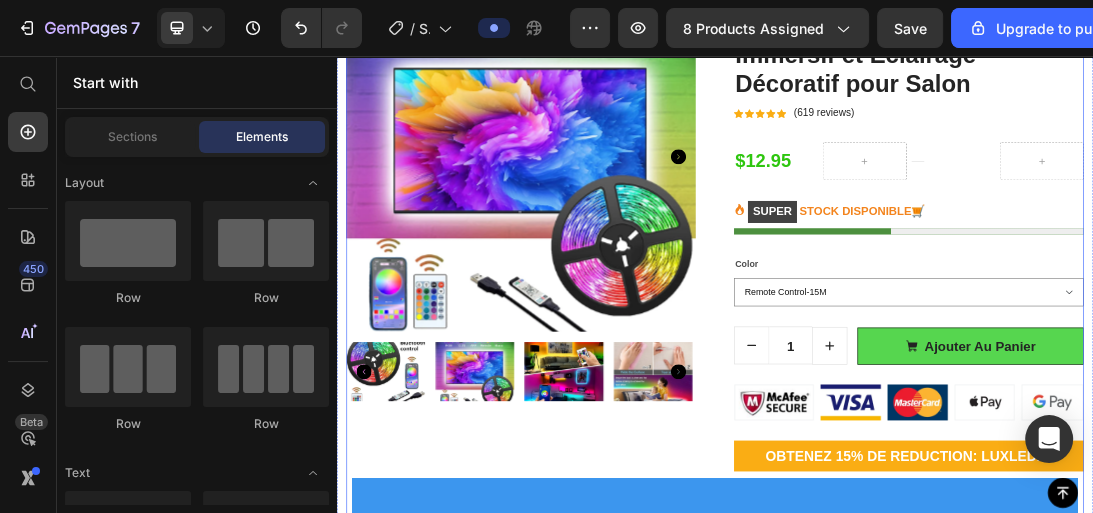 click on "Bande LED RGB 5050 de 20 mètres - Rétroéclairage TV Immersif et Éclairage Décoratif pour Salon (P) Title                Icon                Icon                Icon                Icon                Icon Icon List Hoz (619 reviews) Text block Row $12.95 (P) Price
Title Line
[GEOGRAPHIC_DATA]
SUPER STOCK DISPONIBLE🛒 (P) Stock Counter Color Remote Control-15M Remote Control-5M 3 Key-10M 3 Key-15M Bluetooth-20M Bluetooth-10M 3 Key-5M 3 Key-20M Bluetooth-5M Bluetooth-15M Remote Control-10M Remote Control-20M Product Variants & Swatches 1 Product Quantity
ajouter au panier (P) Cart Button Row Image OBTENEZ 15% DE REDUCTION: LUXLED15 (P) Cart Button ✨ Imaginez un instant... Vos invités franchissent le seuil de votre porte. Qu'est-ce qui frappe leurs regards en premier ? Une ambiance chaleureuse, un espace qui respire la modernité et le style, n'est-ce pas ? 🔥
Lampes LED et Bandes LED Multicolores LuxLed" at bounding box center (1244, 819) 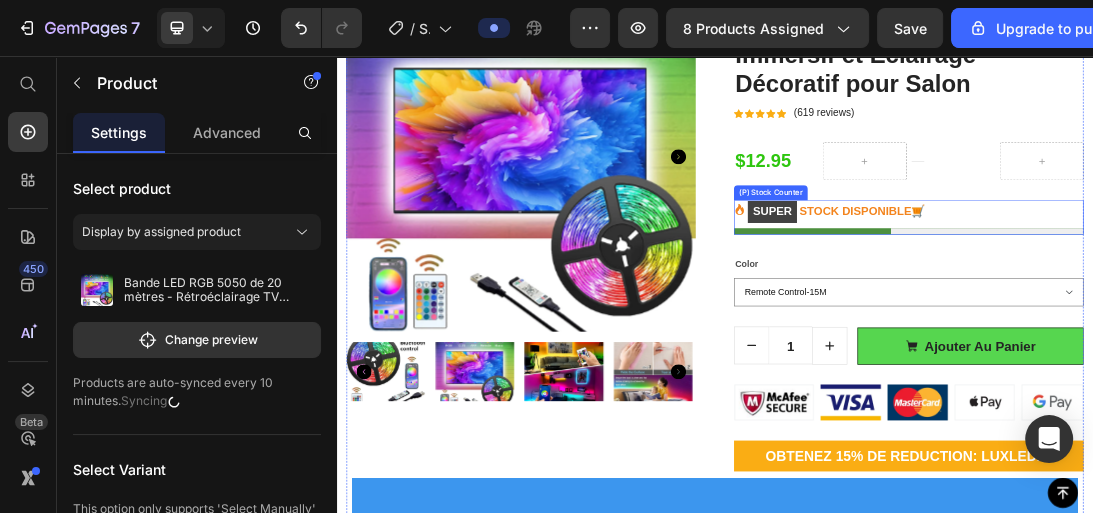 click on "SUPER STOCK DISPONIBLE🛒" at bounding box center (1244, 311) 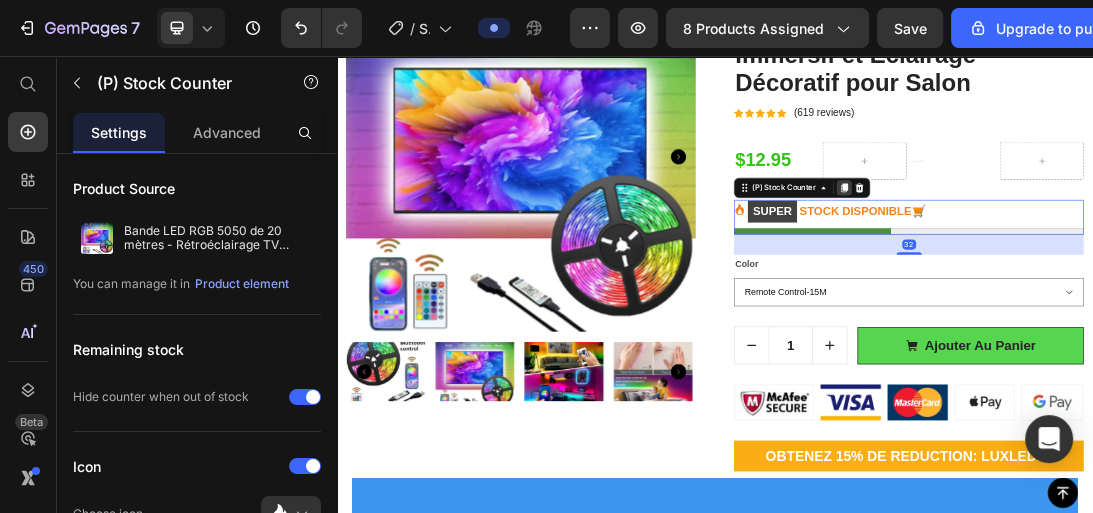 click 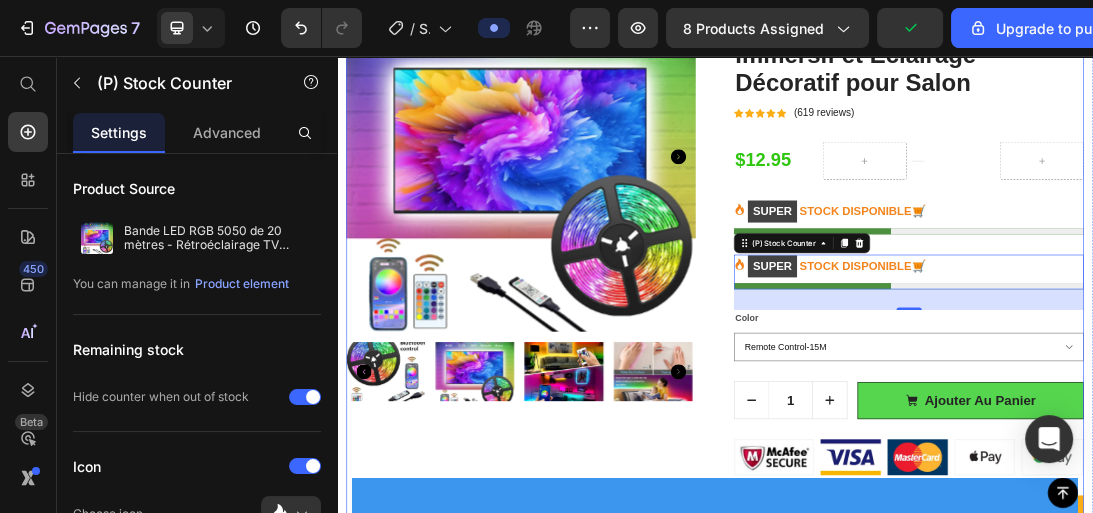 scroll, scrollTop: 480, scrollLeft: 0, axis: vertical 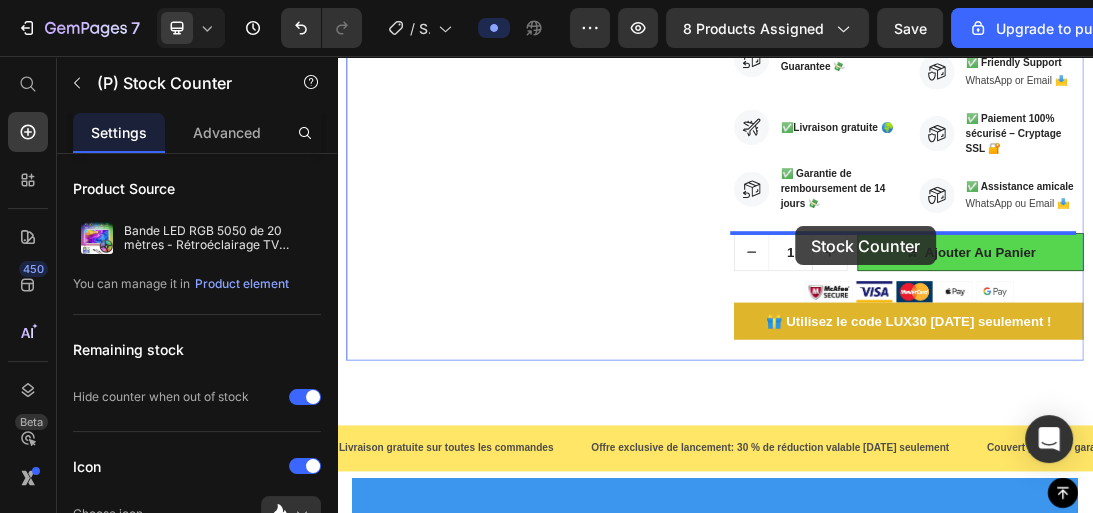 drag, startPoint x: 1002, startPoint y: 195, endPoint x: 1064, endPoint y: 326, distance: 144.93102 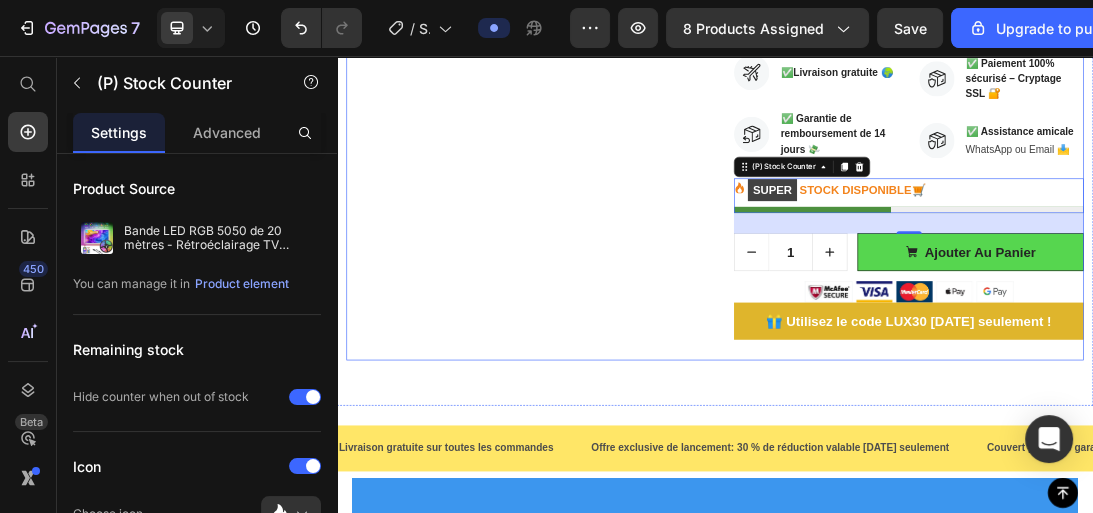 click on "Product Images Bande LED RGB 5050 de 20 mètres - Rétroéclairage TV Immersif et Éclairage Décoratif pour Salon (P) Title                Icon                Icon                Icon                Icon                Icon Icon List Hoz (619 reviews) Text block Row $12.95 (P) Price
Title Line
[GEOGRAPHIC_DATA]
SUPER STOCK DISPONIBLE🛒 (P) Stock Counter Color Remote Control-15M Remote Control-5M 3 Key-10M 3 Key-15M Bluetooth-20M Bluetooth-10M 3 Key-5M 3 Key-20M Bluetooth-5M Bluetooth-15M Remote Control-10M Remote Control-20M Product Variants & Swatches 1 Product Quantity
ajouter au panier (P) Cart Button Row Image OBTENEZ 15% DE REDUCTION: LUXLED15 (P) Cart Button
💡 Et si je vous disais que vous avez le pouvoir de transformer chaque pièce de votre maison en un véritable chef-d'œuvre lumineux, en un clin d'œil ? 🪄
Lampes LED et Bandes LED Multicolores LuxLed" at bounding box center [937, -387] 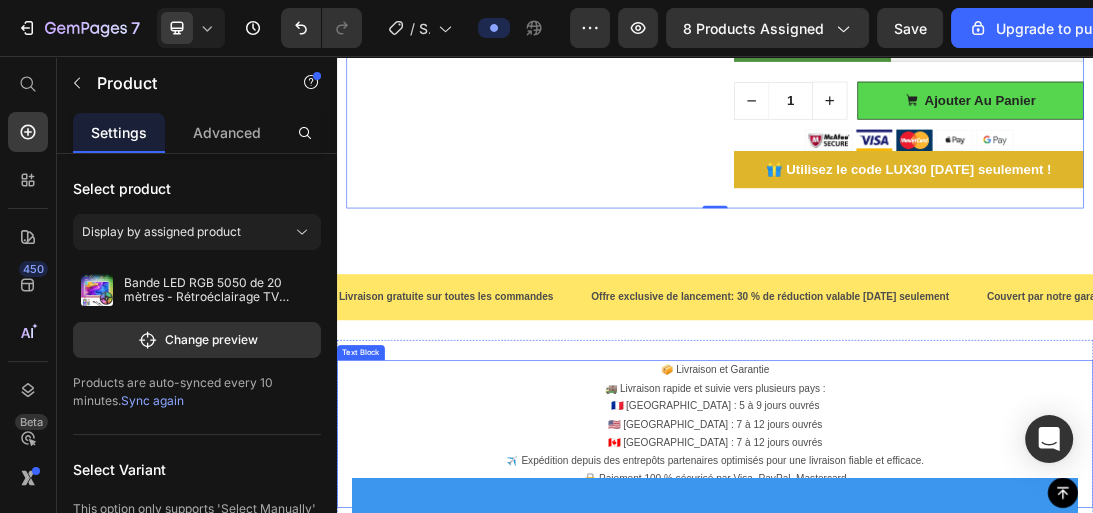 scroll, scrollTop: 1569, scrollLeft: 0, axis: vertical 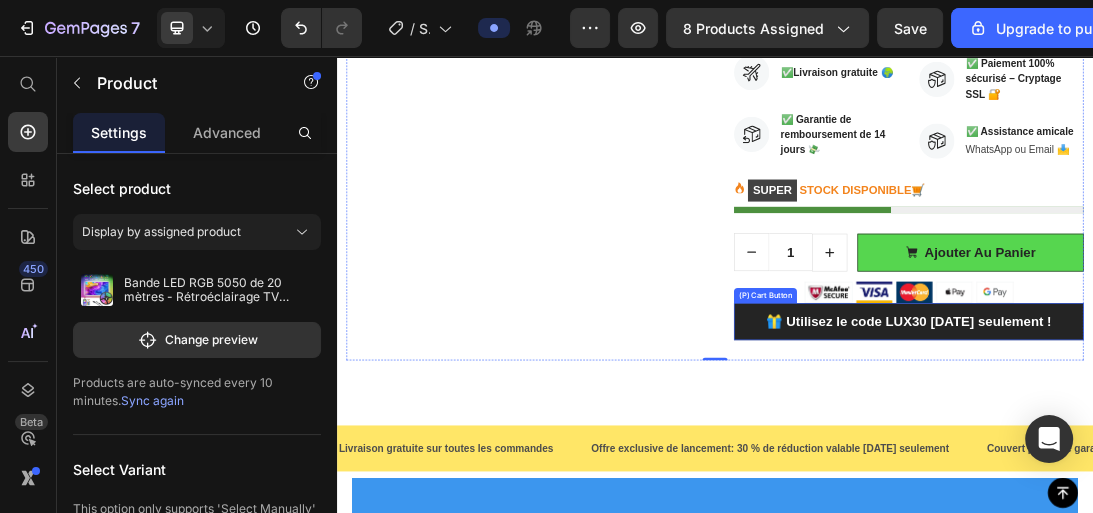 click on "🎁 Utilisez le code LUX30 [DATE] seulement !" at bounding box center (1244, 477) 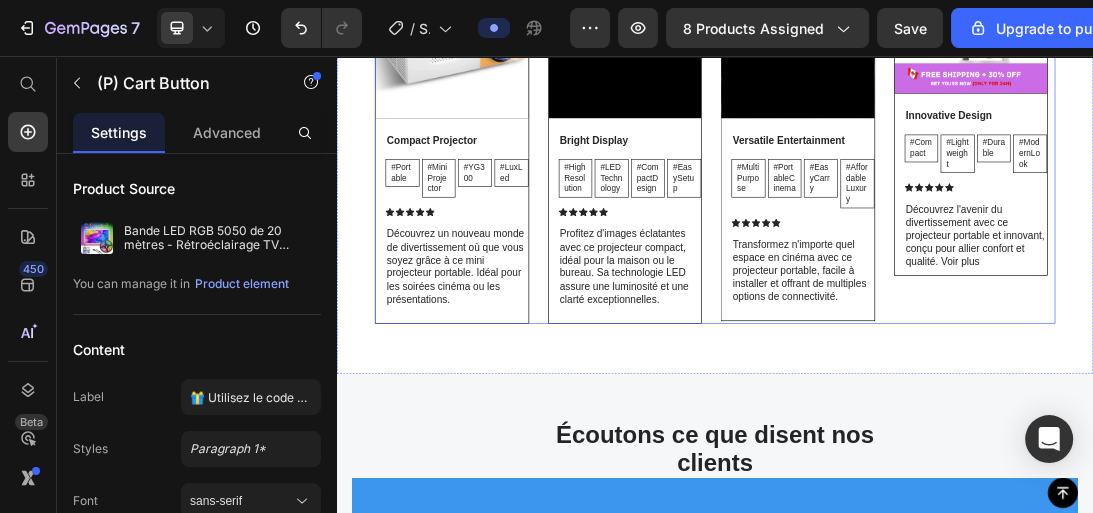 scroll, scrollTop: 1909, scrollLeft: 0, axis: vertical 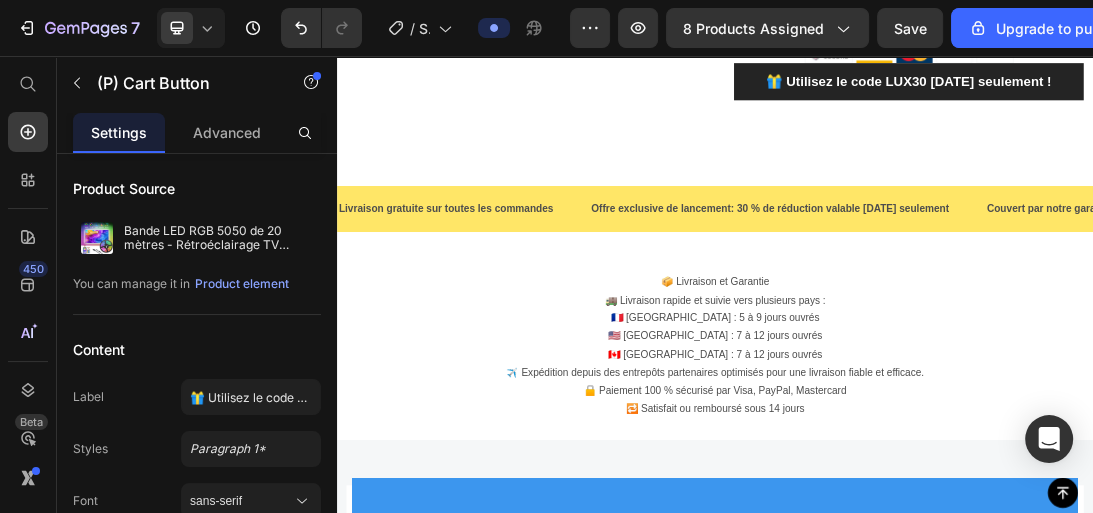 click on "🎁 Utilisez le code LUX30 [DATE] seulement !" at bounding box center (1244, 97) 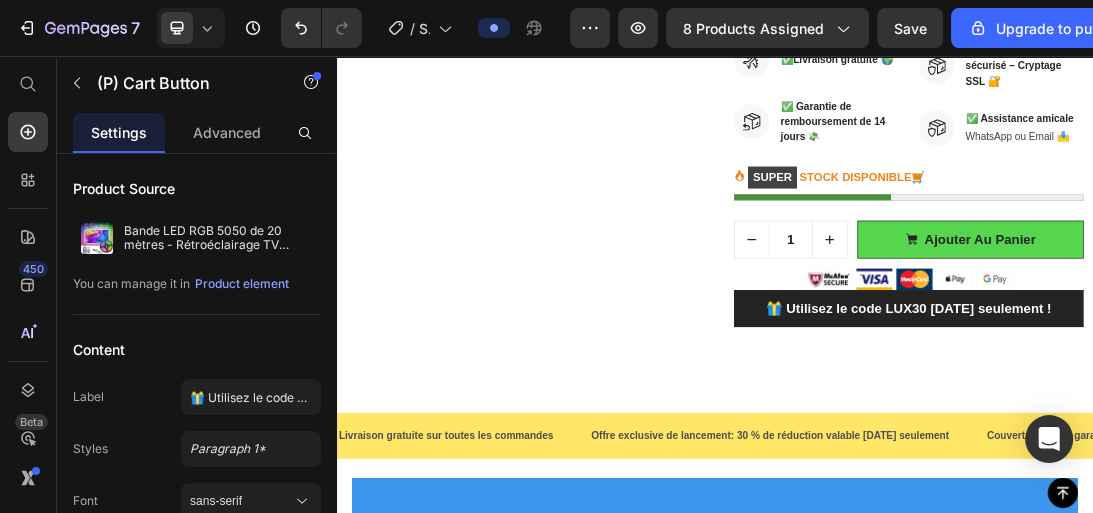 click on "🎁 Utilisez le code LUX30 [DATE] seulement !" at bounding box center [1244, 457] 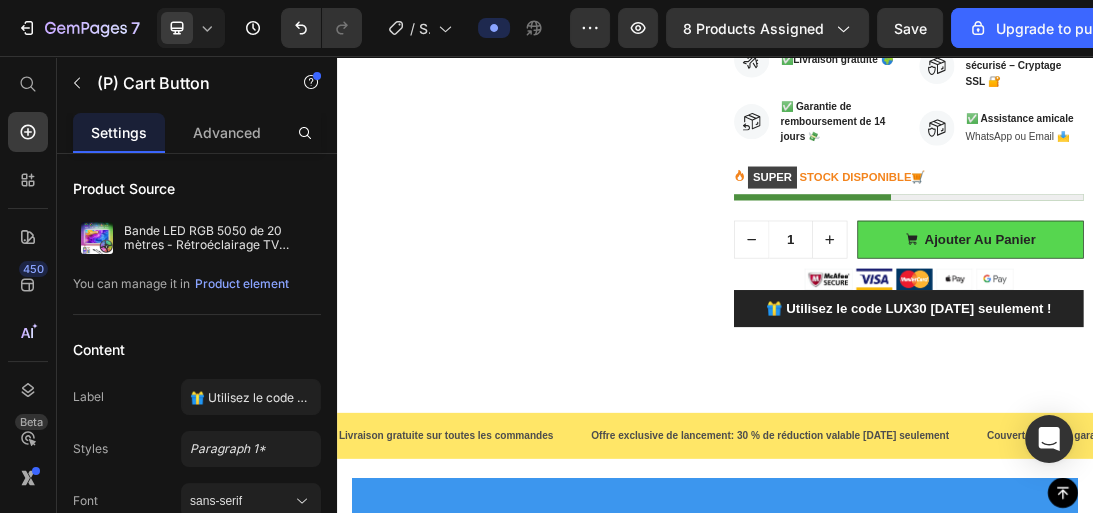 click on "🎁 Utilisez le code LUX30 [DATE] seulement !" at bounding box center [1244, 457] 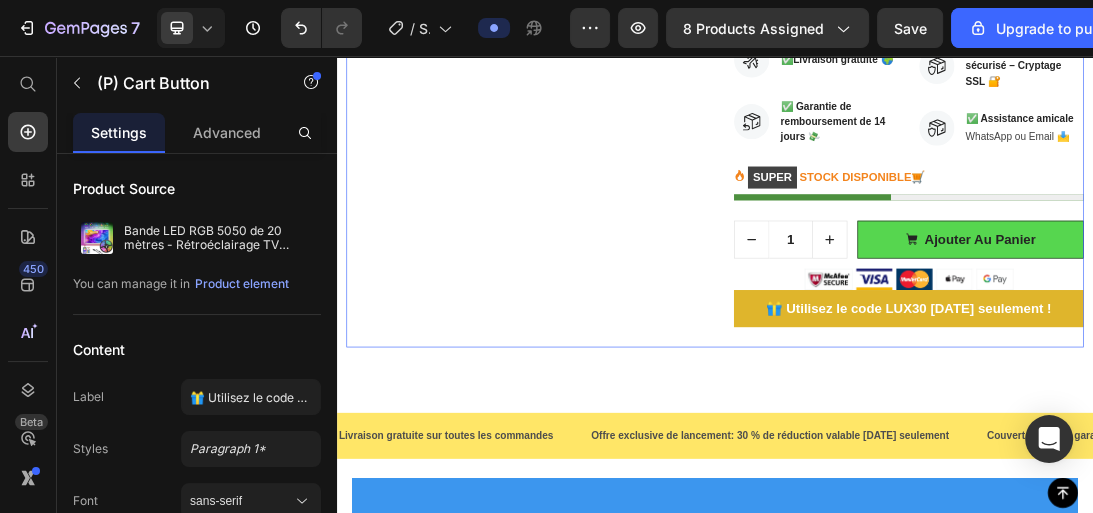 click on "Product Images" at bounding box center [629, -407] 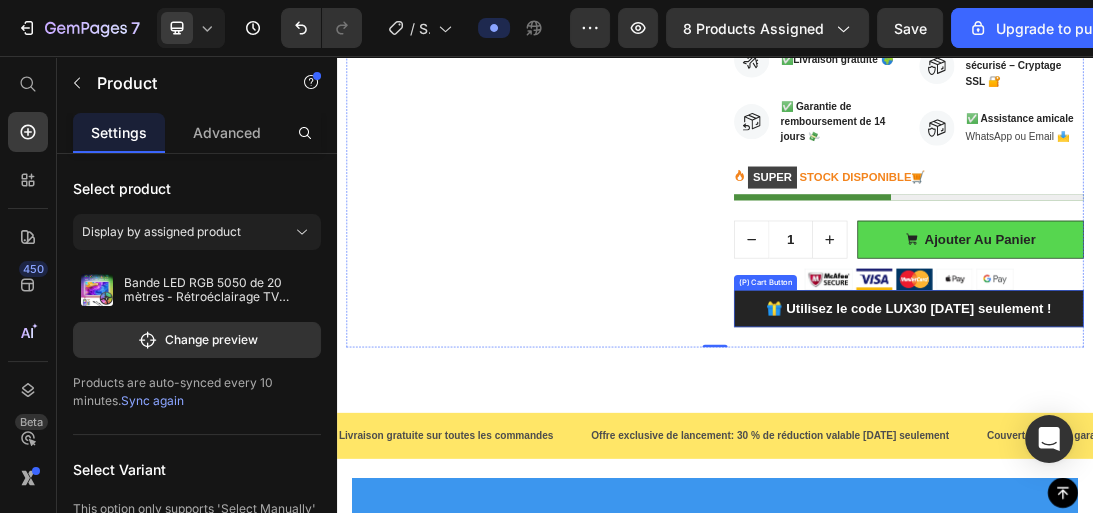 click on "🎁 Utilisez le code LUX30 [DATE] seulement !" at bounding box center (1244, 457) 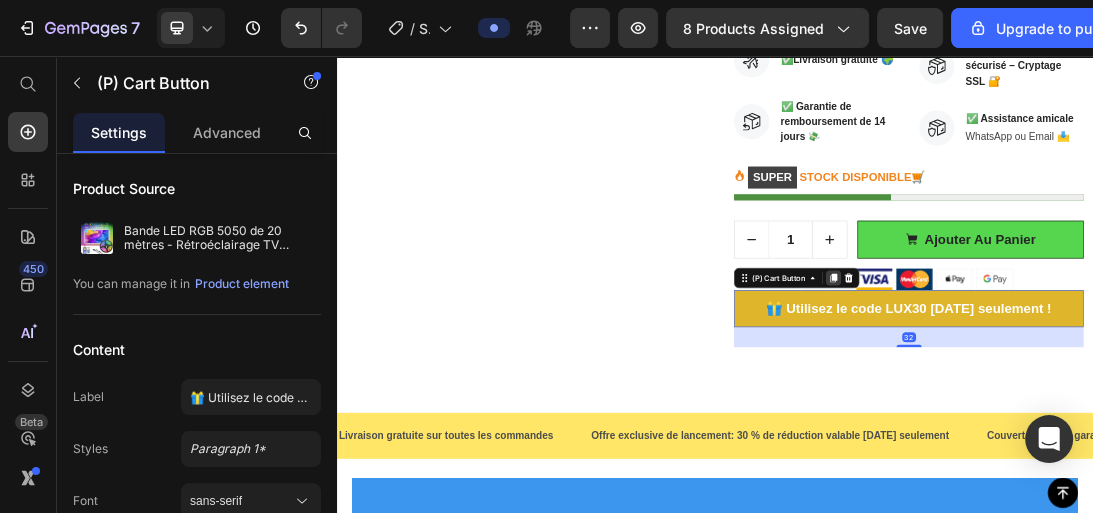 click 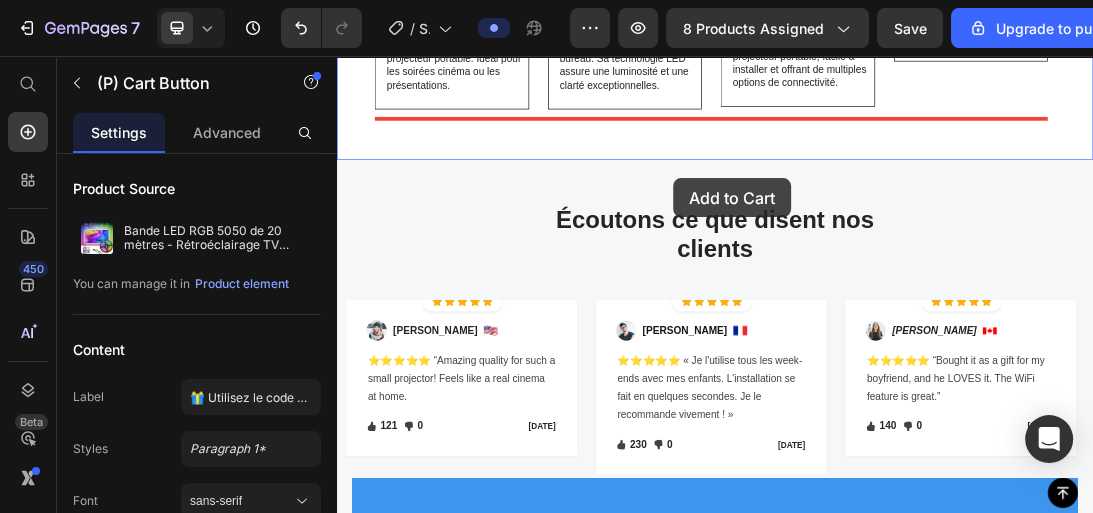 scroll, scrollTop: 3620, scrollLeft: 0, axis: vertical 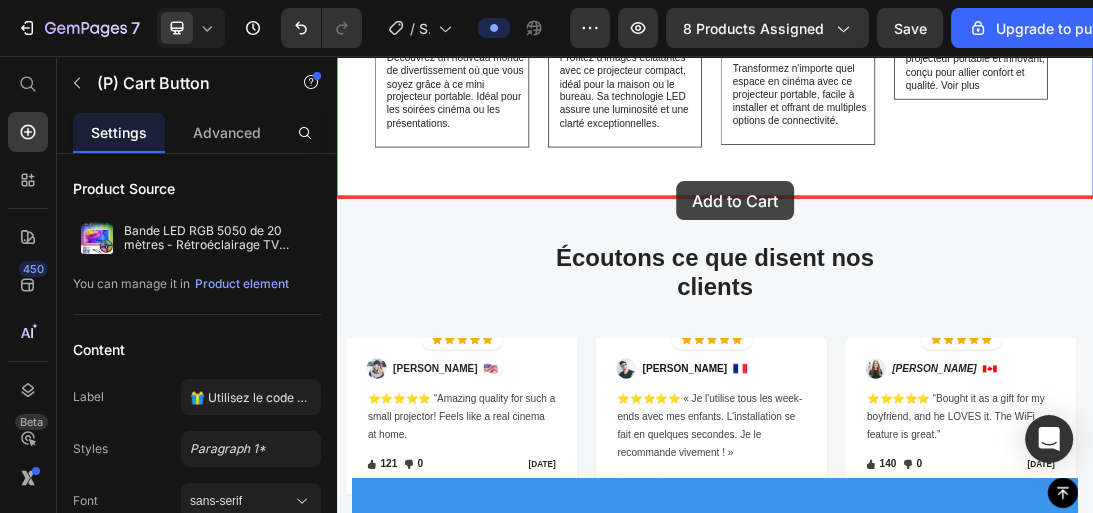 drag, startPoint x: 1050, startPoint y: 500, endPoint x: 875, endPoint y: 255, distance: 301.0814 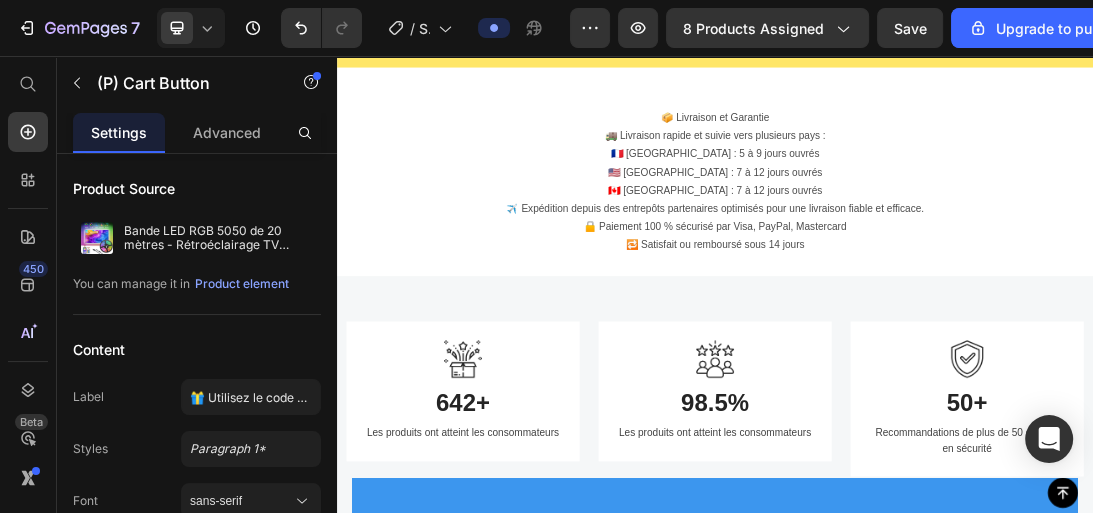 scroll, scrollTop: 1544, scrollLeft: 0, axis: vertical 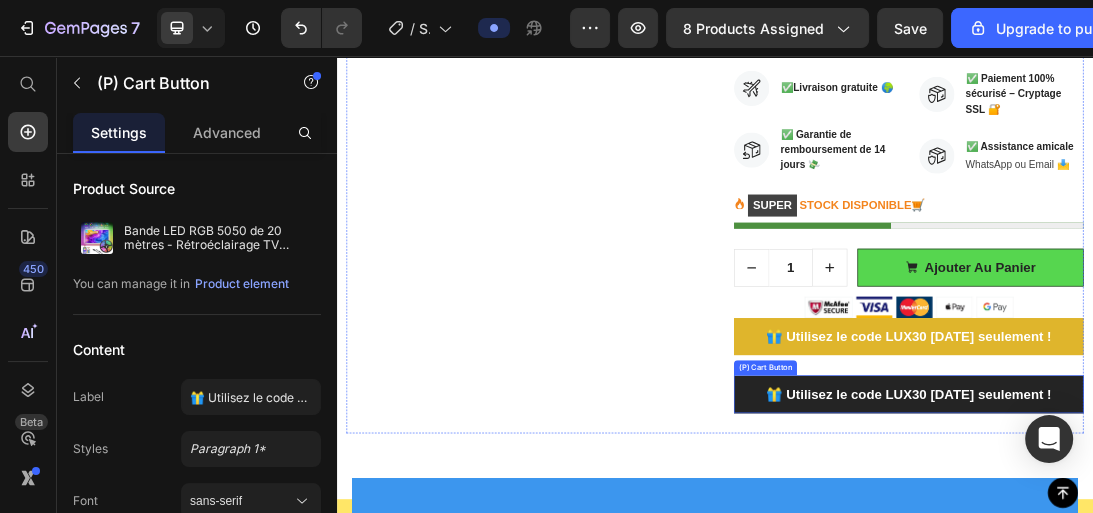 click on "🎁 Utilisez le code LUX30 [DATE] seulement !" at bounding box center (1244, 593) 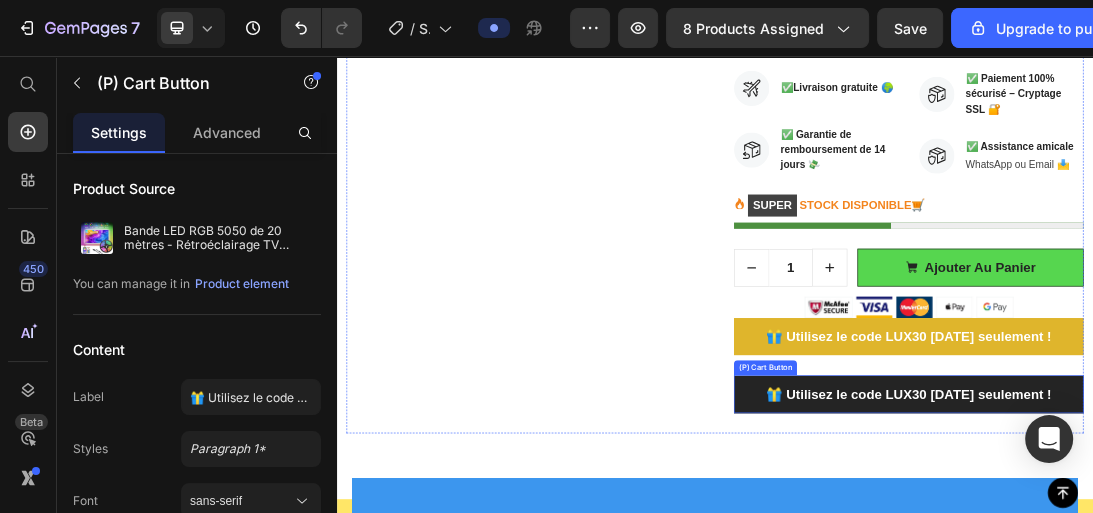 click on "🎁 Utilisez le code LUX30 [DATE] seulement !" at bounding box center (1244, 593) 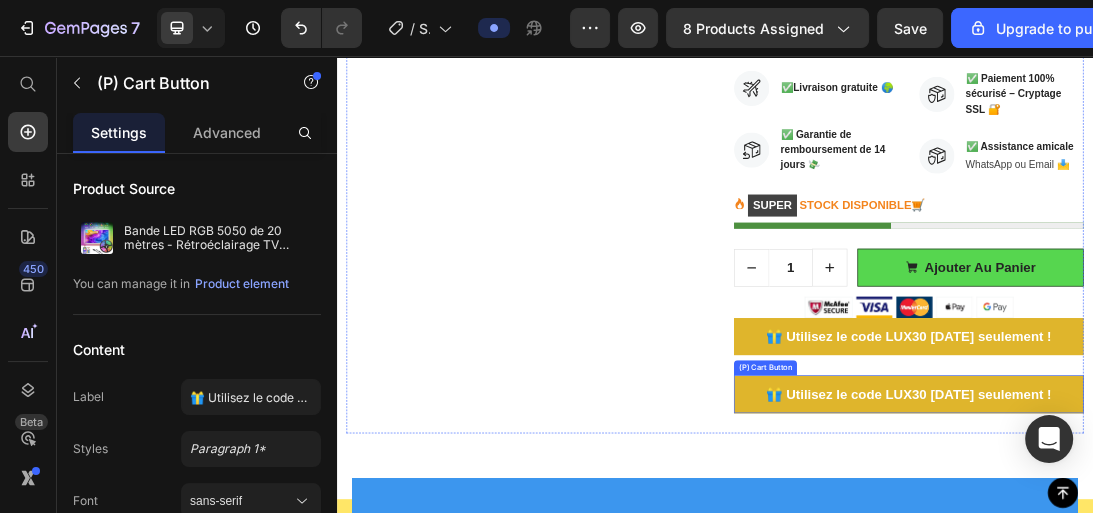 click on "(P) Cart Button" at bounding box center (1017, 551) 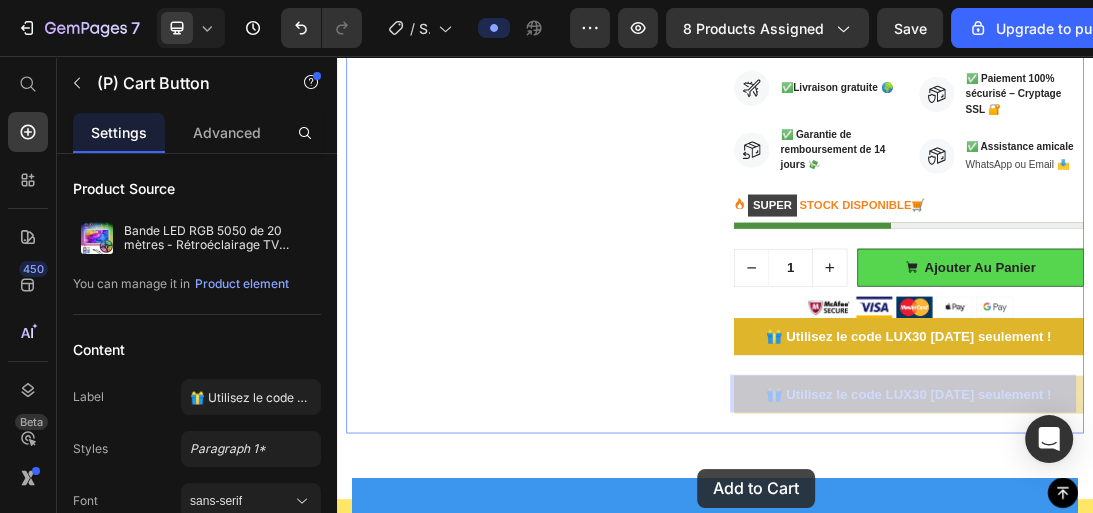 scroll, scrollTop: 1713, scrollLeft: 0, axis: vertical 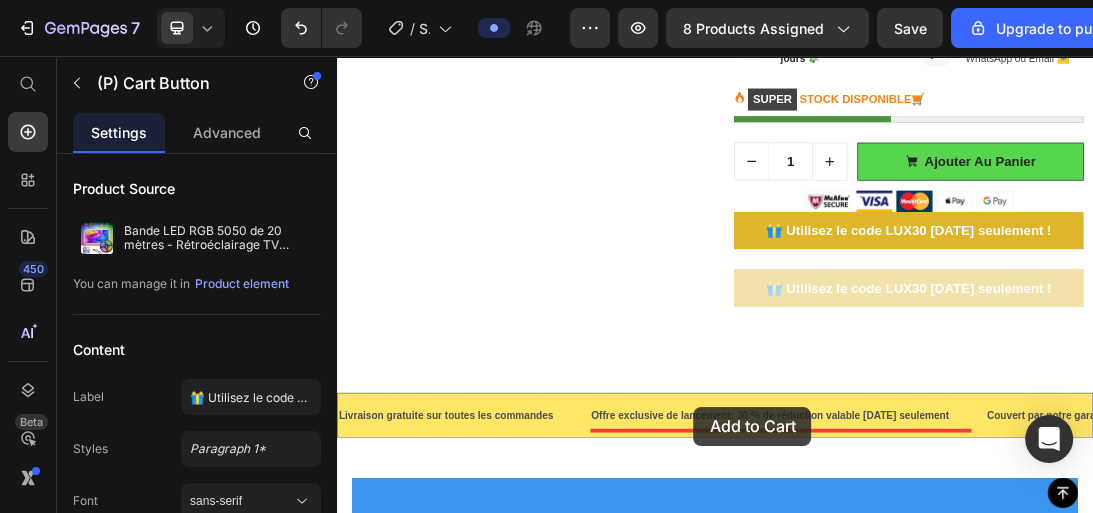 drag, startPoint x: 1026, startPoint y: 552, endPoint x: 1103, endPoint y: 334, distance: 231.19905 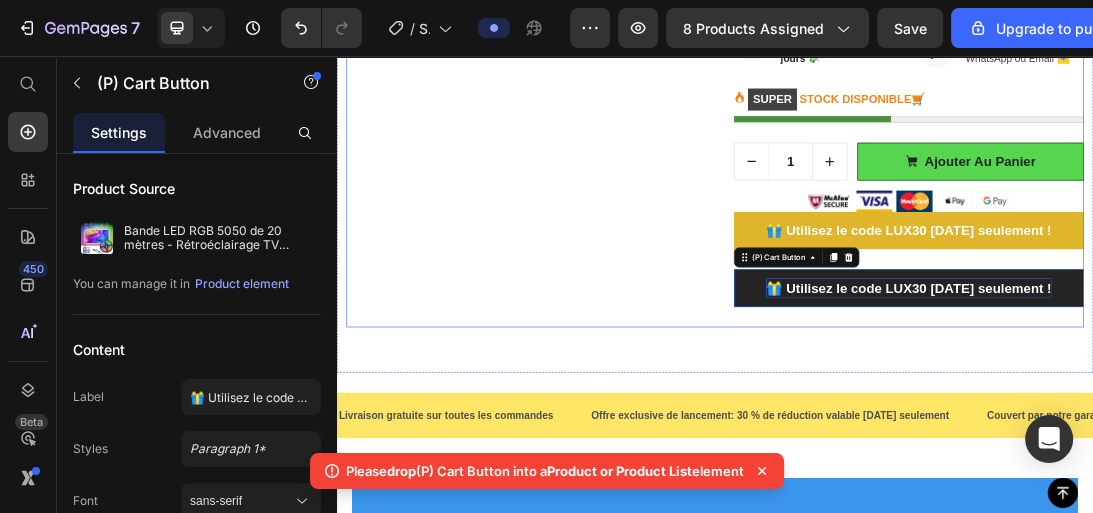 scroll, scrollTop: 1843, scrollLeft: 0, axis: vertical 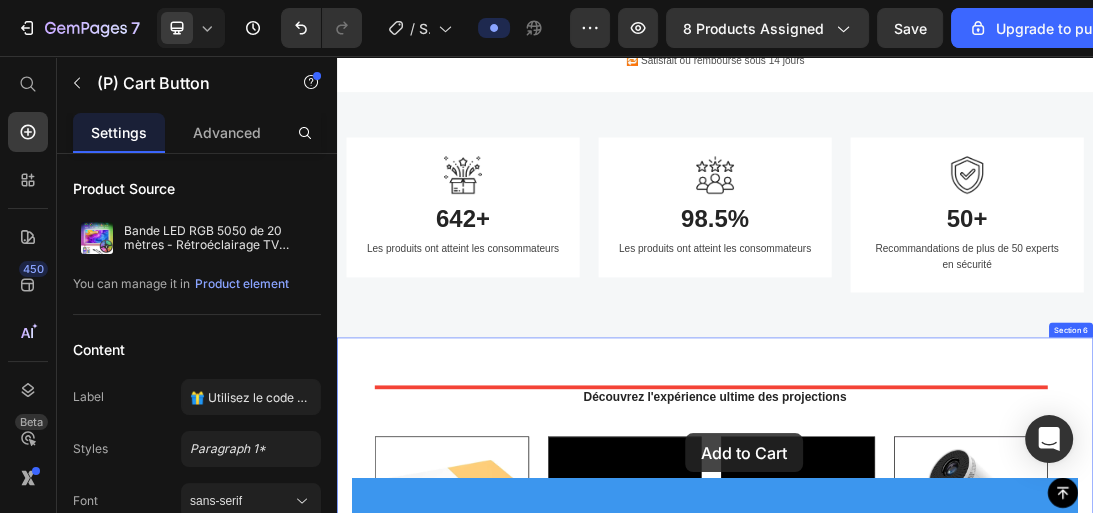 drag, startPoint x: 1028, startPoint y: 251, endPoint x: 1027, endPoint y: 538, distance: 287.00174 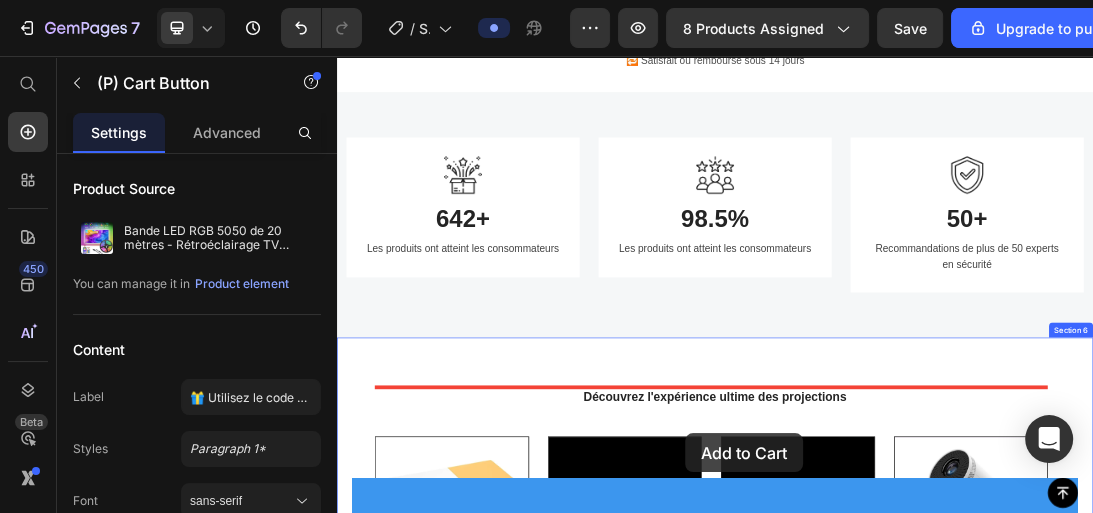 click on "Header
Button Sticky 🔥 -15% avec le code LUXLED15  Text 🔥 -15% avec le code LUXLED15  Text 🔥 -15% avec le code LUXLED15  Text 🔥 -15% avec le code LUXLED15  Text 🔥 -15% avec le code LUXLED15  Text 🔥 -15% avec le code LUXLED15  Text 🔥 -15% avec le code LUXLED15  Text 🔥 -15% avec le code LUXLED15  Text 🔥 -15% avec le code LUXLED15  Text 🔥 -15% avec le code LUXLED15  Text Marquee
Product Images Bande LED RGB 5050 de 20 mètres - Rétroéclairage TV Immersif et Éclairage Décoratif pour Salon (P) Title                Icon                Icon                Icon                Icon                Icon Icon List Hoz (619 reviews) Text block Row $12.95 (P) Price
Title Line
[GEOGRAPHIC_DATA]
SUPER STOCK DISPONIBLE🛒 (P) Stock Counter Color Remote Control-15M Remote Control-5M 3 Key-10M 3 Key-15M Bluetooth-20M Bluetooth-10M 3 Key-5M 3 Key-20M 1" at bounding box center [937, 1587] 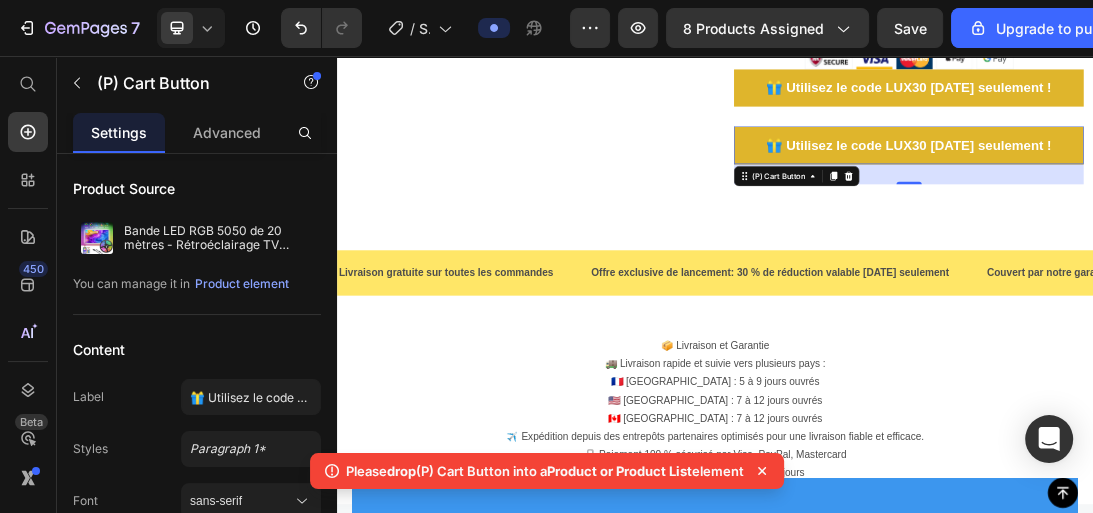 scroll, scrollTop: 1837, scrollLeft: 0, axis: vertical 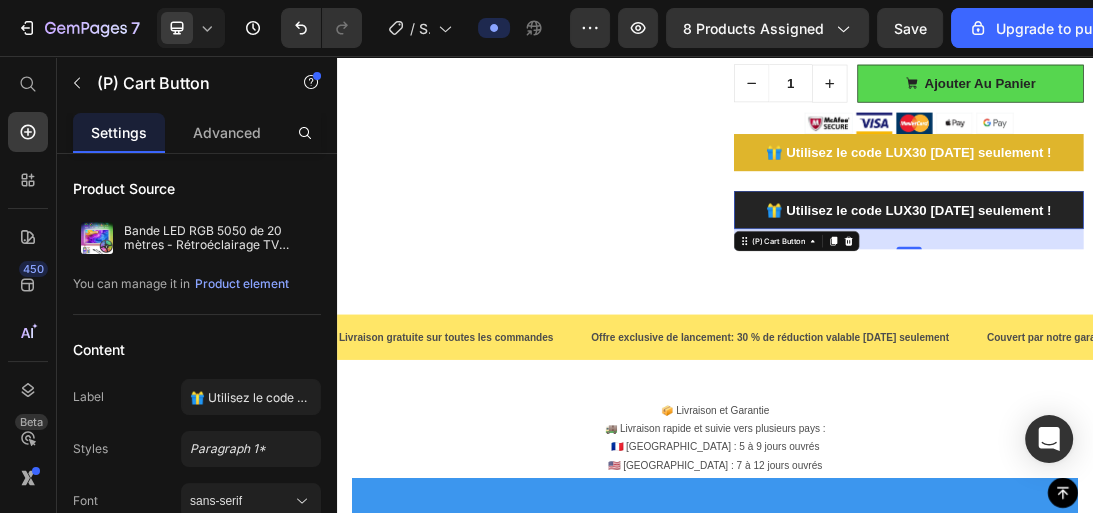 click on "🎁 Utilisez le code LUX30 [DATE] seulement !" at bounding box center (1244, 300) 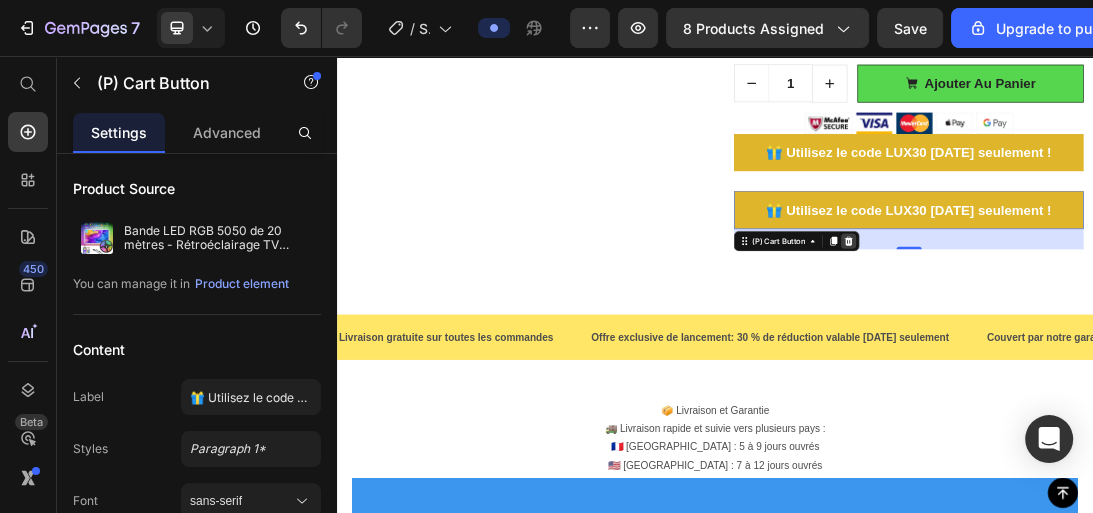 click 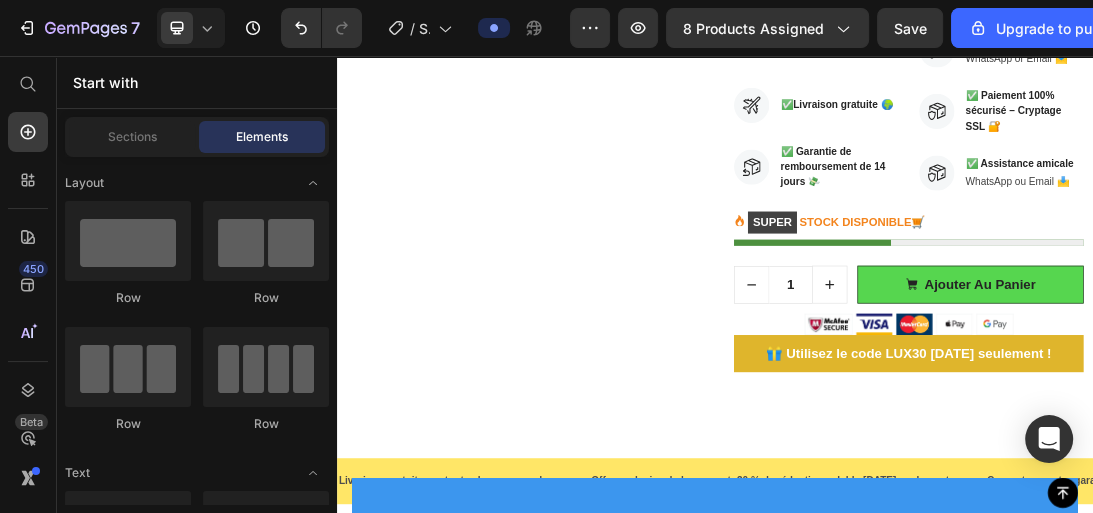 scroll, scrollTop: 1437, scrollLeft: 0, axis: vertical 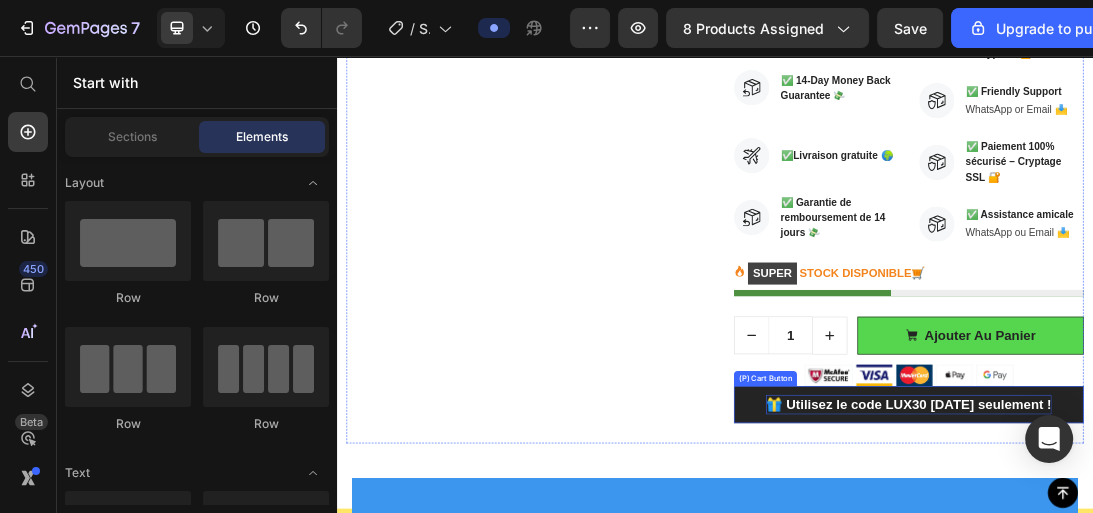 click on "🎁 Utilisez le code LUX30 [DATE] seulement !" at bounding box center [1244, 609] 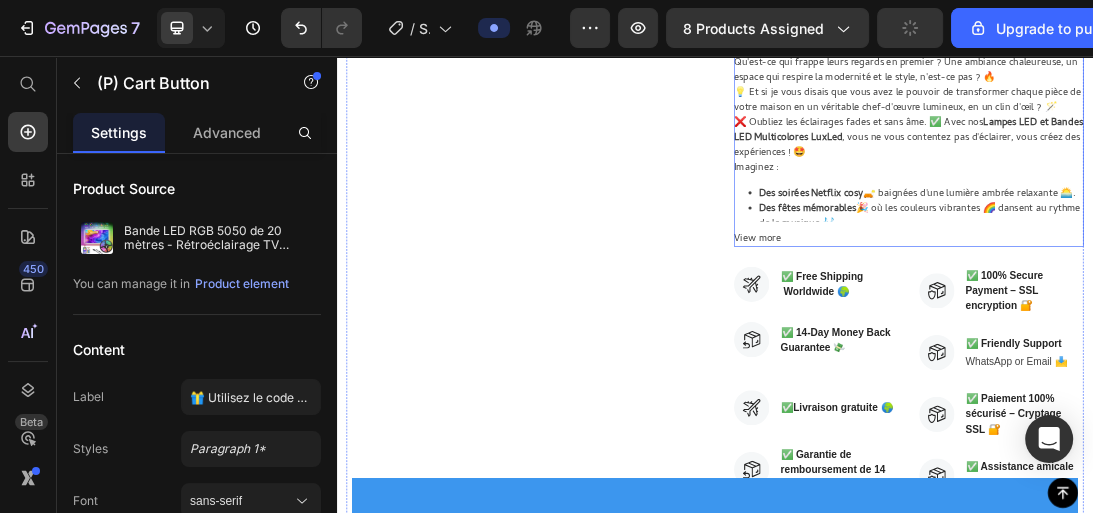 scroll, scrollTop: 797, scrollLeft: 0, axis: vertical 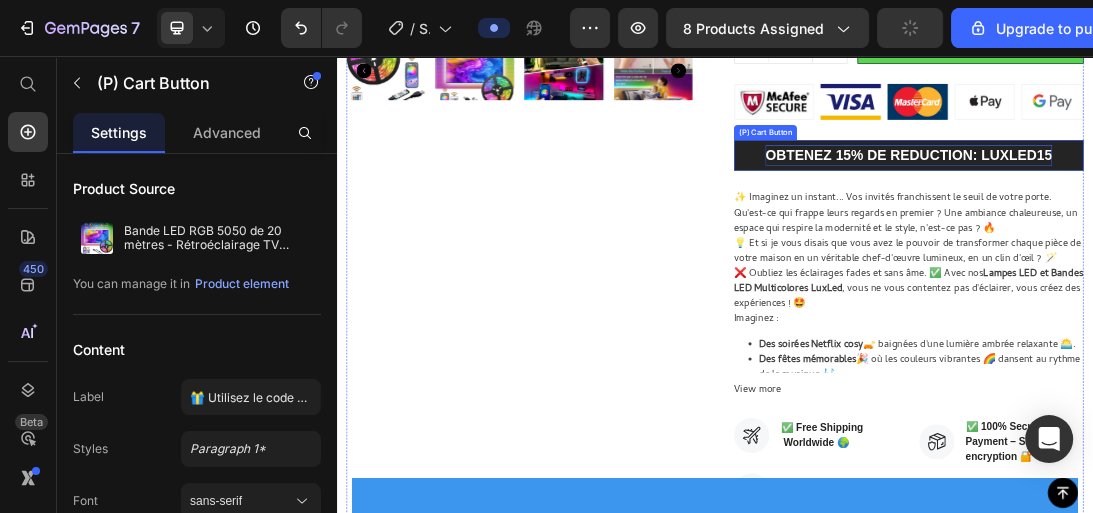 click on "OBTENEZ 15% DE REDUCTION: LUXLED15" at bounding box center (1244, 213) 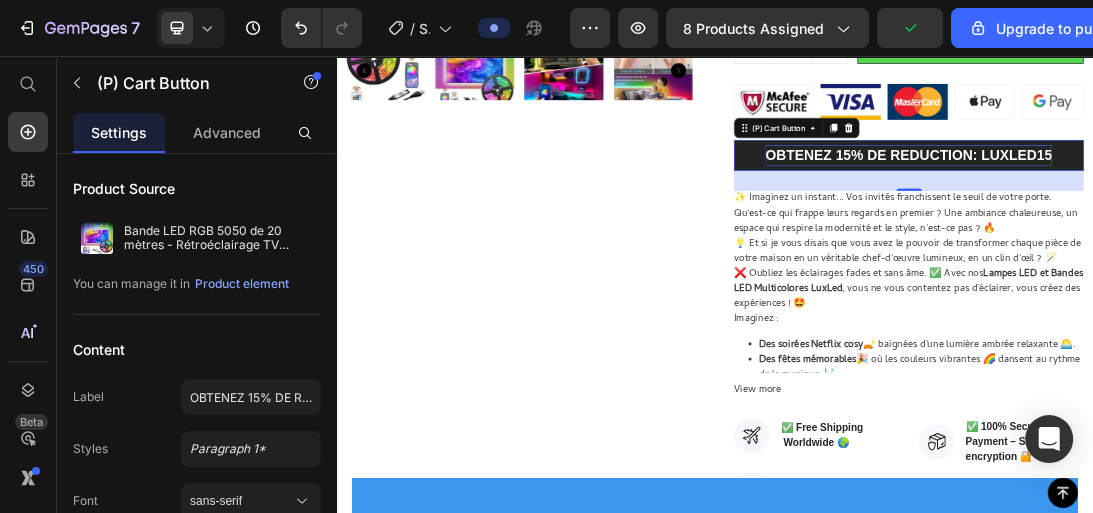 click on "OBTENEZ 15% DE REDUCTION: LUXLED15" at bounding box center [1244, 213] 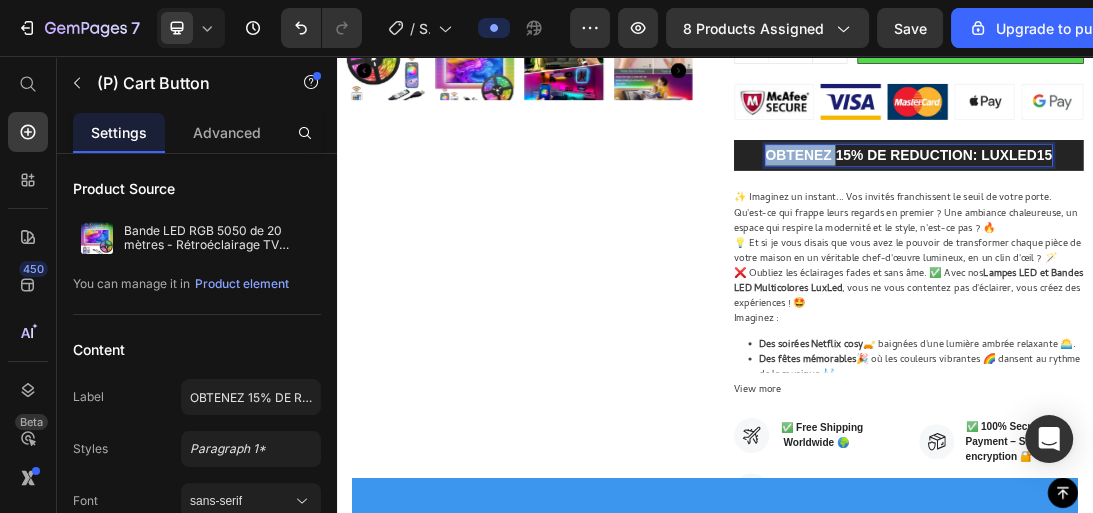 click on "OBTENEZ 15% DE REDUCTION: LUXLED15" at bounding box center (1244, 213) 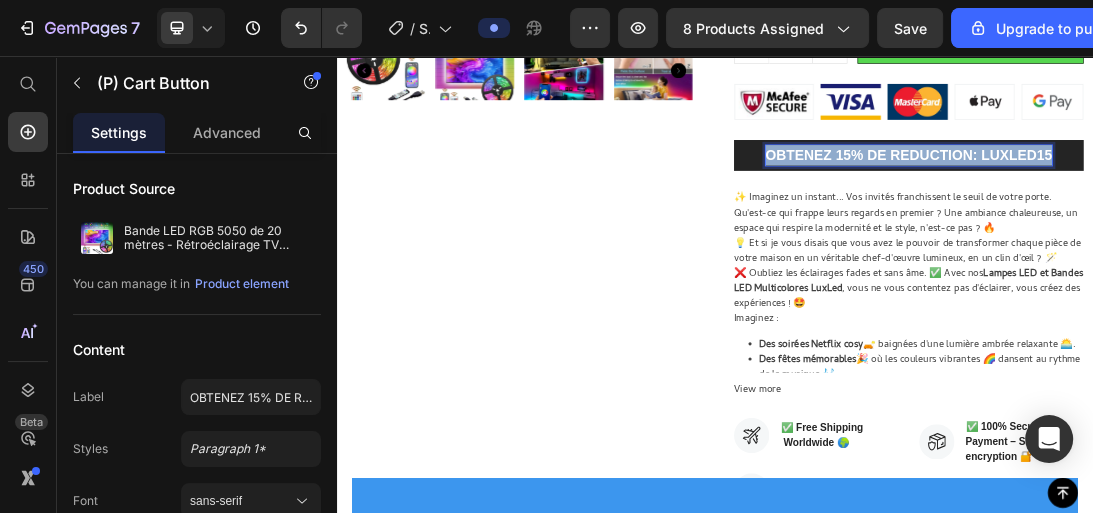 click on "OBTENEZ 15% DE REDUCTION: LUXLED15" at bounding box center (1244, 213) 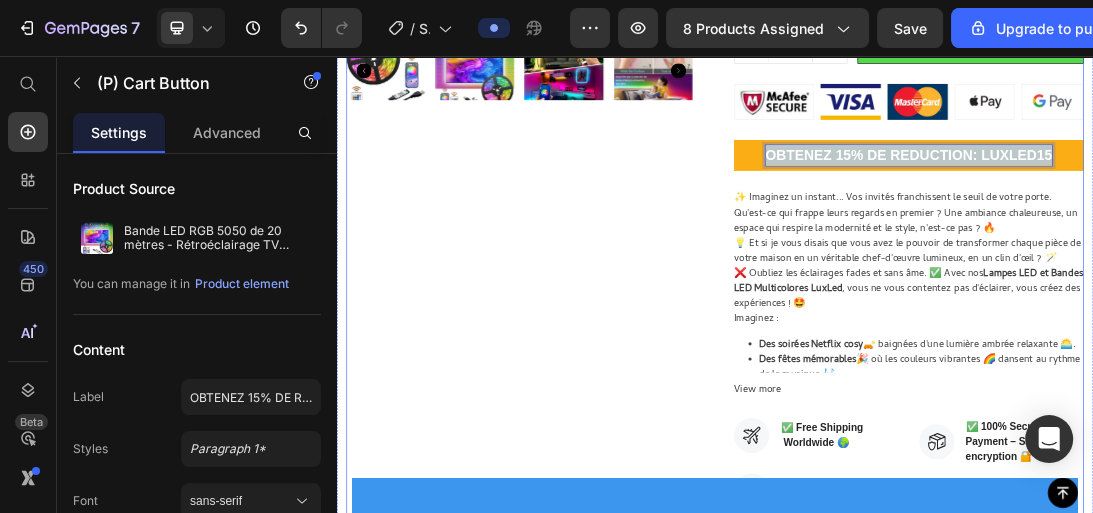 click on "Product Images" at bounding box center [629, 385] 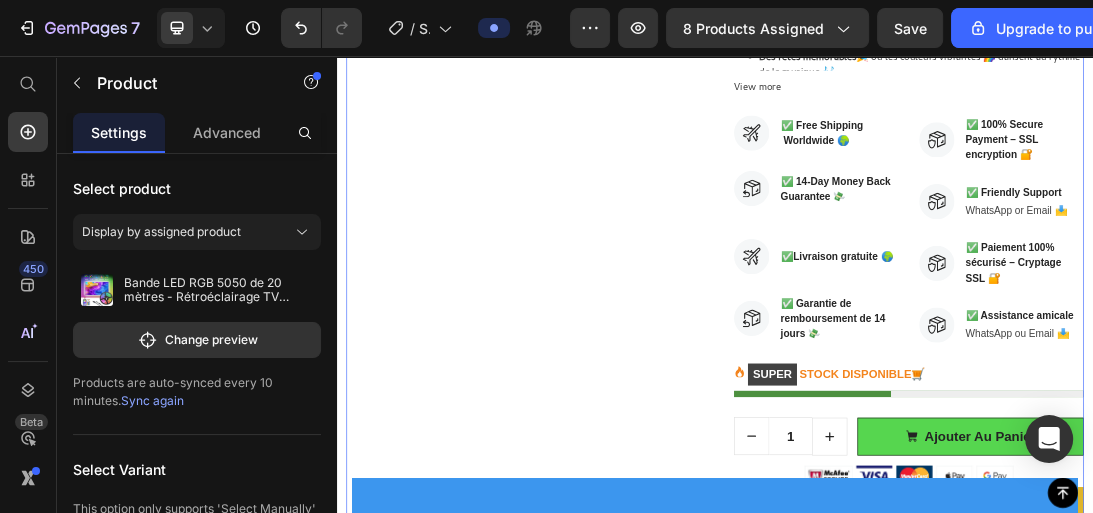 scroll, scrollTop: 1517, scrollLeft: 0, axis: vertical 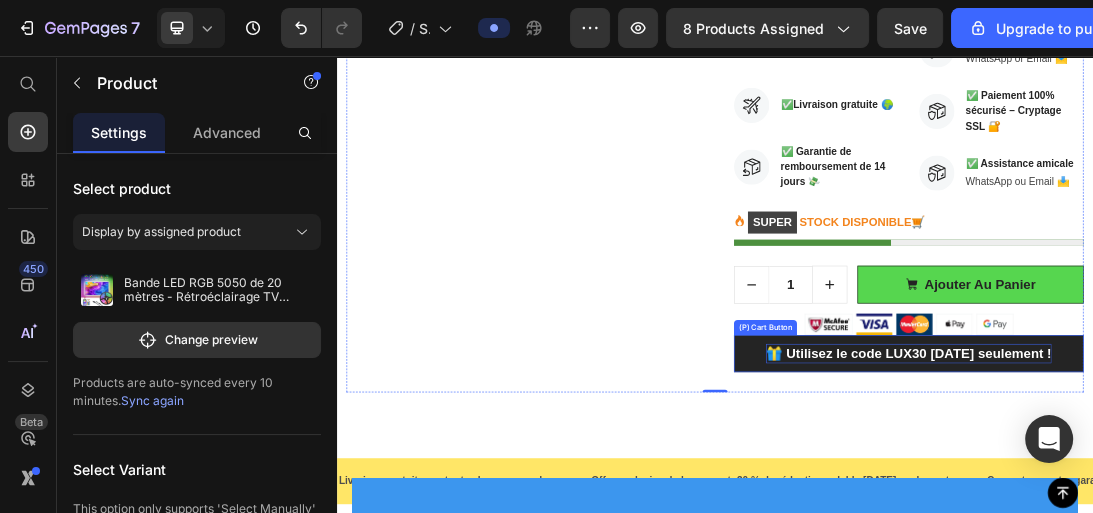 click on "🎁 Utilisez le code LUX30 [DATE] seulement !" at bounding box center (1244, 529) 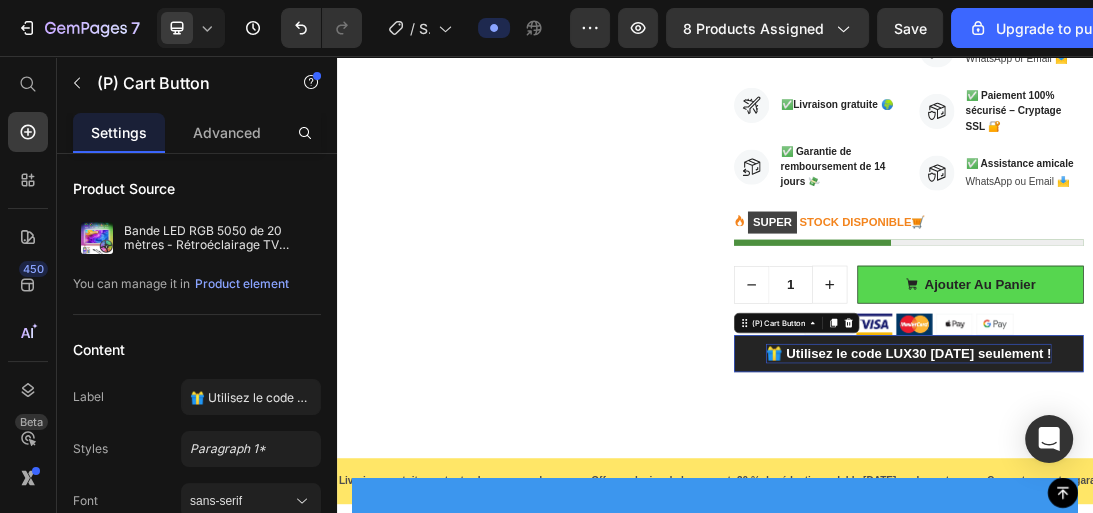click on "🎁 Utilisez le code LUX30 [DATE] seulement !" at bounding box center [1244, 529] 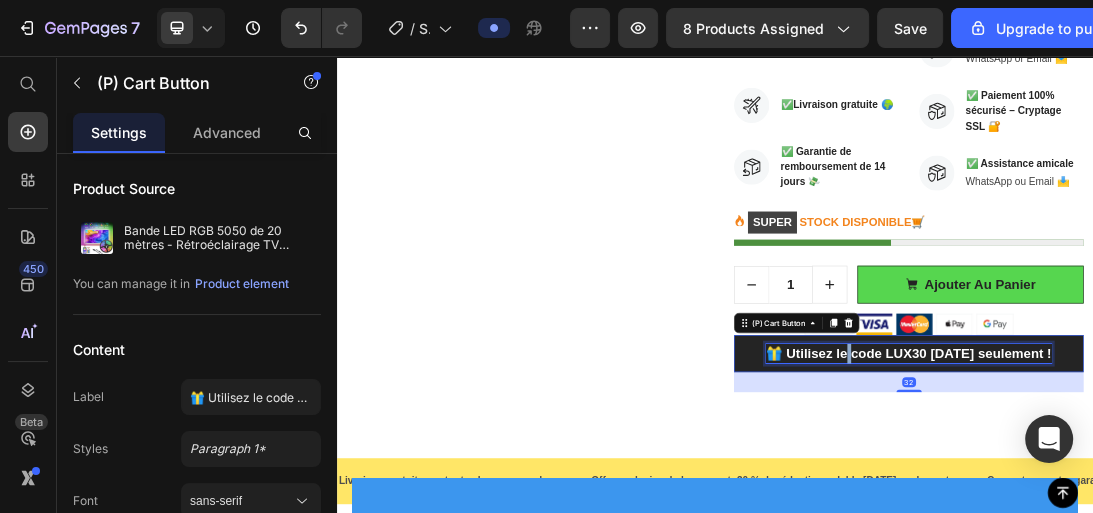 click on "🎁 Utilisez le code LUX30 [DATE] seulement !" at bounding box center [1244, 529] 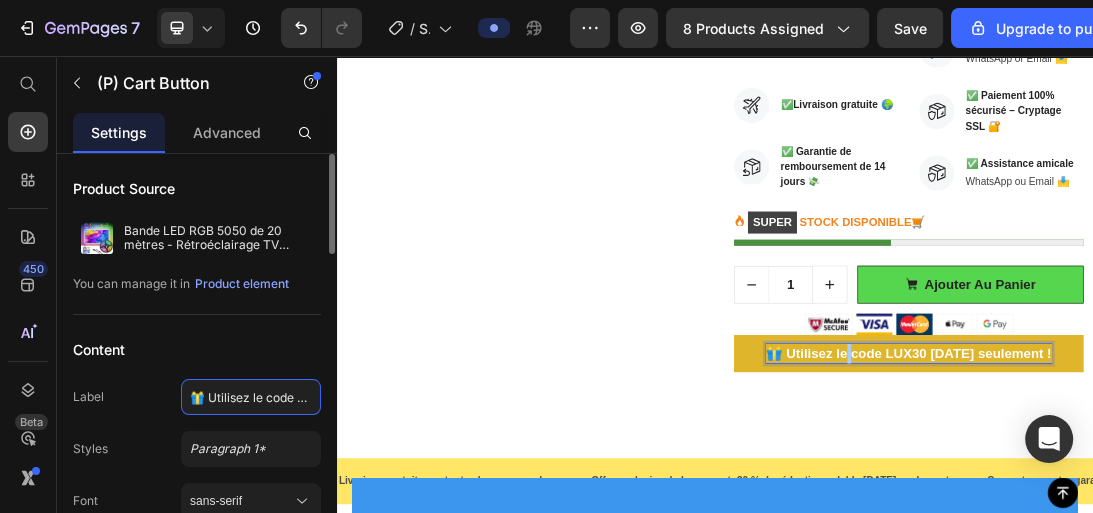 click on "🎁 Utilisez le code LUX30 [DATE] seulement !" 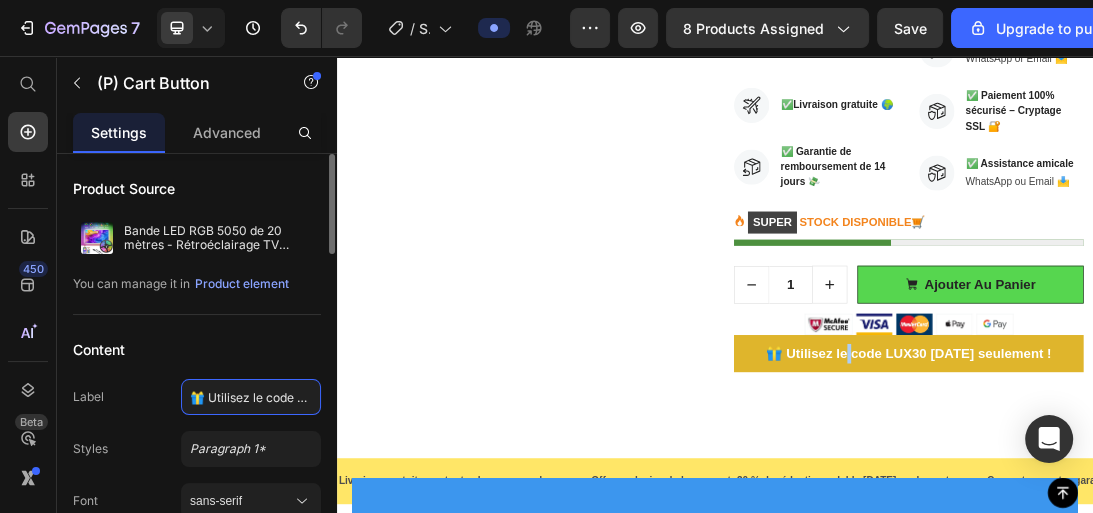click on "🎁 Utilisez le code LUX30 [DATE] seulement !" 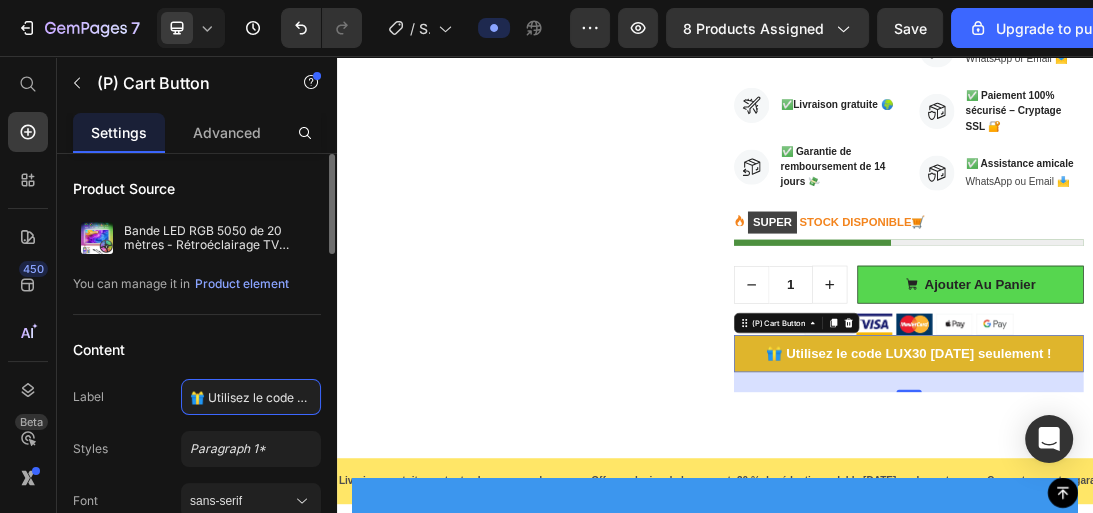 paste on "OBTENEZ 15% DE REDUCTION: LUXLED15" 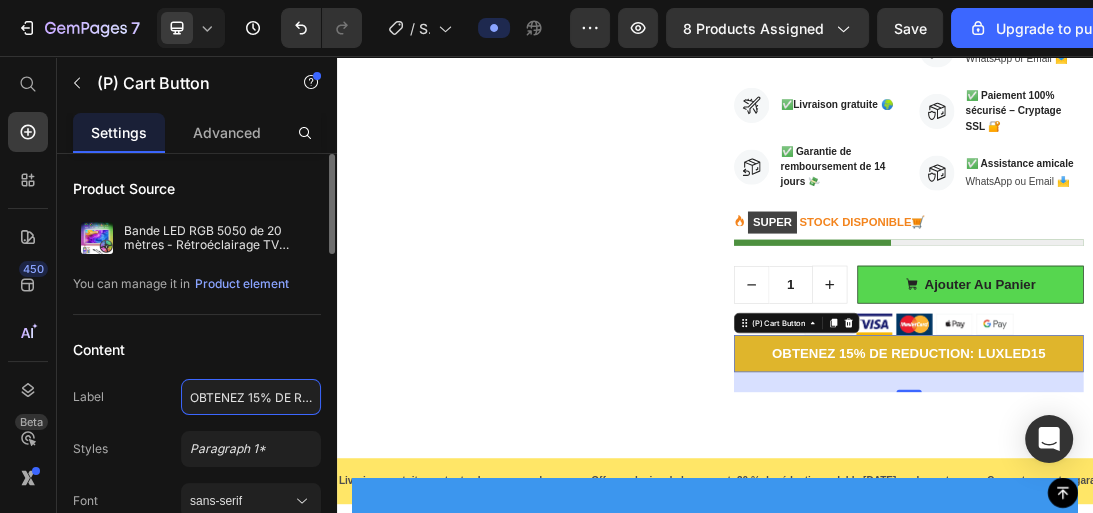 scroll, scrollTop: 0, scrollLeft: 118, axis: horizontal 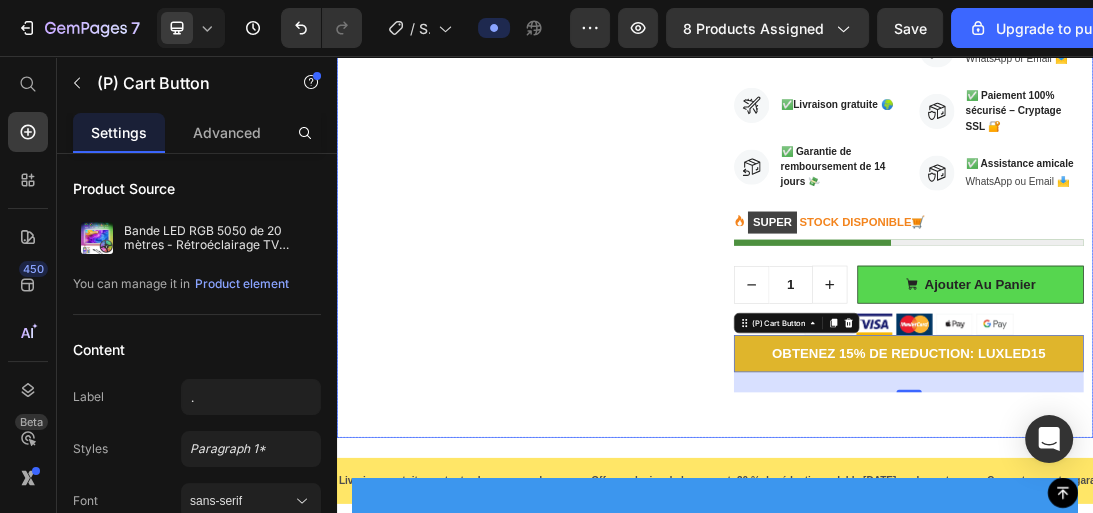 click on "🔥 -15% avec le code LUXLED15  Text 🔥 -15% avec le code LUXLED15  Text 🔥 -15% avec le code LUXLED15  Text 🔥 -15% avec le code LUXLED15  Text 🔥 -15% avec le code LUXLED15  Text 🔥 -15% avec le code LUXLED15  Text 🔥 -15% avec le code LUXLED15  Text 🔥 -15% avec le code LUXLED15  Text 🔥 -15% avec le code LUXLED15  Text 🔥 -15% avec le code LUXLED15  Text Marquee
Product Images Bande LED RGB 5050 de 20 mètres - Rétroéclairage TV Immersif et Éclairage Décoratif pour Salon (P) Title                Icon                Icon                Icon                Icon                Icon Icon List Hoz (619 reviews) Text block Row $12.95 (P) Price
Title Line
[GEOGRAPHIC_DATA]
SUPER STOCK DISPONIBLE🛒 (P) Stock Counter Color Remote Control-15M Remote Control-5M 3 Key-10M 3 Key-15M Bluetooth-20M Bluetooth-10M 3 Key-5M 3 Key-20M Bluetooth-5M Bluetooth-15M 1 Row Image" at bounding box center (937, -379) 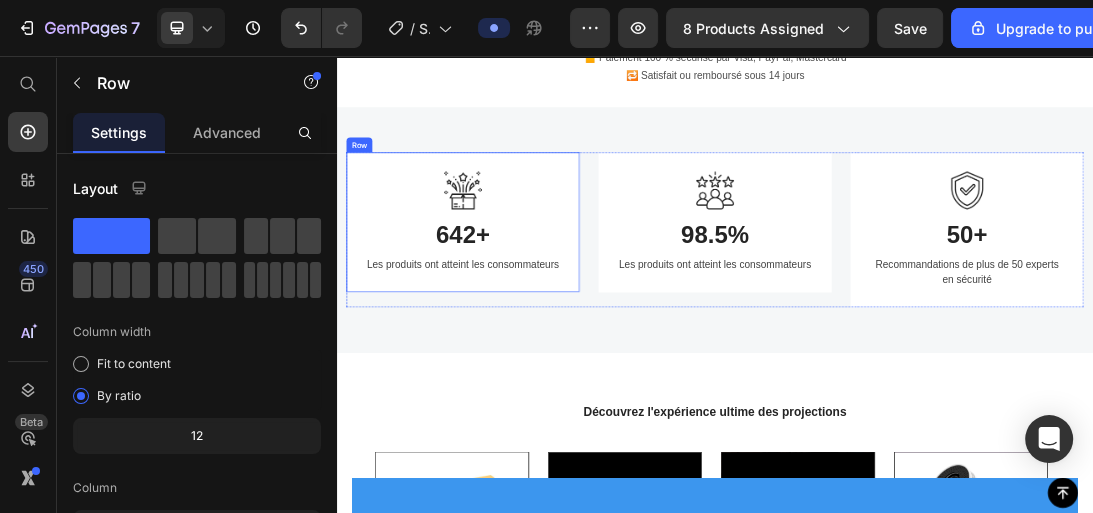 scroll, scrollTop: 2717, scrollLeft: 0, axis: vertical 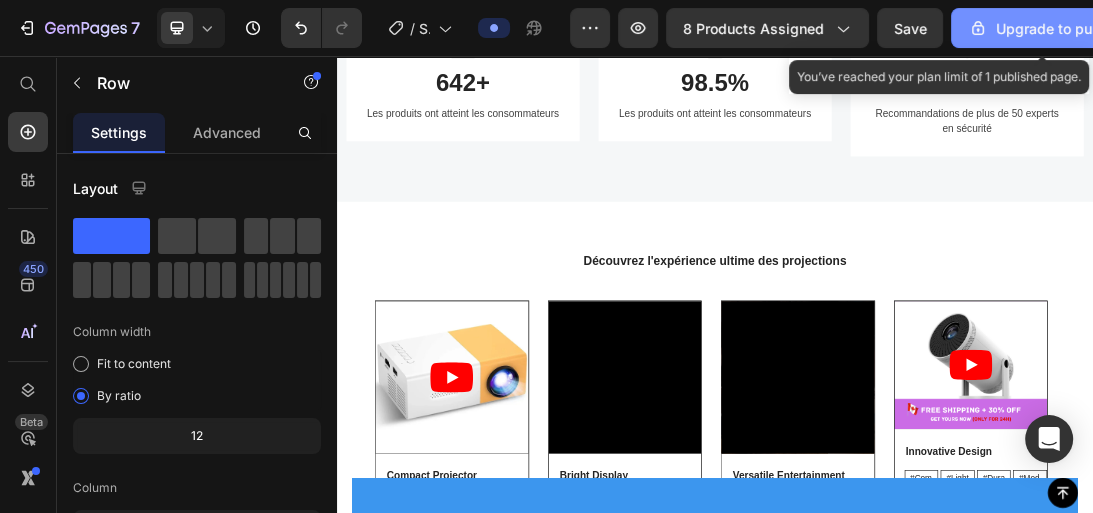 click on "Upgrade to publish" at bounding box center [1046, 28] 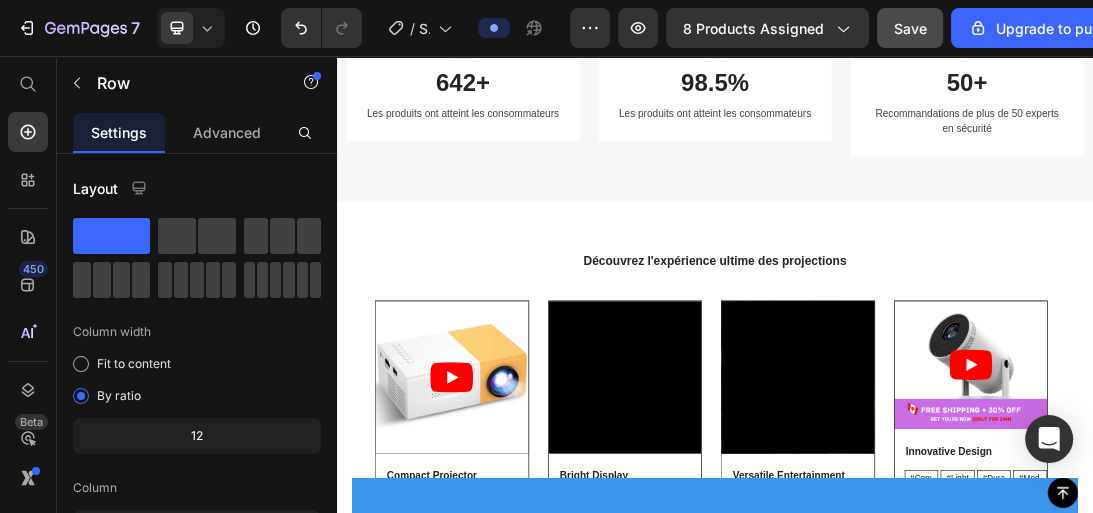 click on "Save" at bounding box center (910, 28) 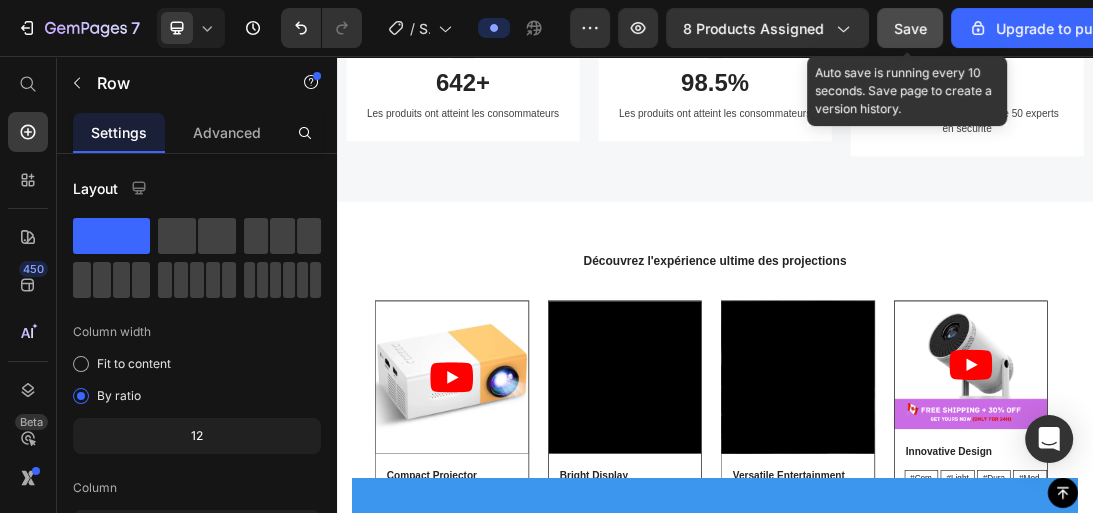click on "Save" 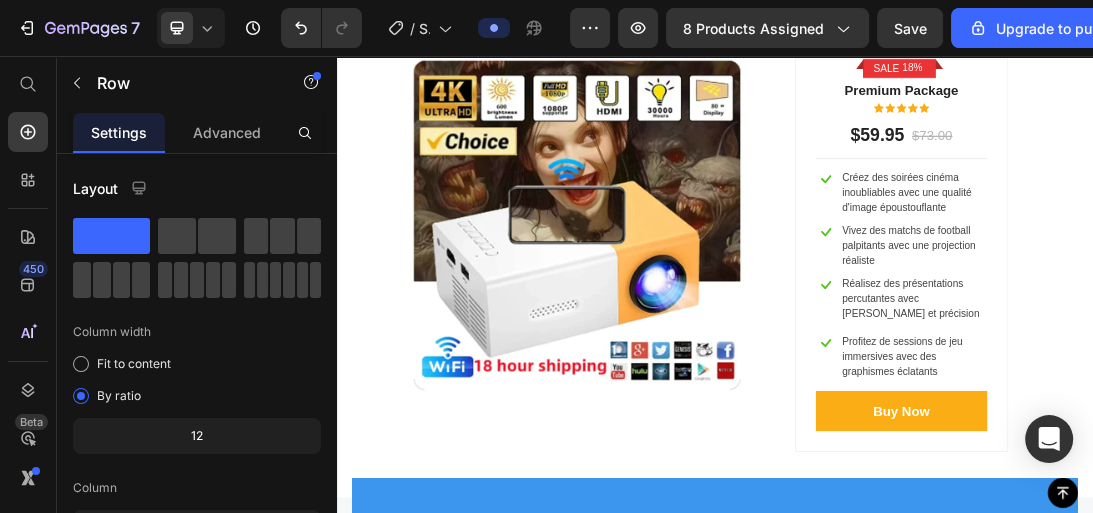 scroll, scrollTop: 4957, scrollLeft: 0, axis: vertical 